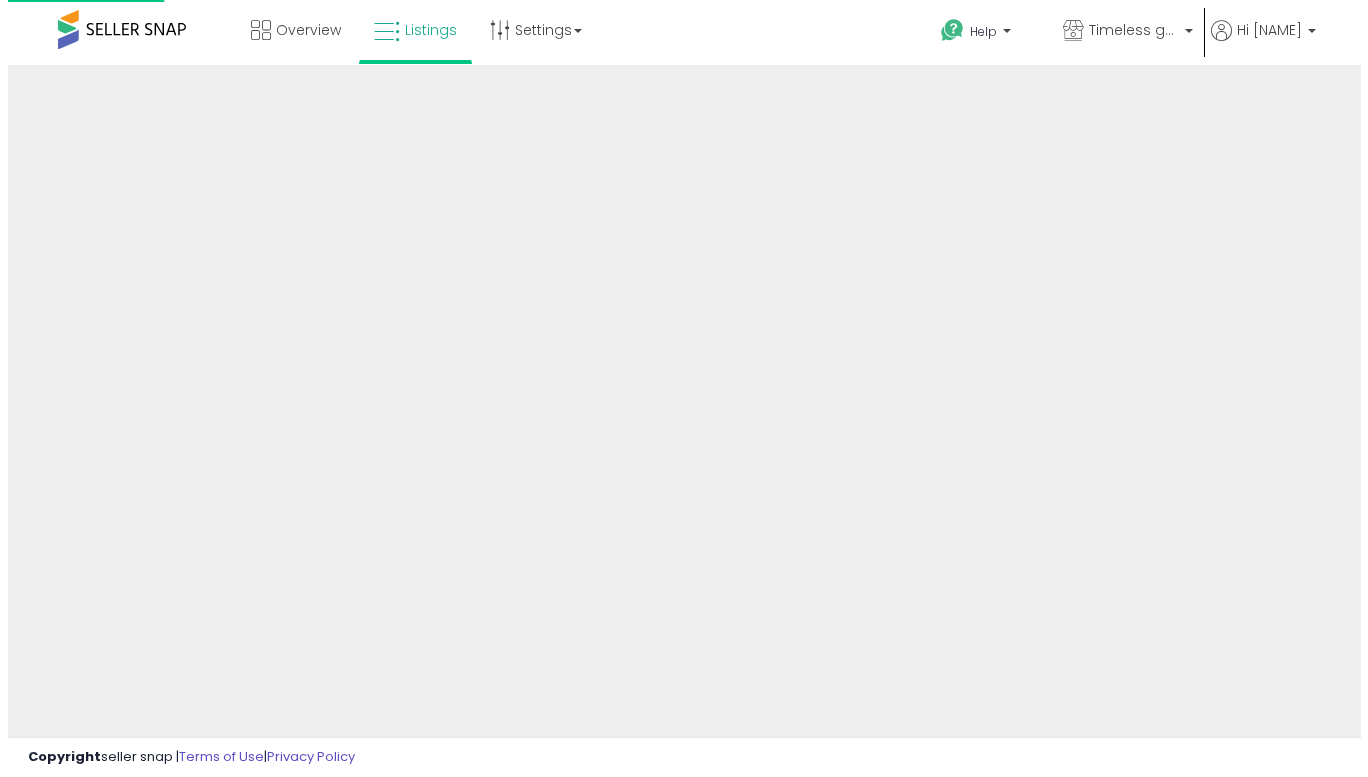 scroll, scrollTop: 0, scrollLeft: 0, axis: both 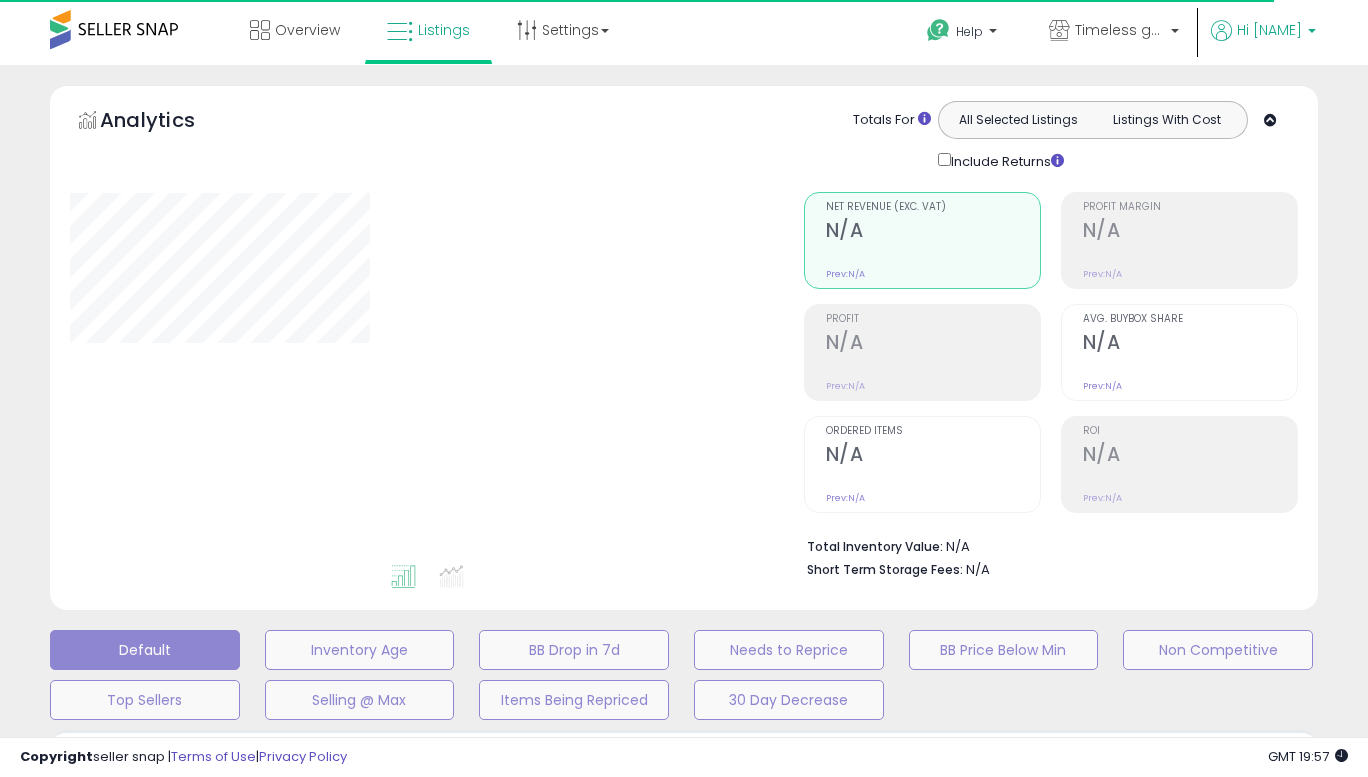 click at bounding box center [1312, 36] 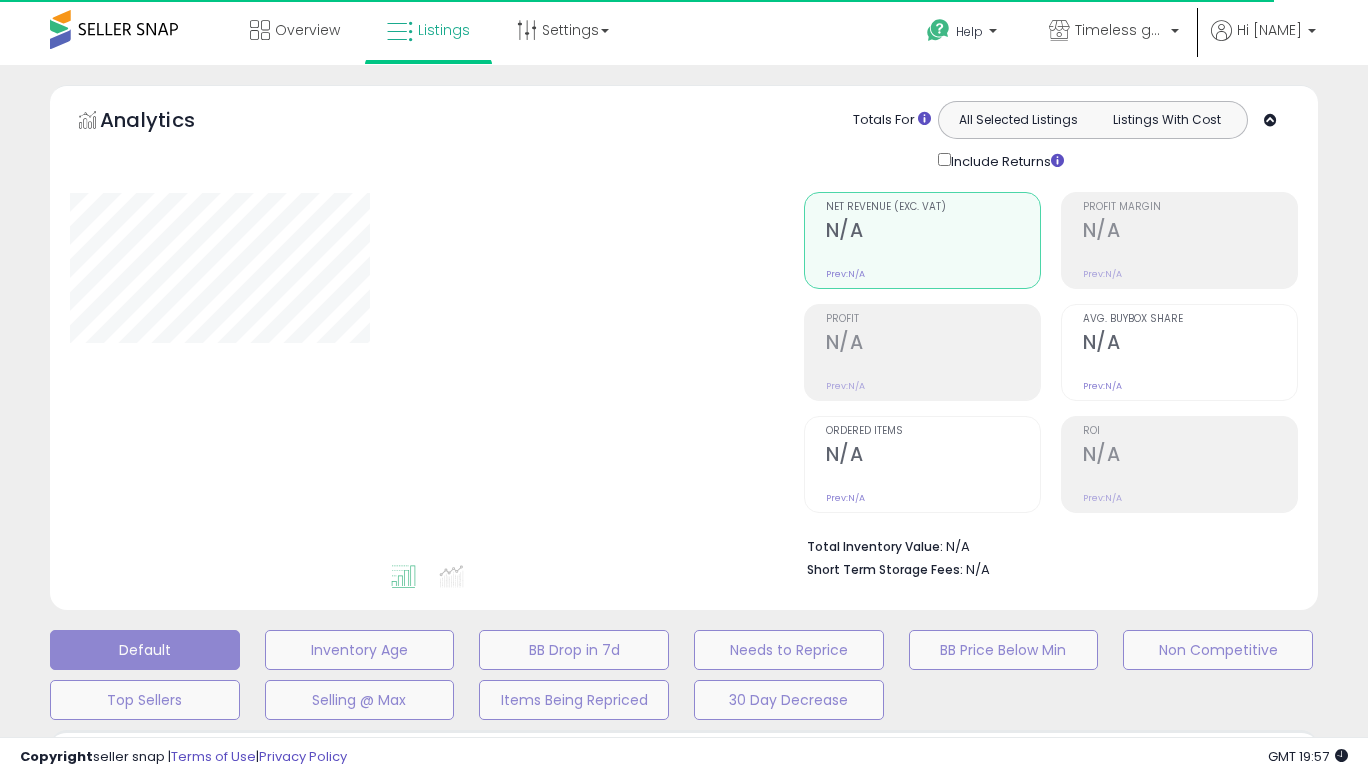 click on "Account" at bounding box center [0, 0] 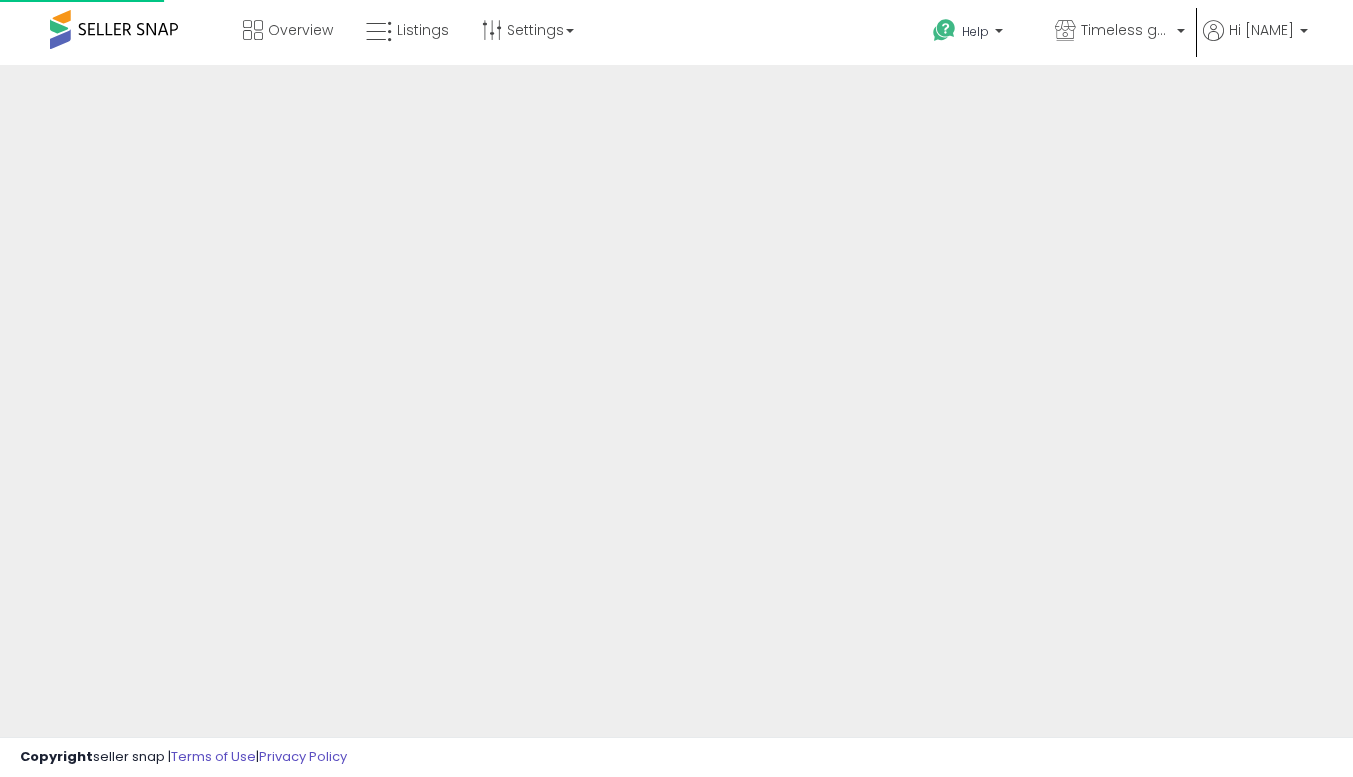 scroll, scrollTop: 0, scrollLeft: 0, axis: both 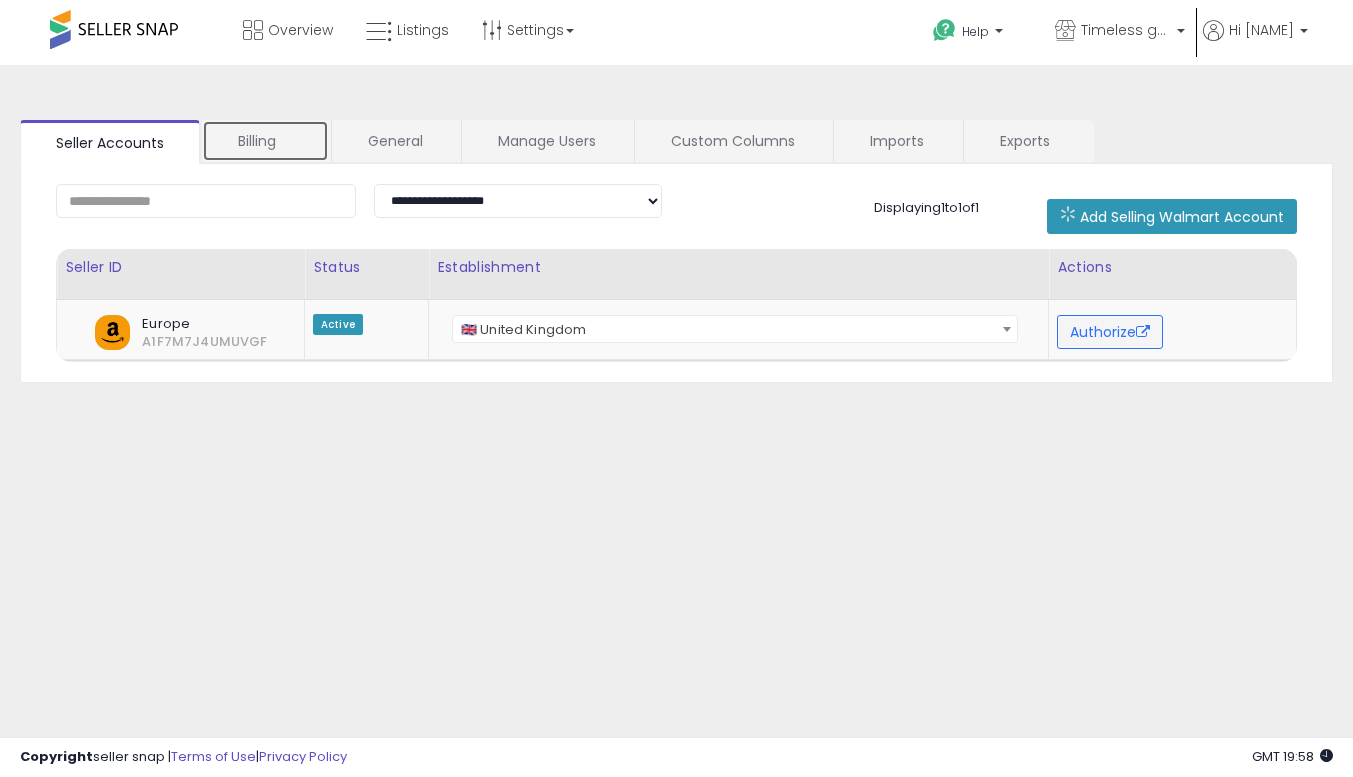 click on "Billing" at bounding box center [265, 141] 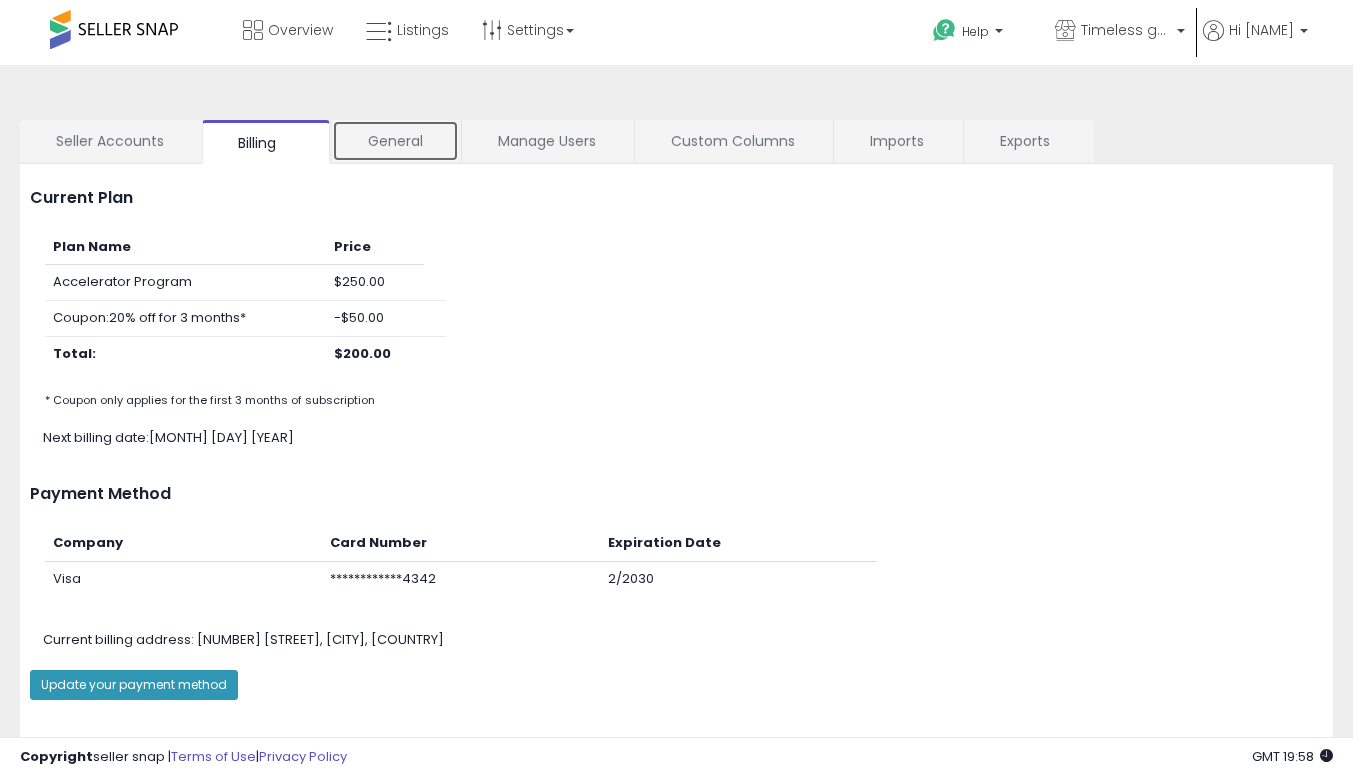 click on "General" at bounding box center [395, 141] 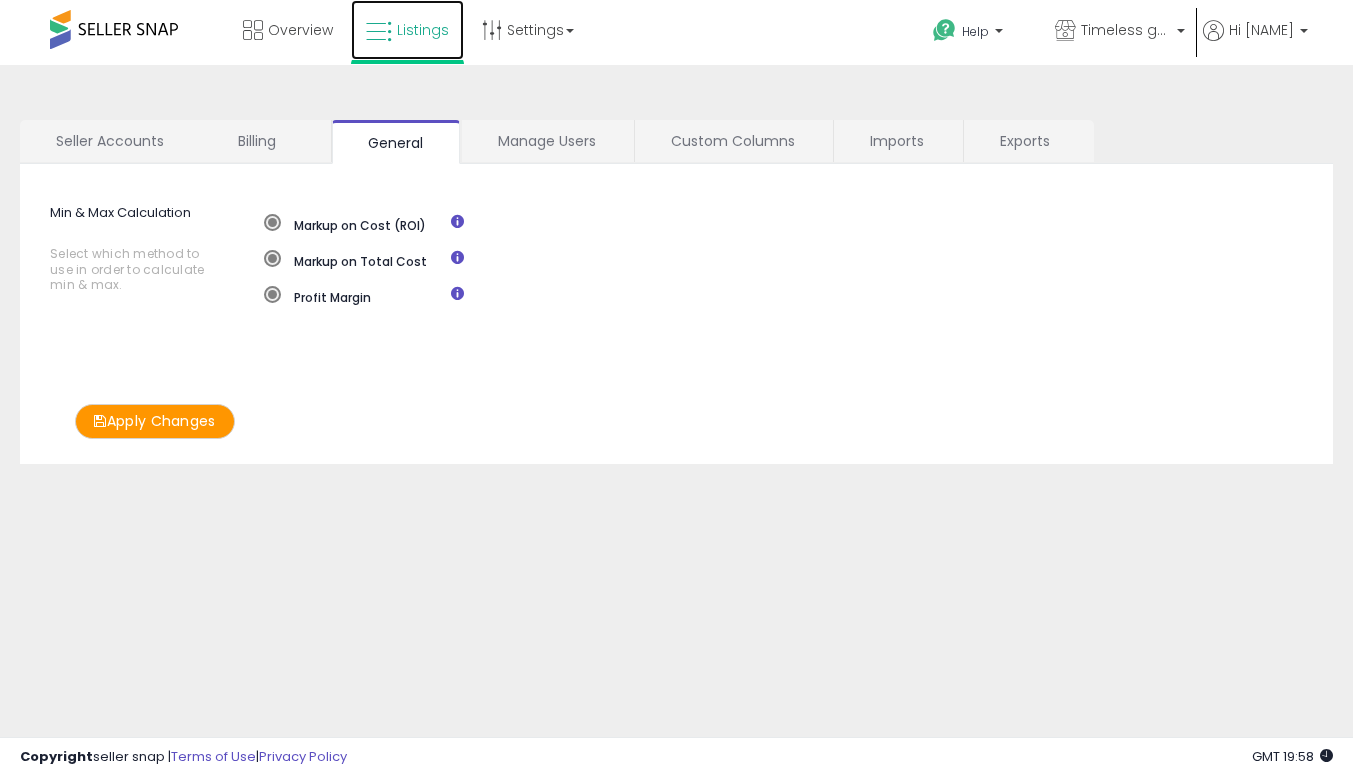 click on "Listings" at bounding box center [423, 30] 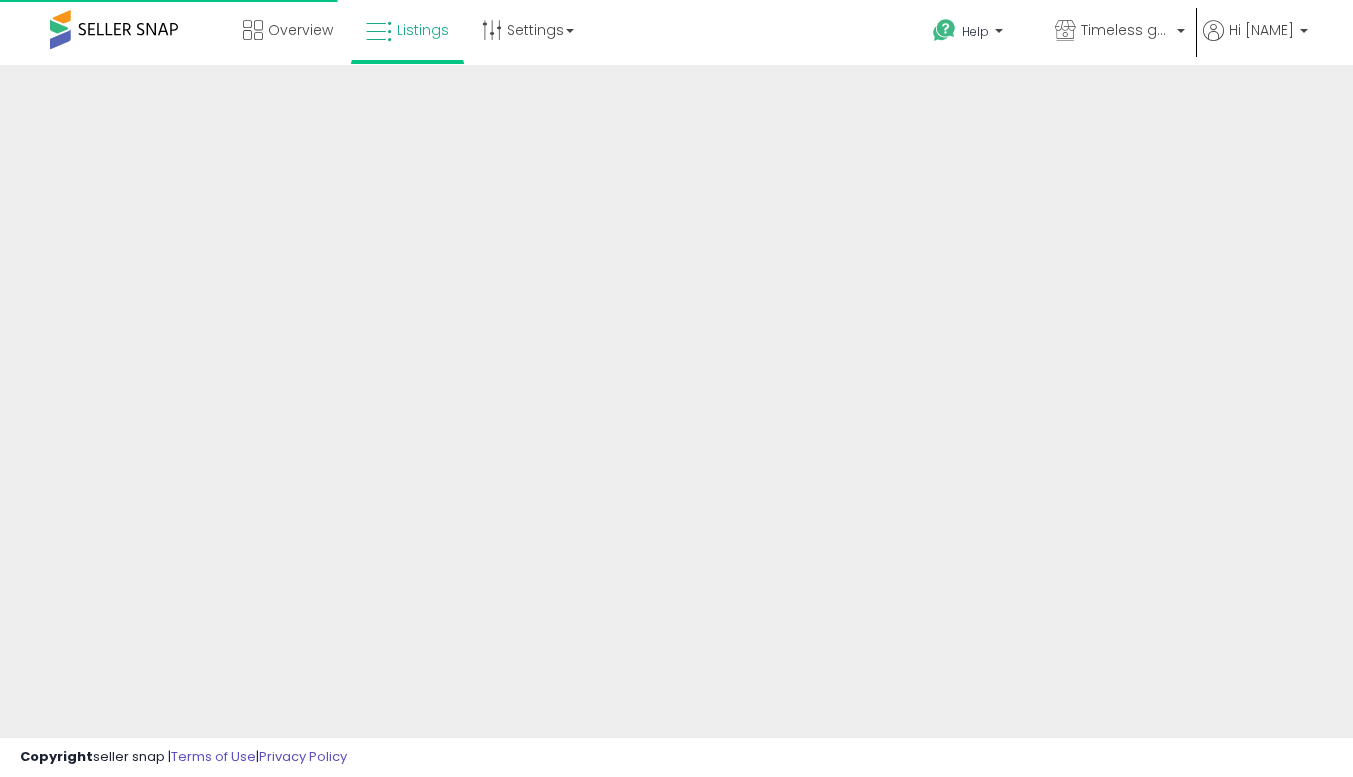 scroll, scrollTop: 0, scrollLeft: 0, axis: both 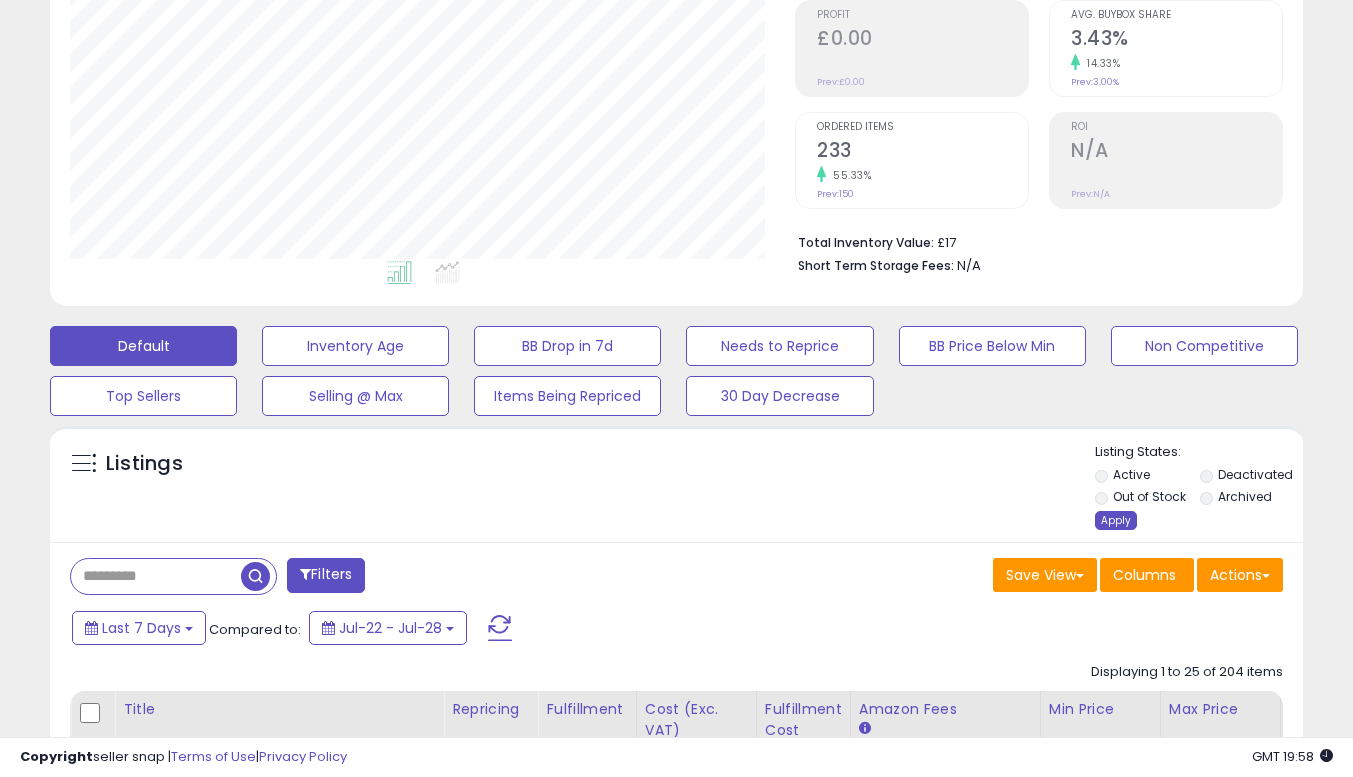 click on "Apply" at bounding box center (1116, 520) 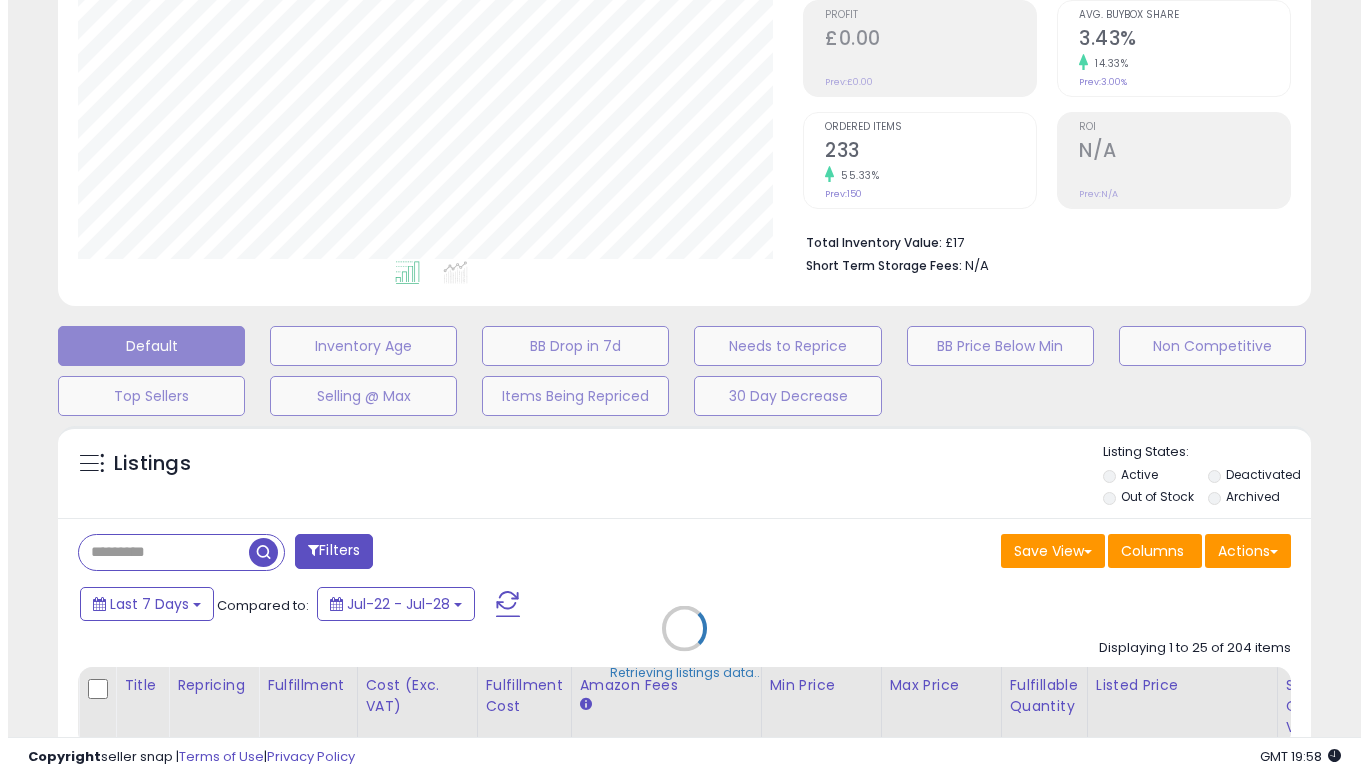 scroll, scrollTop: 999590, scrollLeft: 999266, axis: both 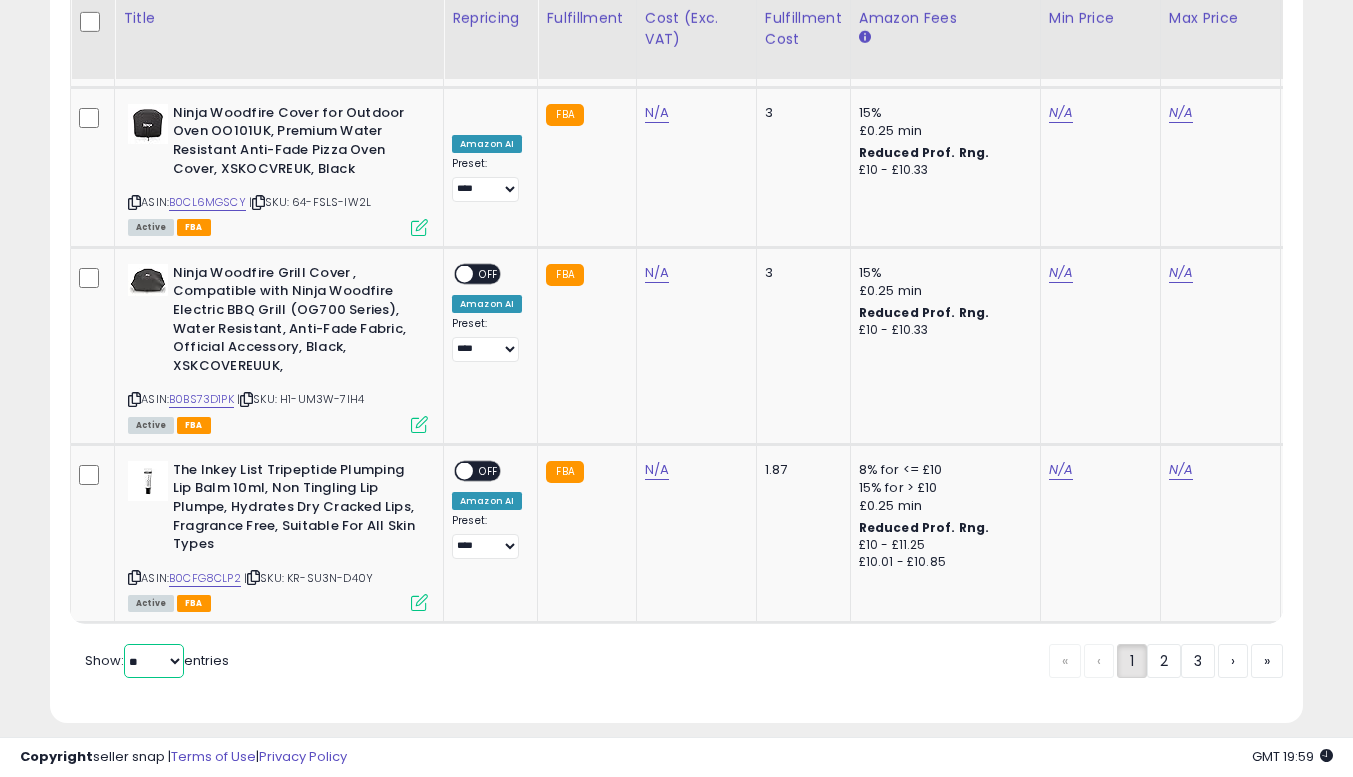 click on "**
**" at bounding box center (154, 661) 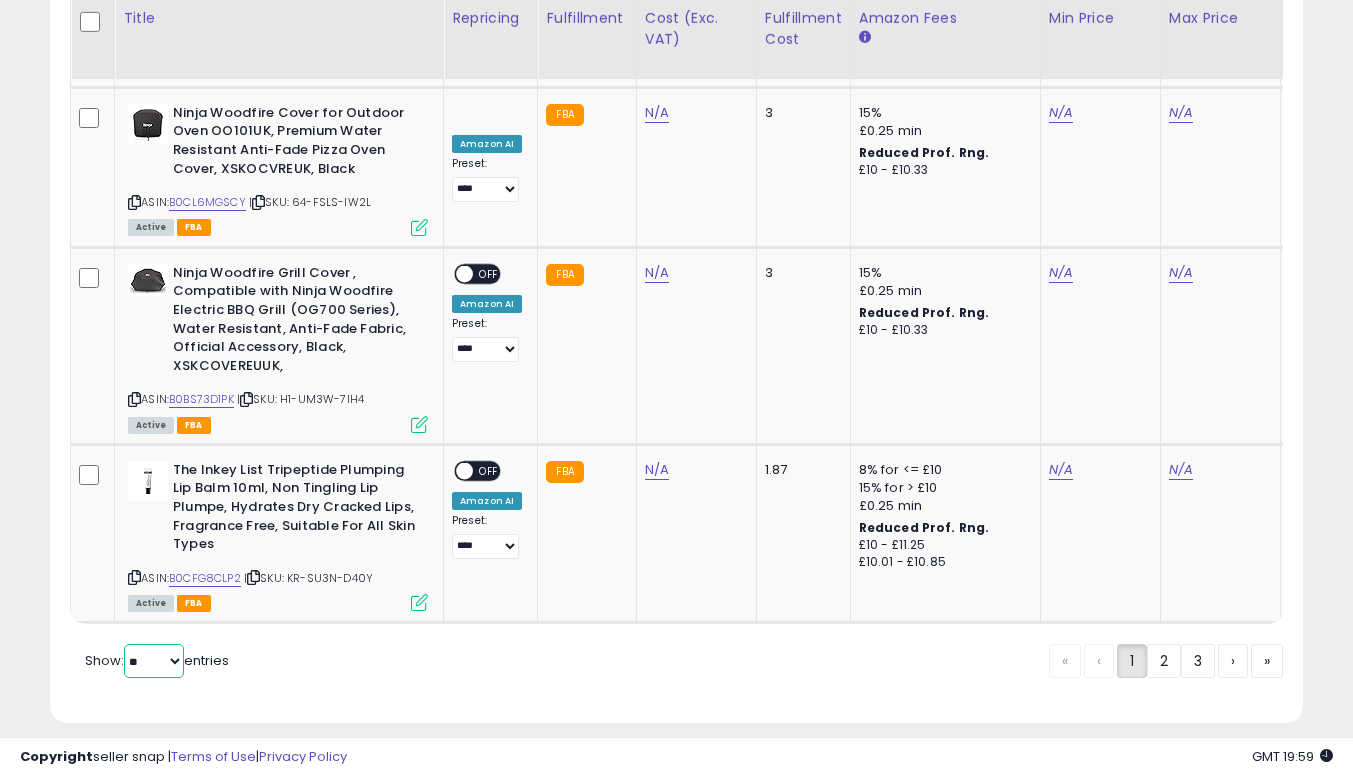 select on "**" 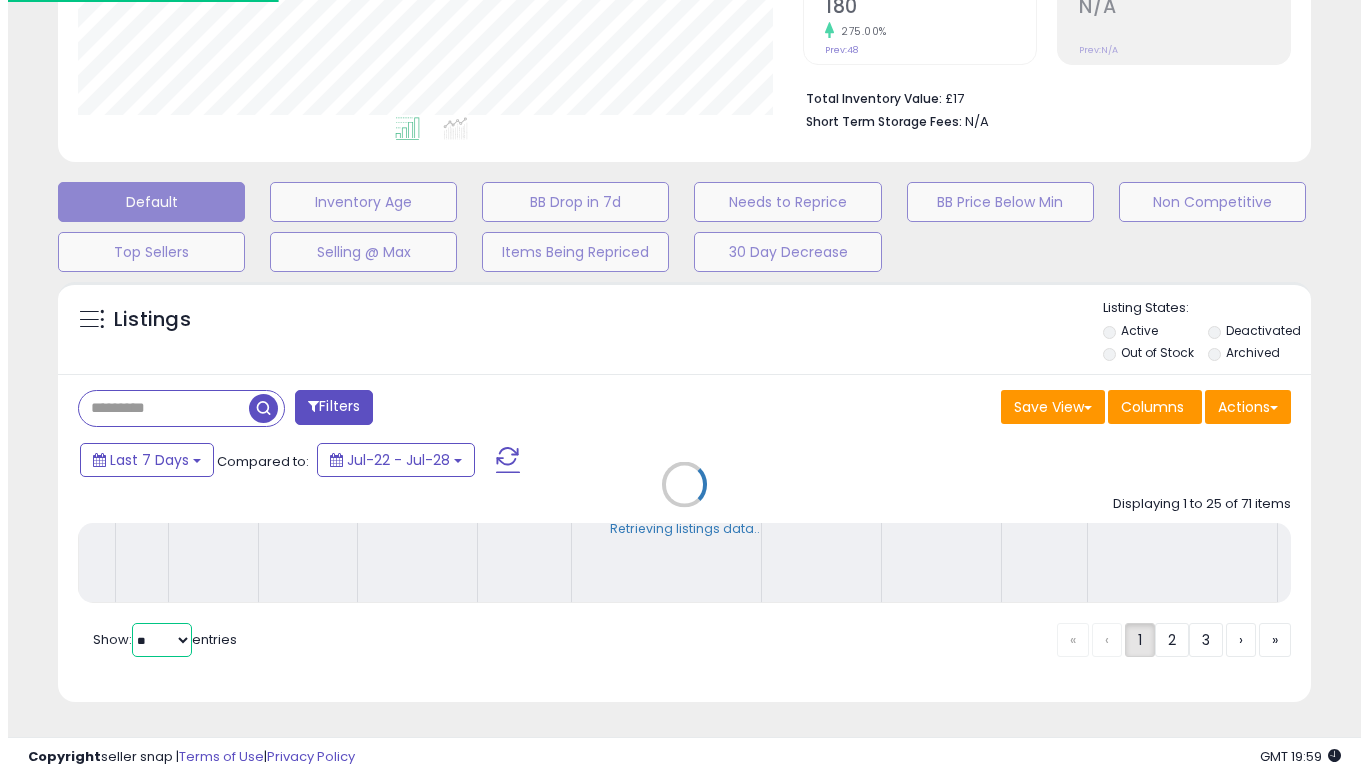 scroll, scrollTop: 463, scrollLeft: 0, axis: vertical 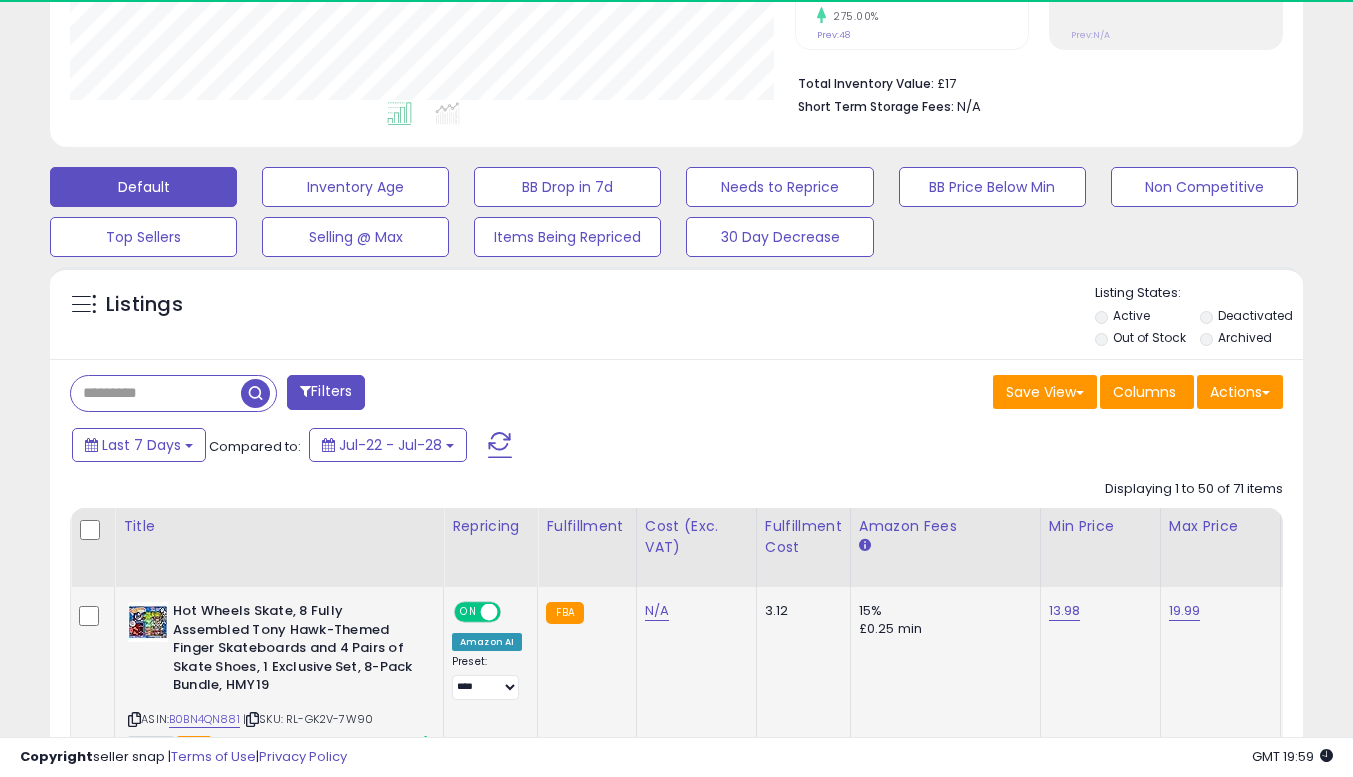 click on "15% £0.25 min" 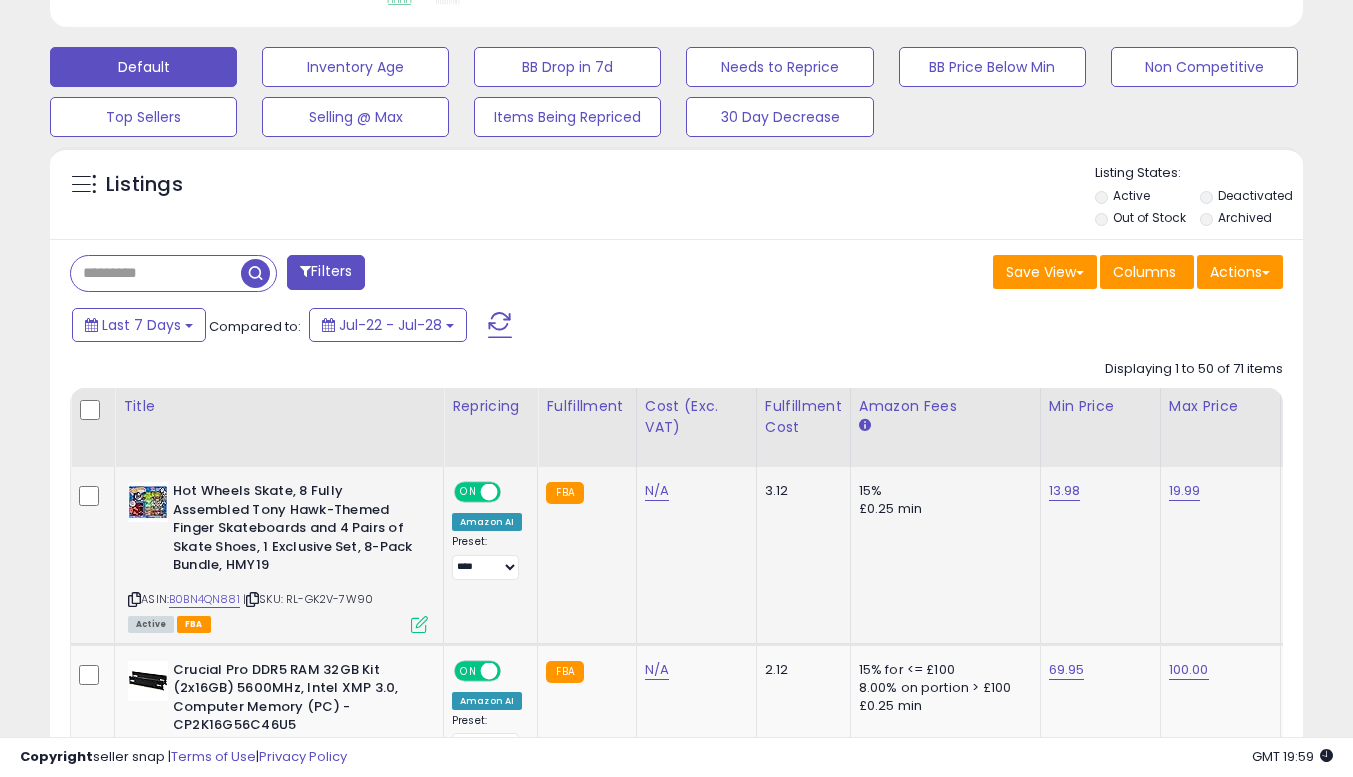 scroll, scrollTop: 823, scrollLeft: 0, axis: vertical 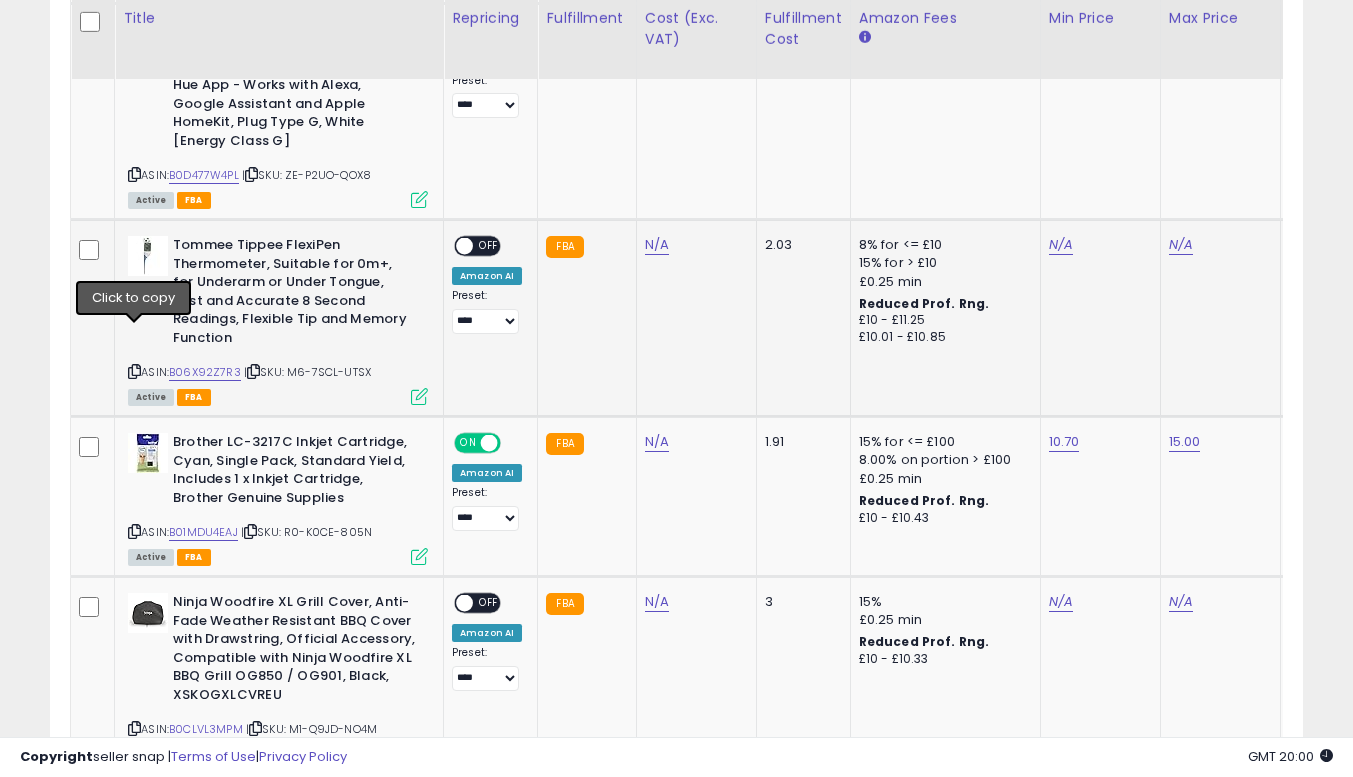 click at bounding box center (134, 371) 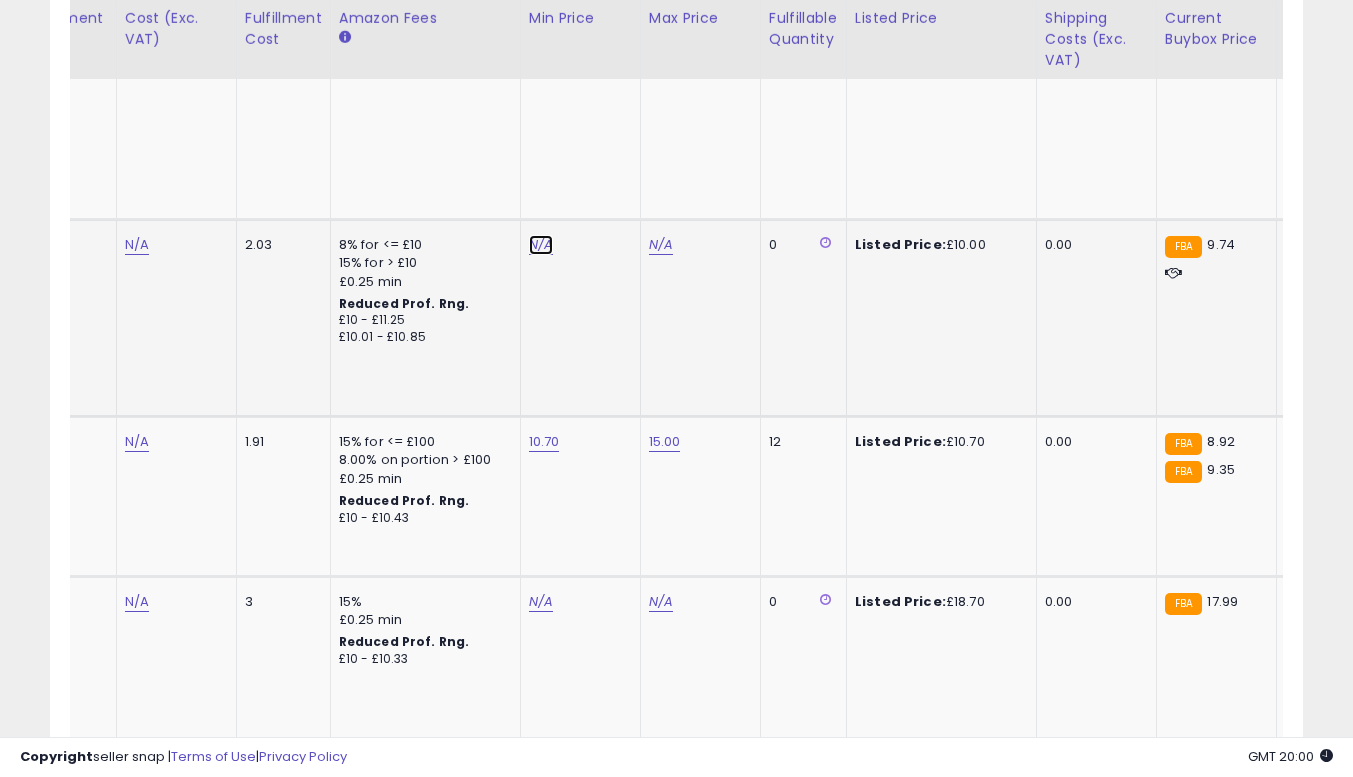 click on "N/A" at bounding box center [541, 245] 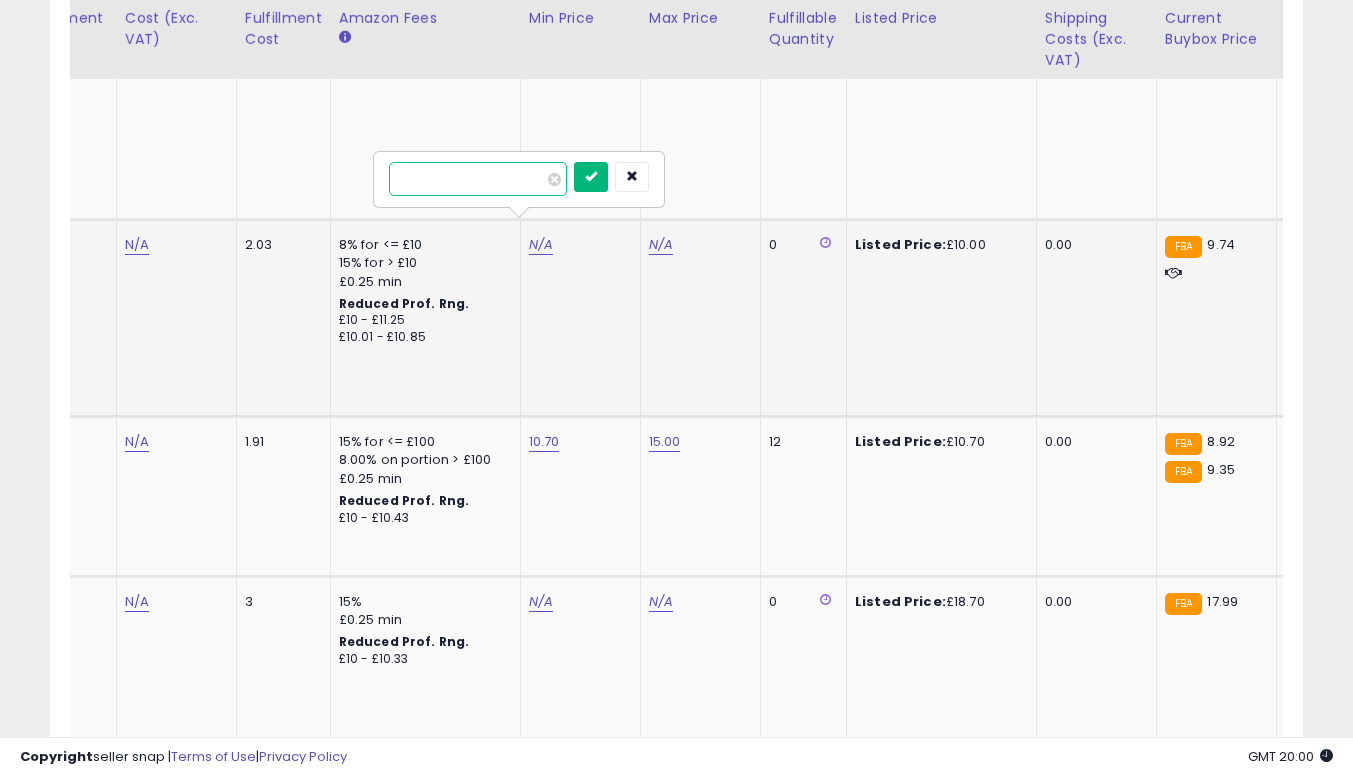 type on "****" 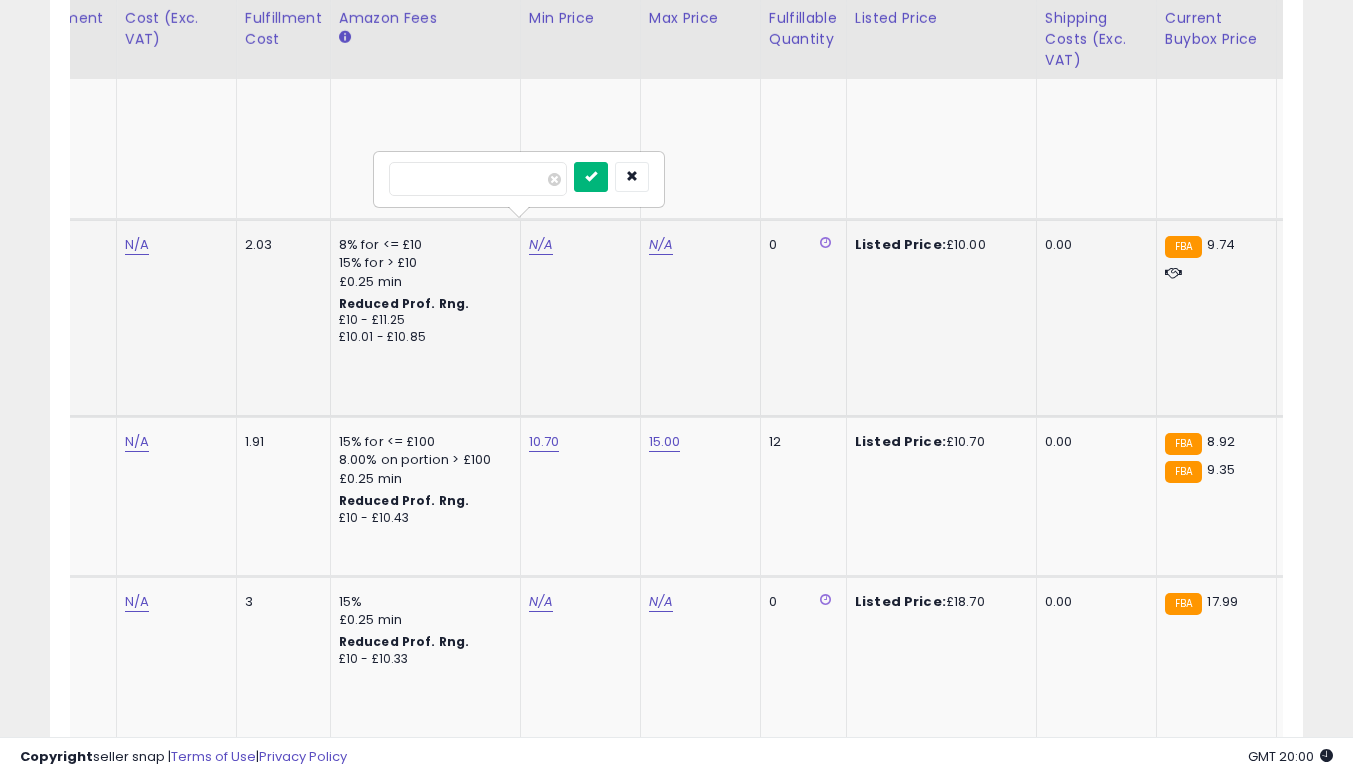 click at bounding box center [591, 176] 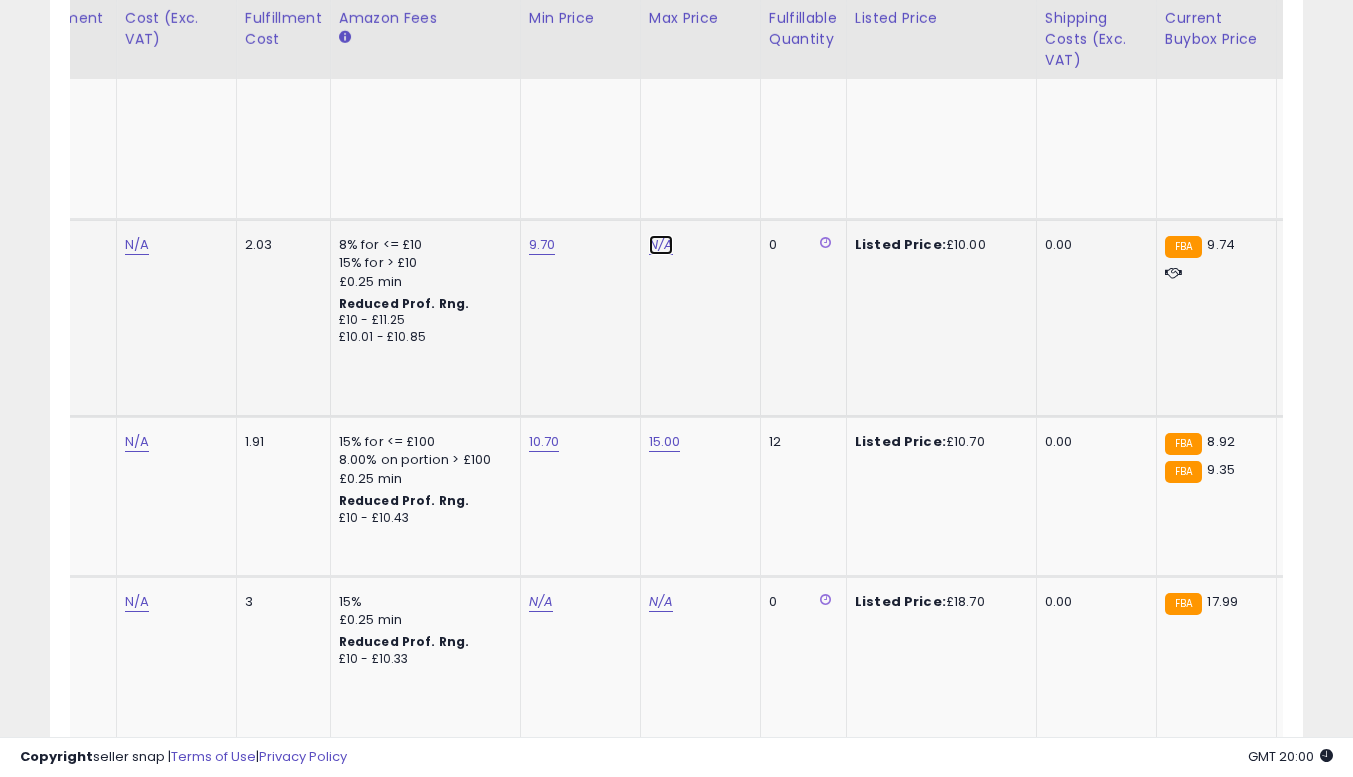 click on "N/A" at bounding box center [661, 245] 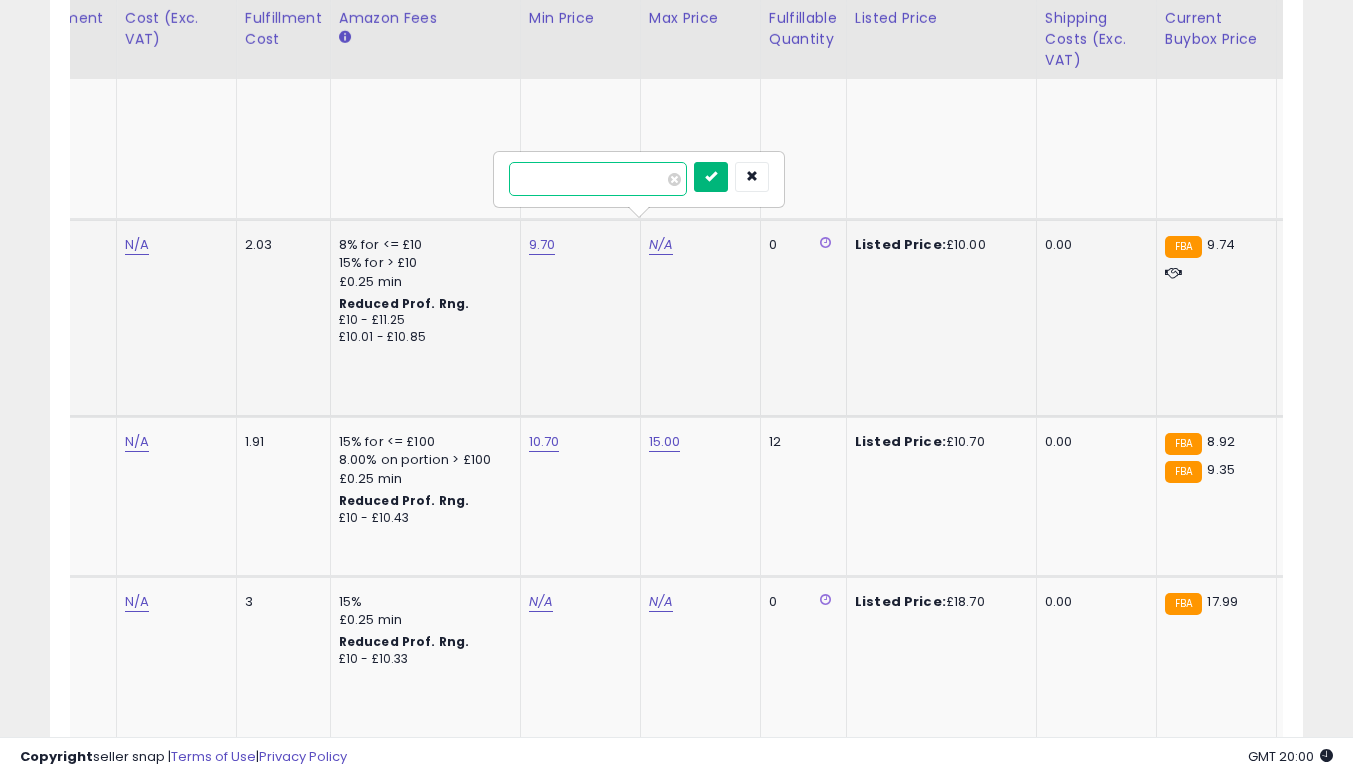 type on "**" 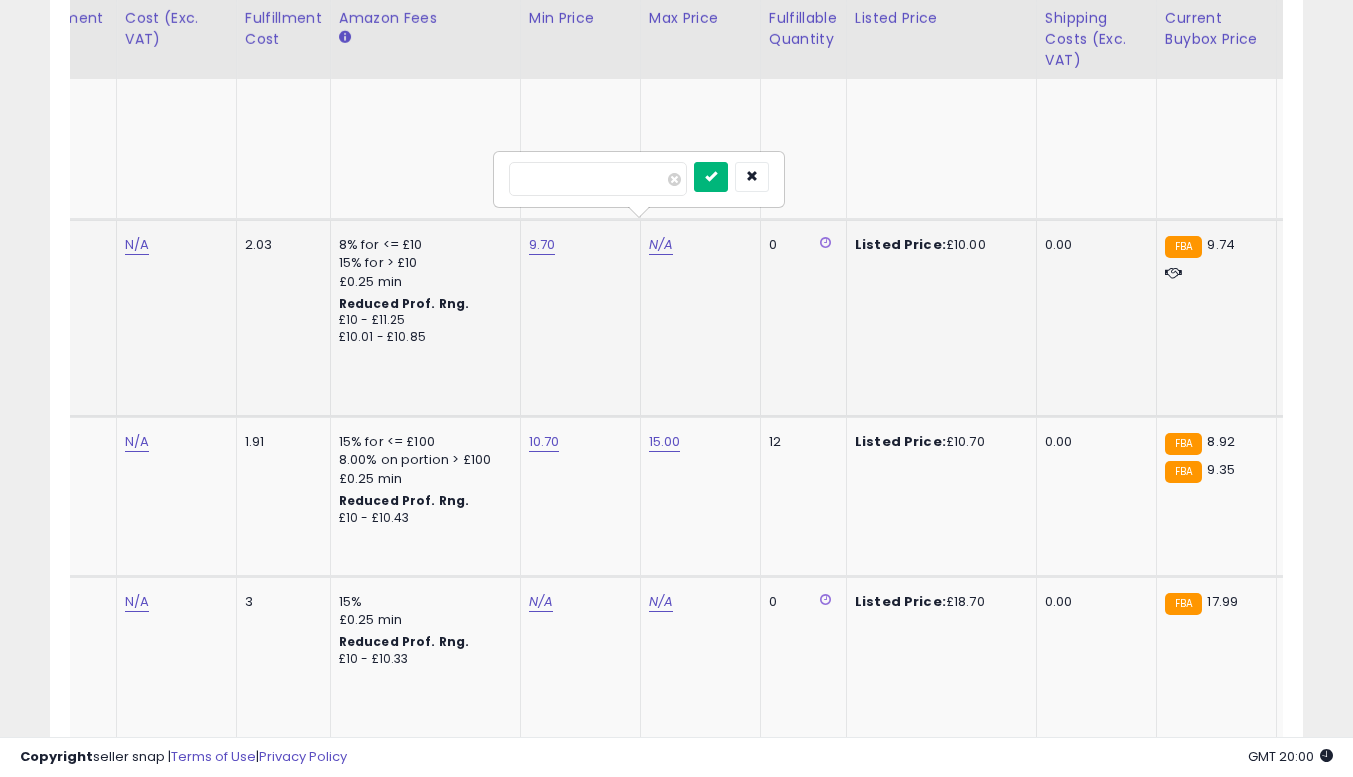 click at bounding box center [711, 177] 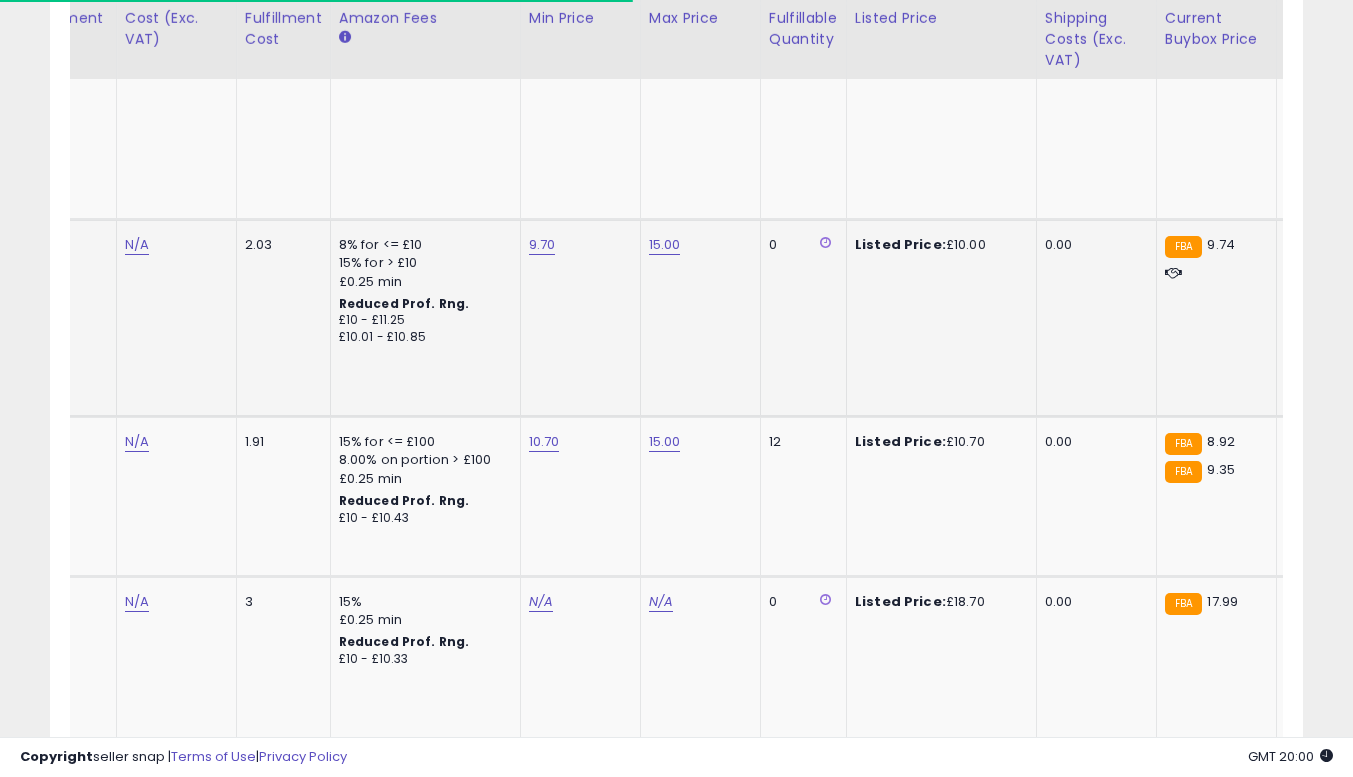 click on "9.70" 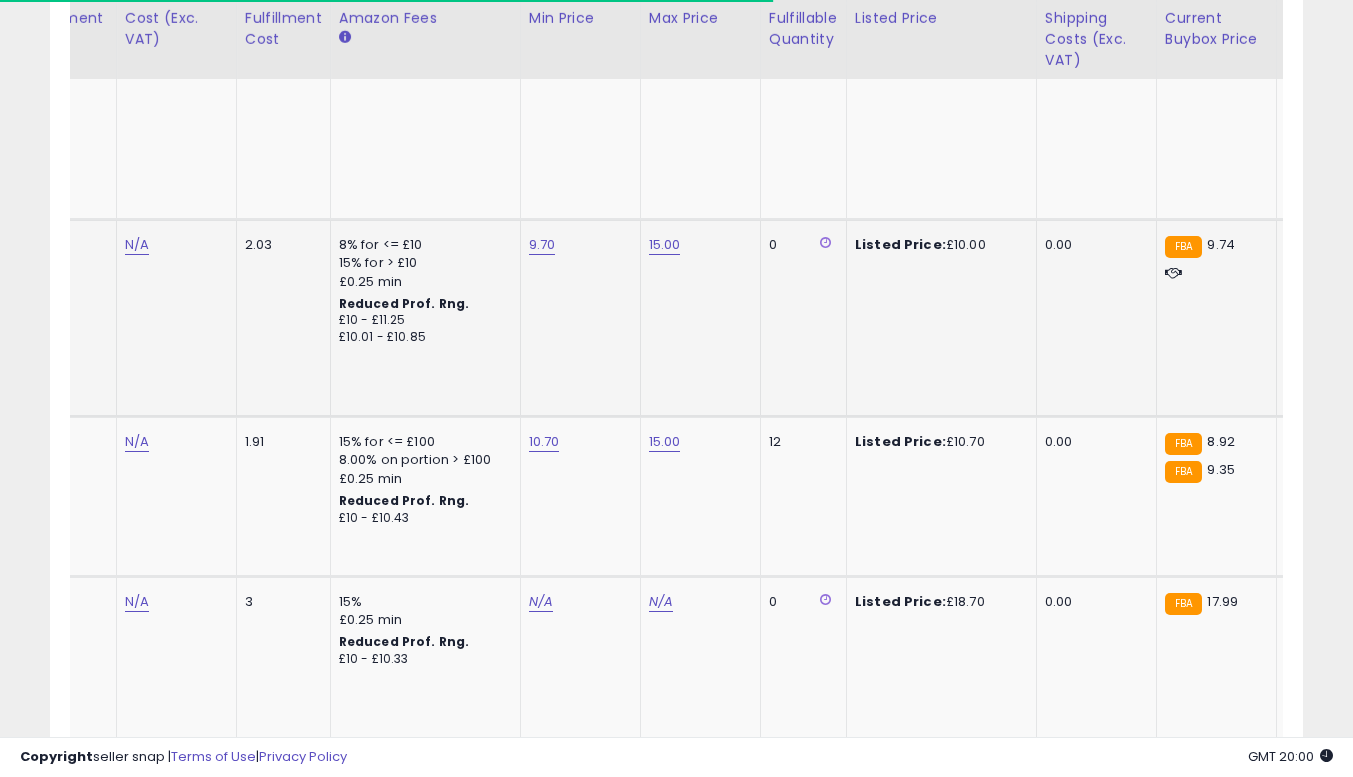 scroll, scrollTop: 0, scrollLeft: 480, axis: horizontal 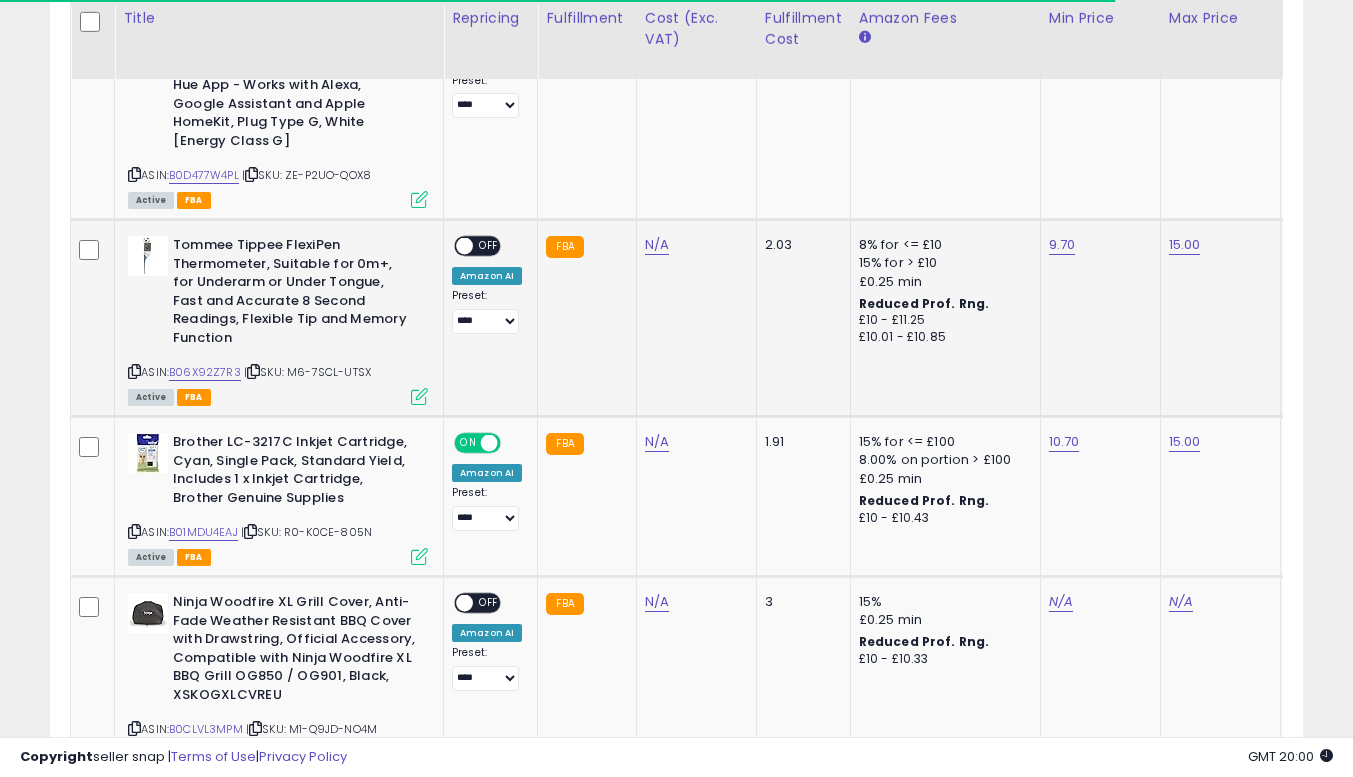 click on "OFF" at bounding box center [489, 246] 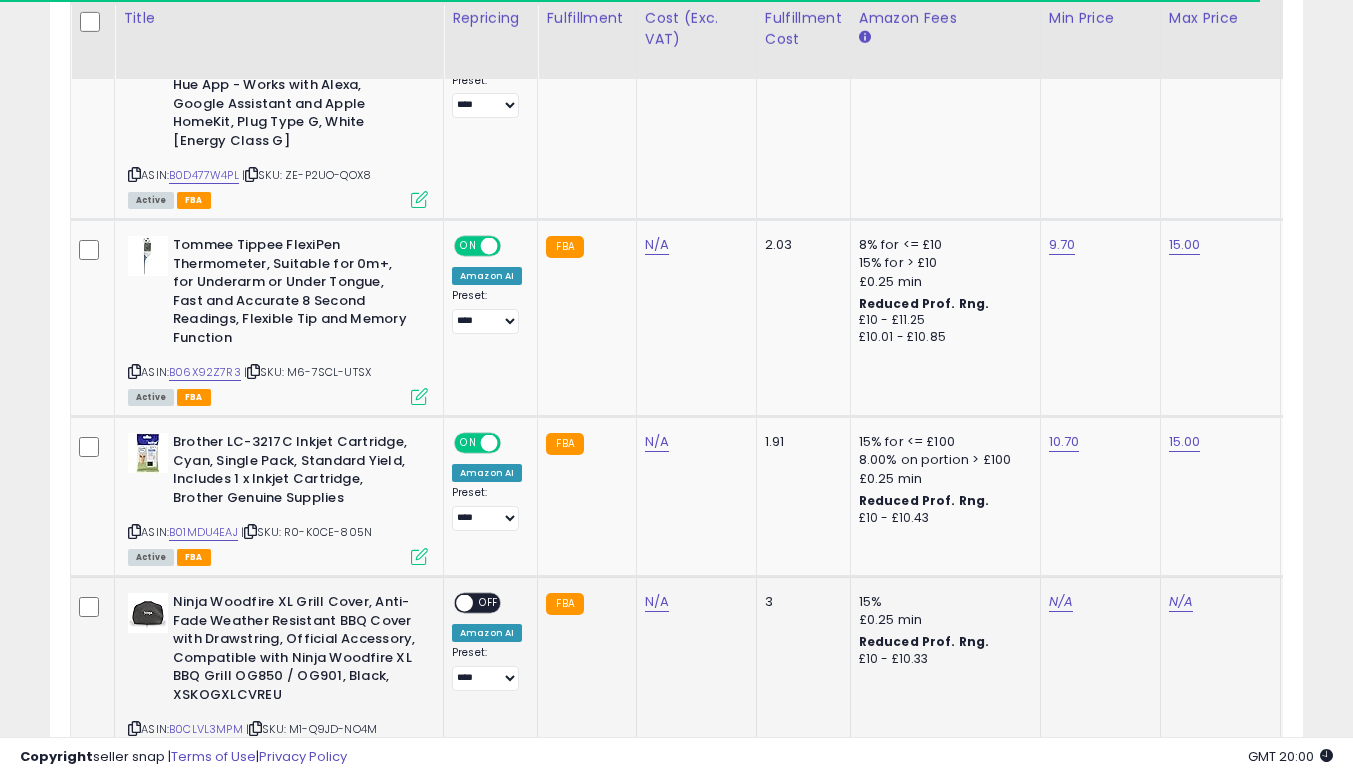 click on "N/A" 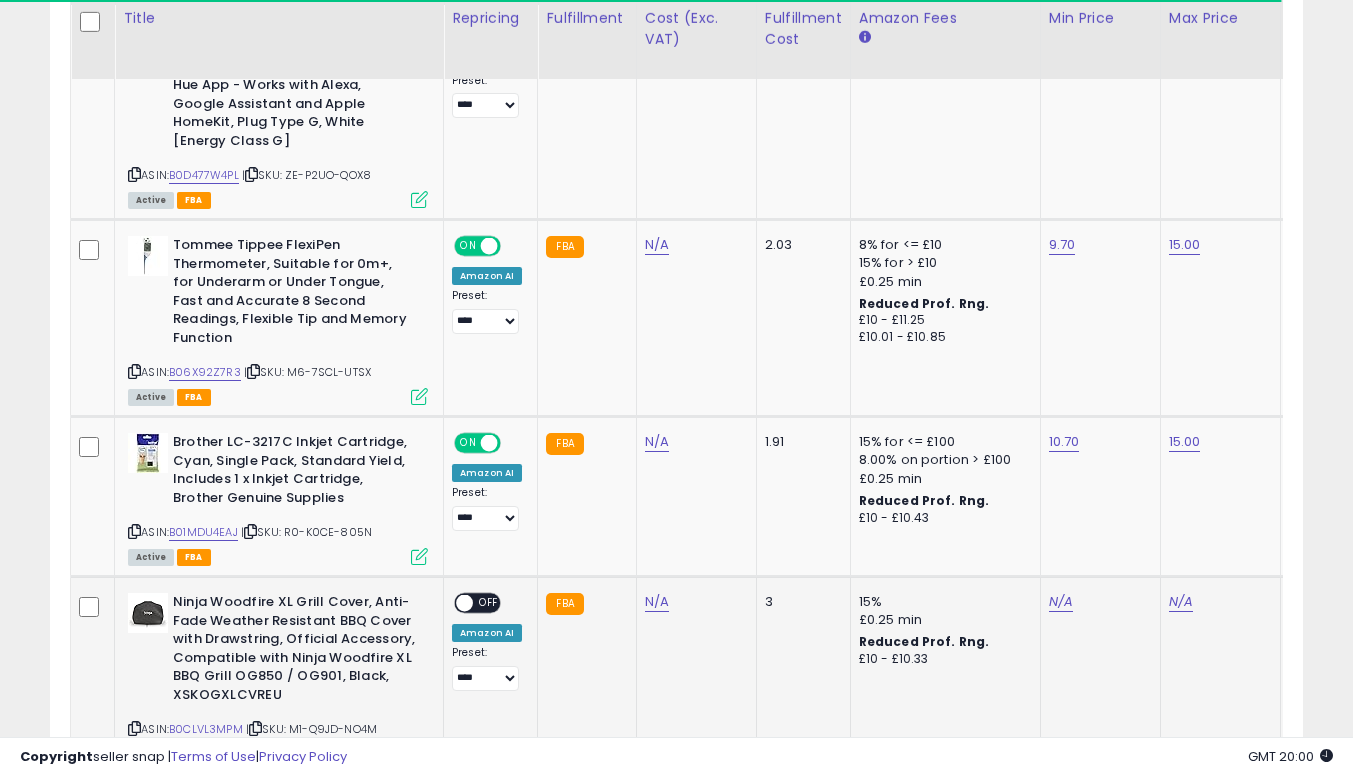 scroll, scrollTop: 0, scrollLeft: 40, axis: horizontal 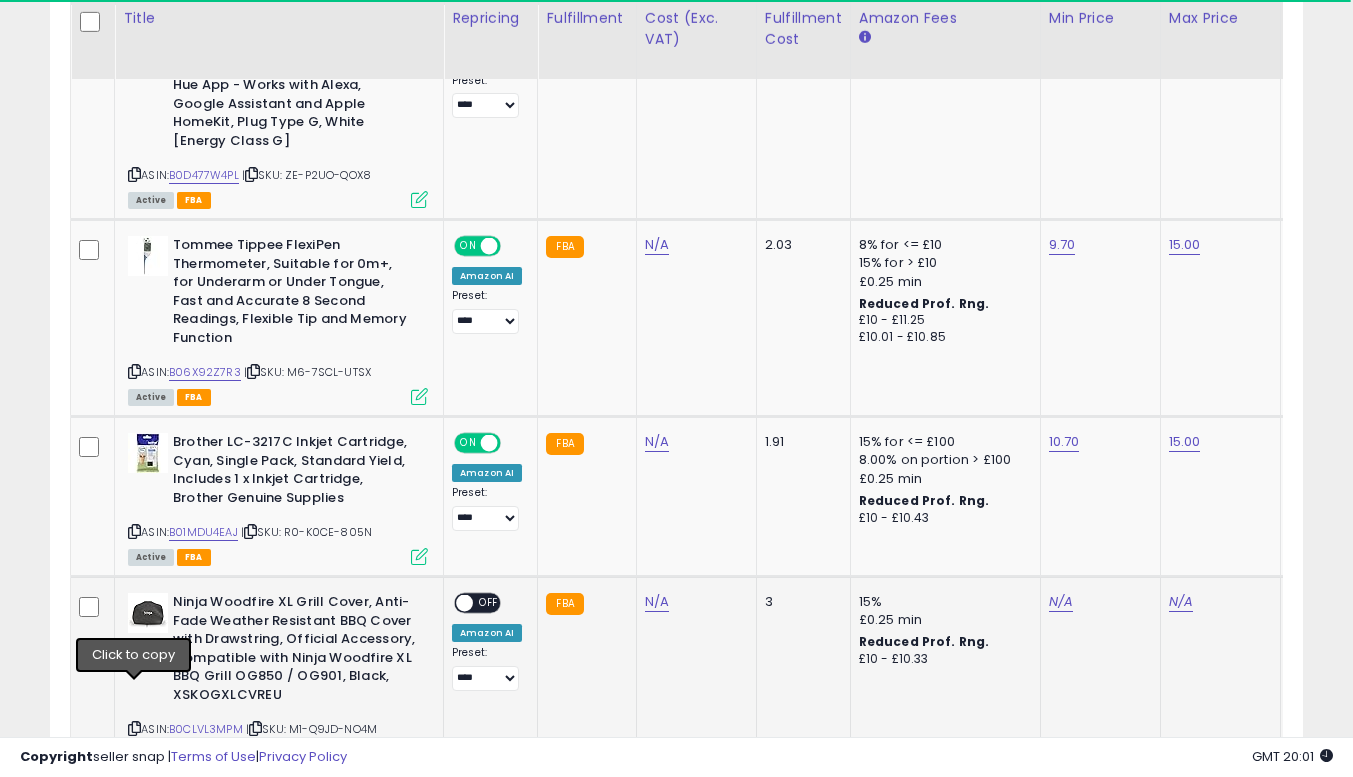 click at bounding box center [134, 728] 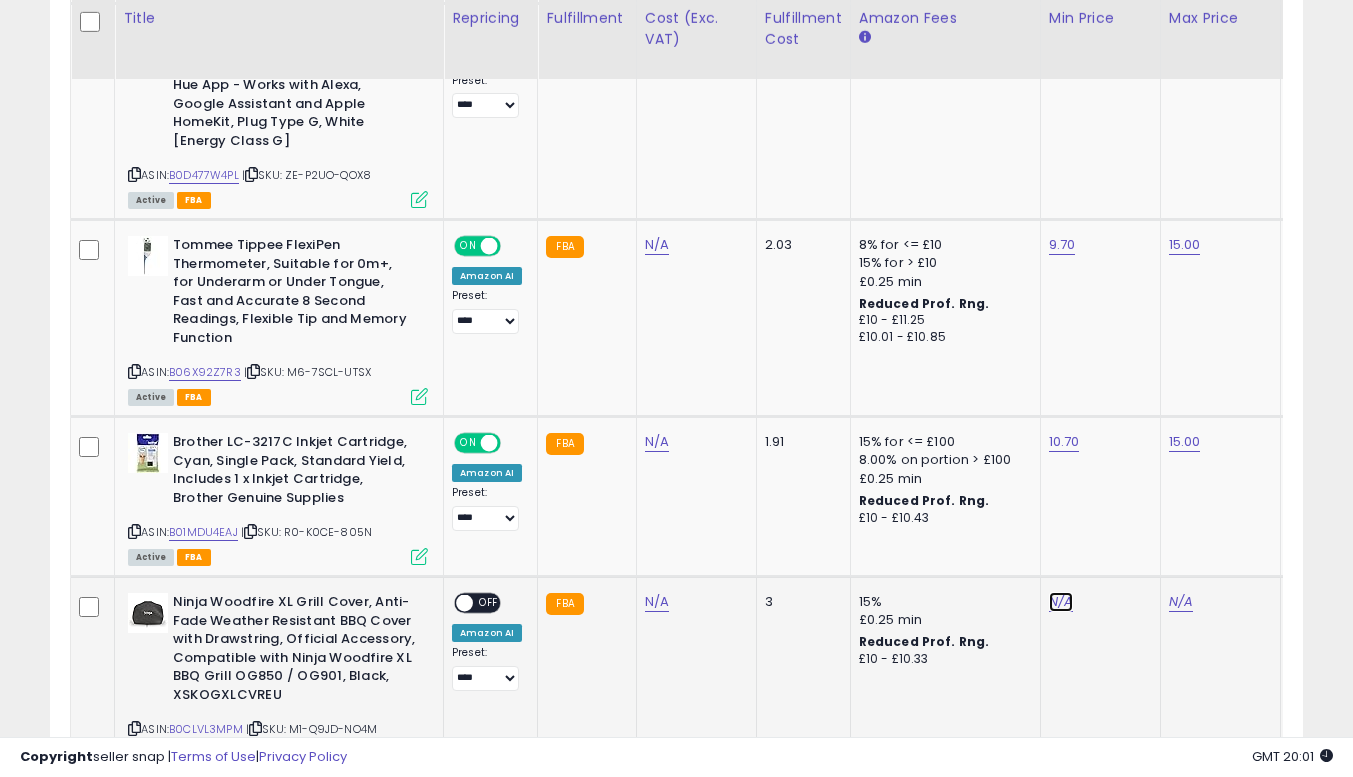 click on "N/A" at bounding box center (1061, 602) 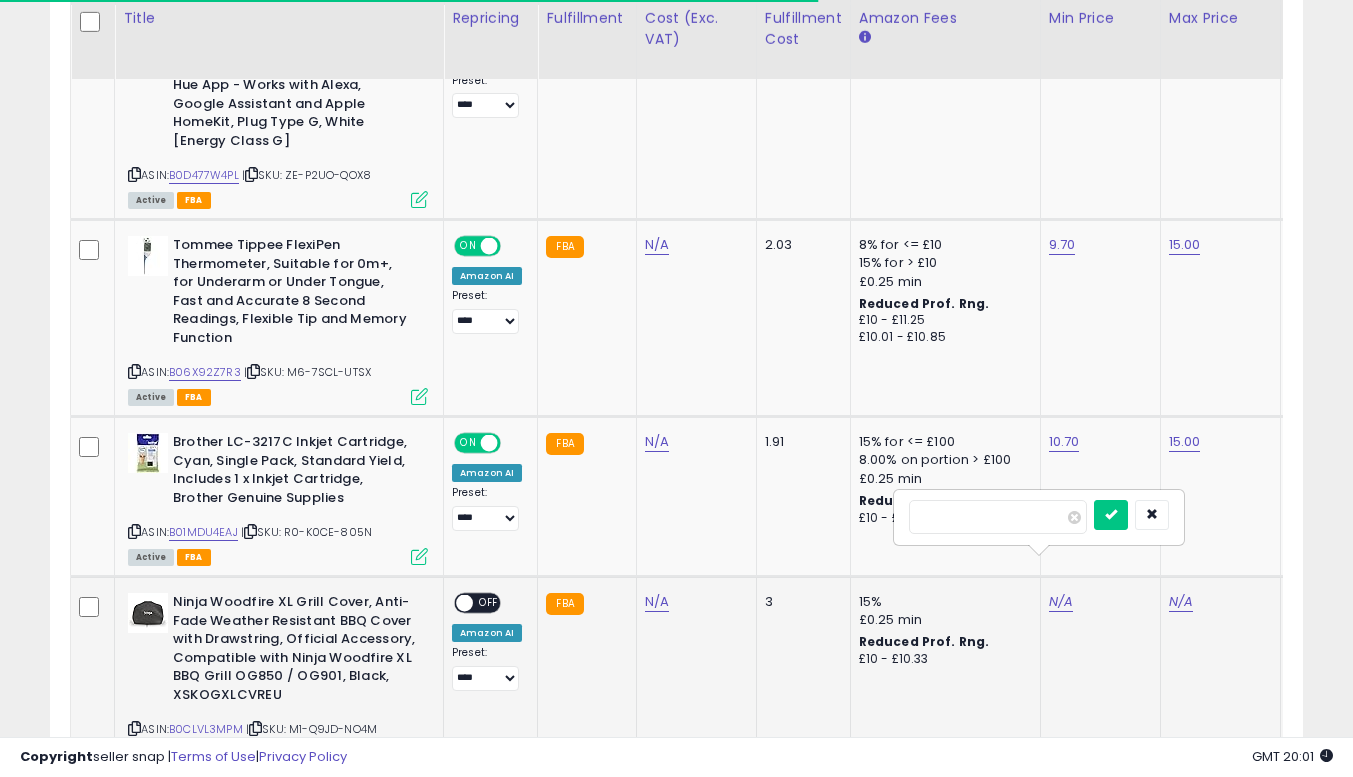 type on "*****" 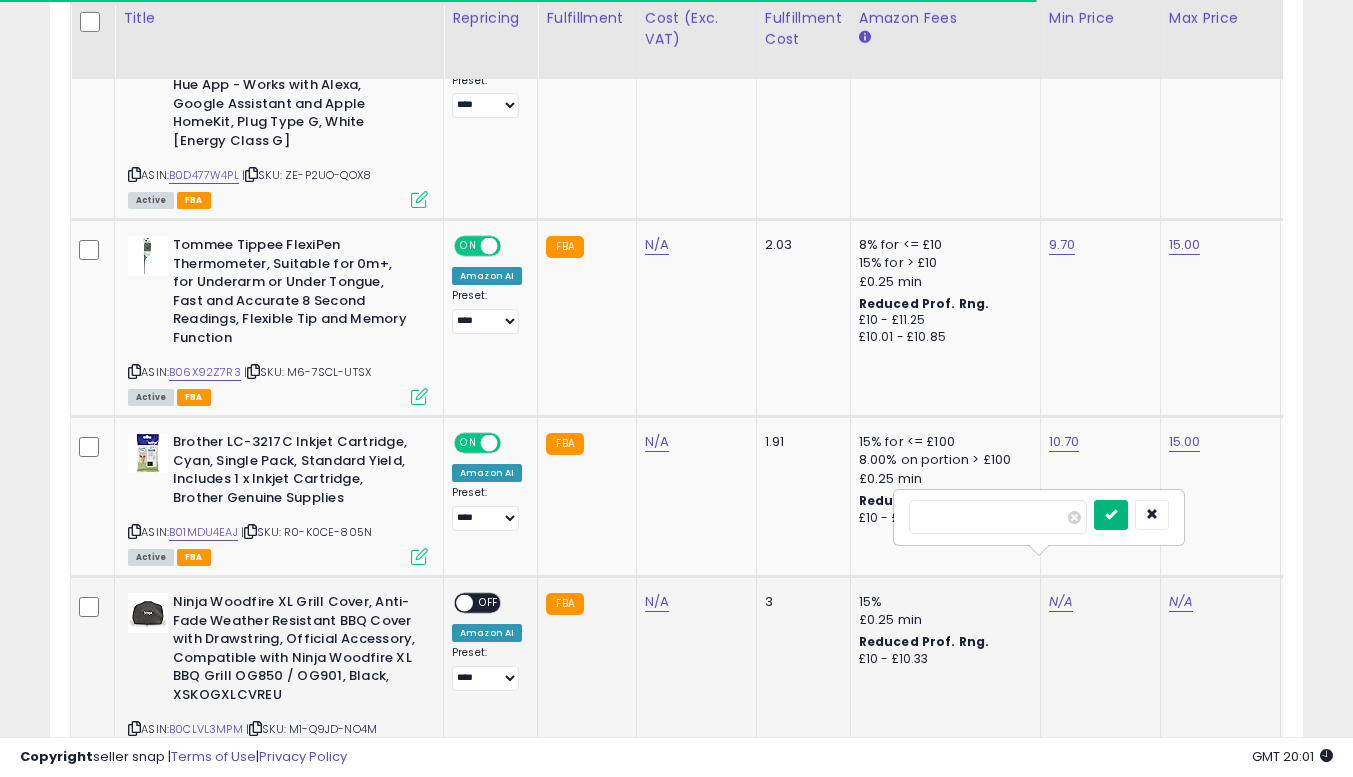 click at bounding box center (1111, 515) 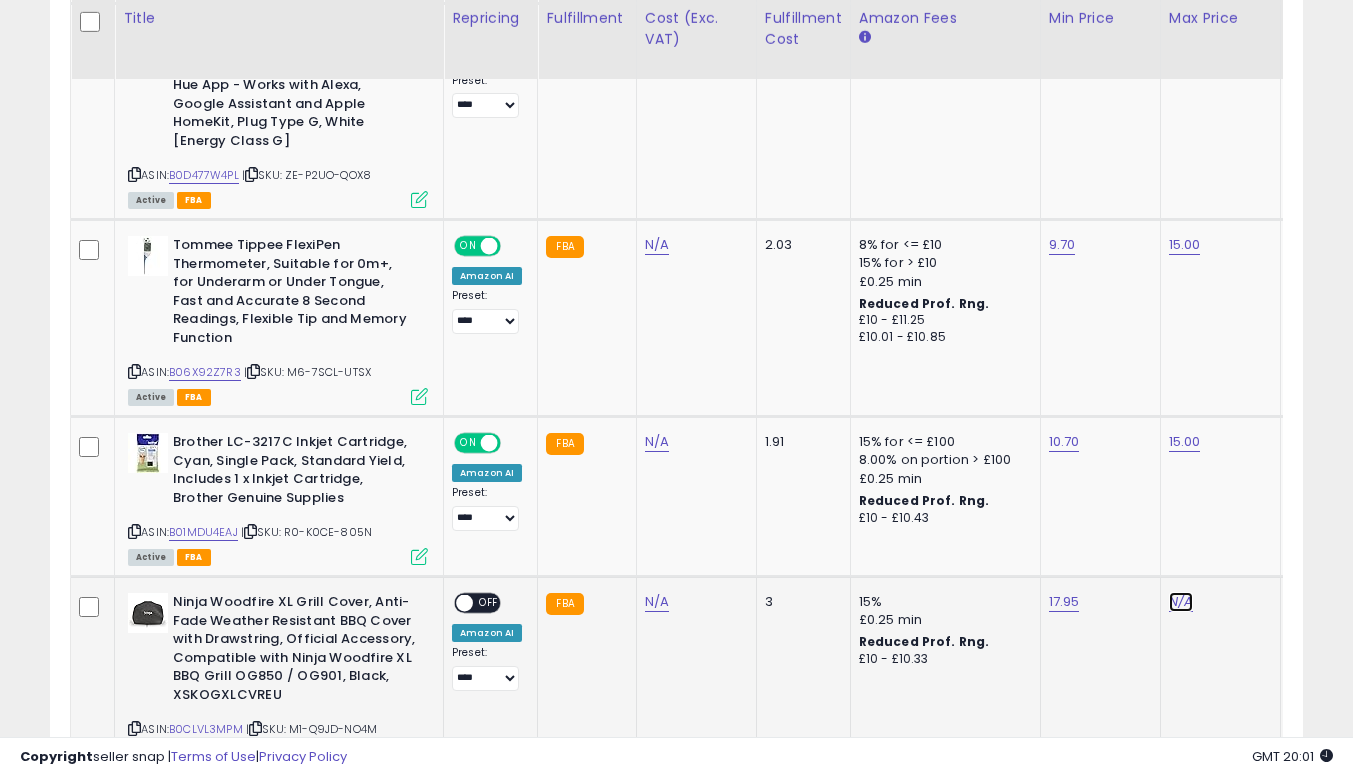 click on "N/A" at bounding box center (1181, 602) 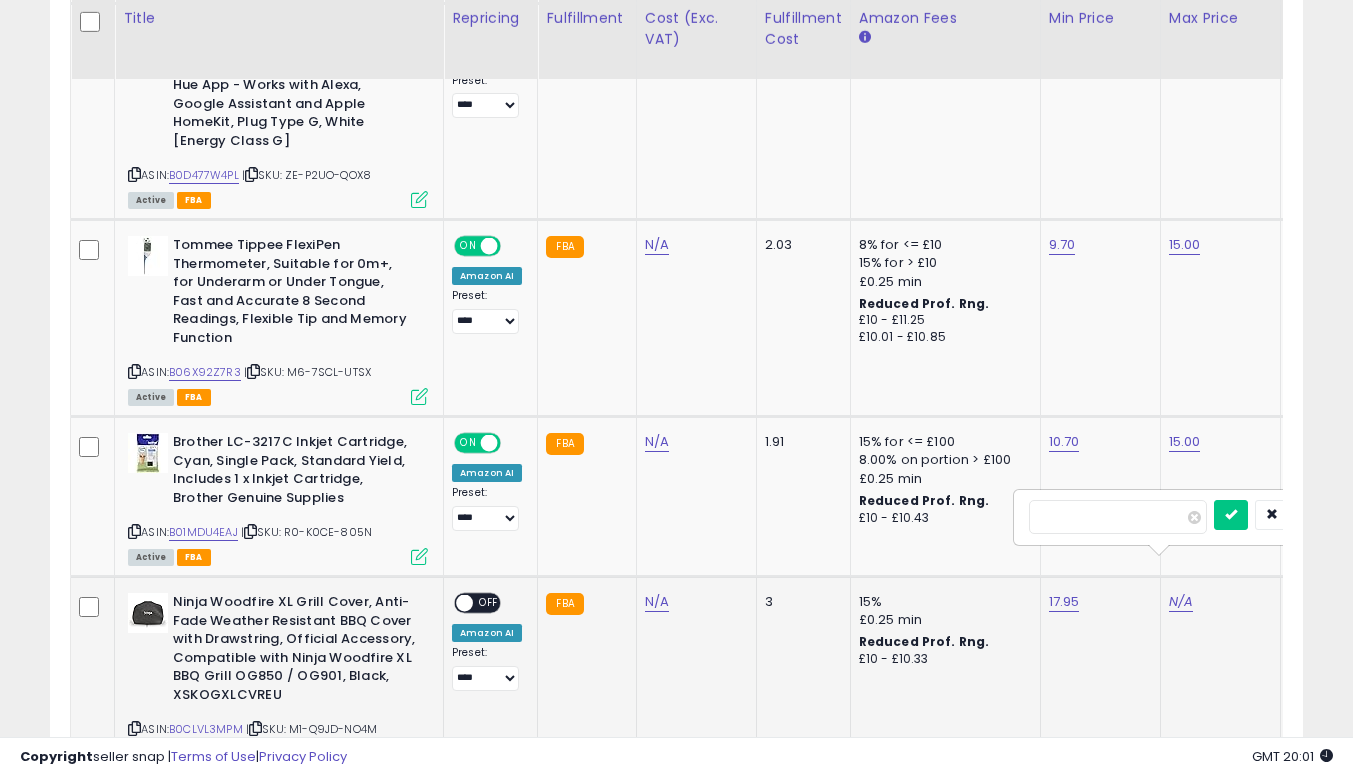 scroll, scrollTop: 0, scrollLeft: 87, axis: horizontal 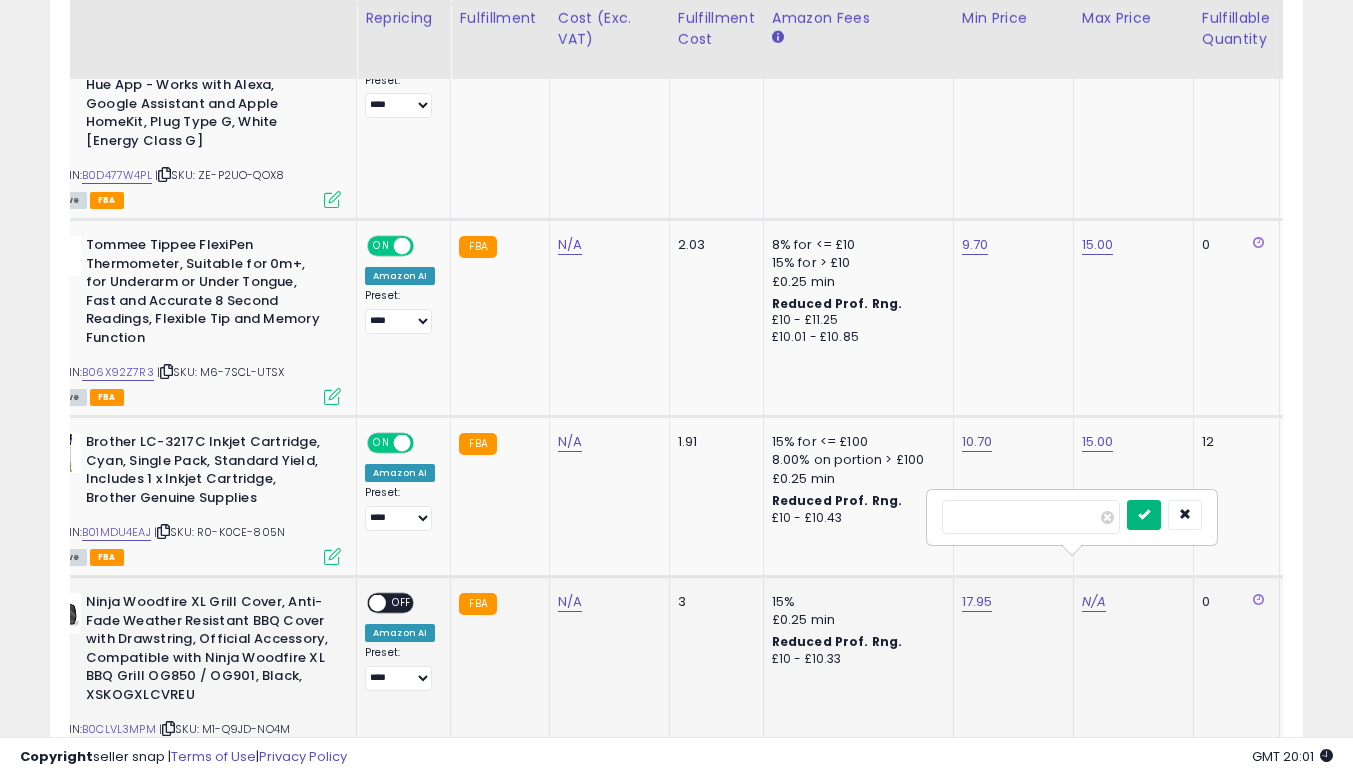 type on "**" 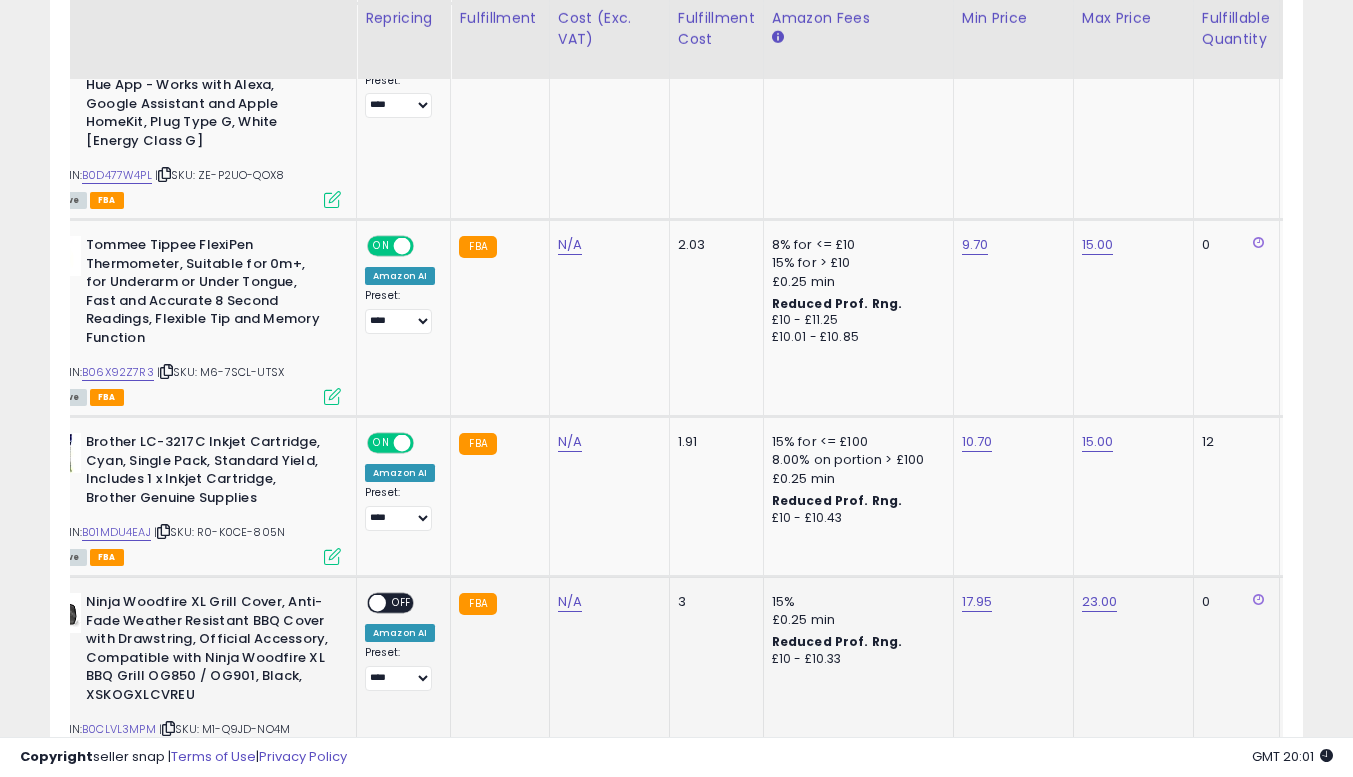 click on "OFF" at bounding box center (402, 603) 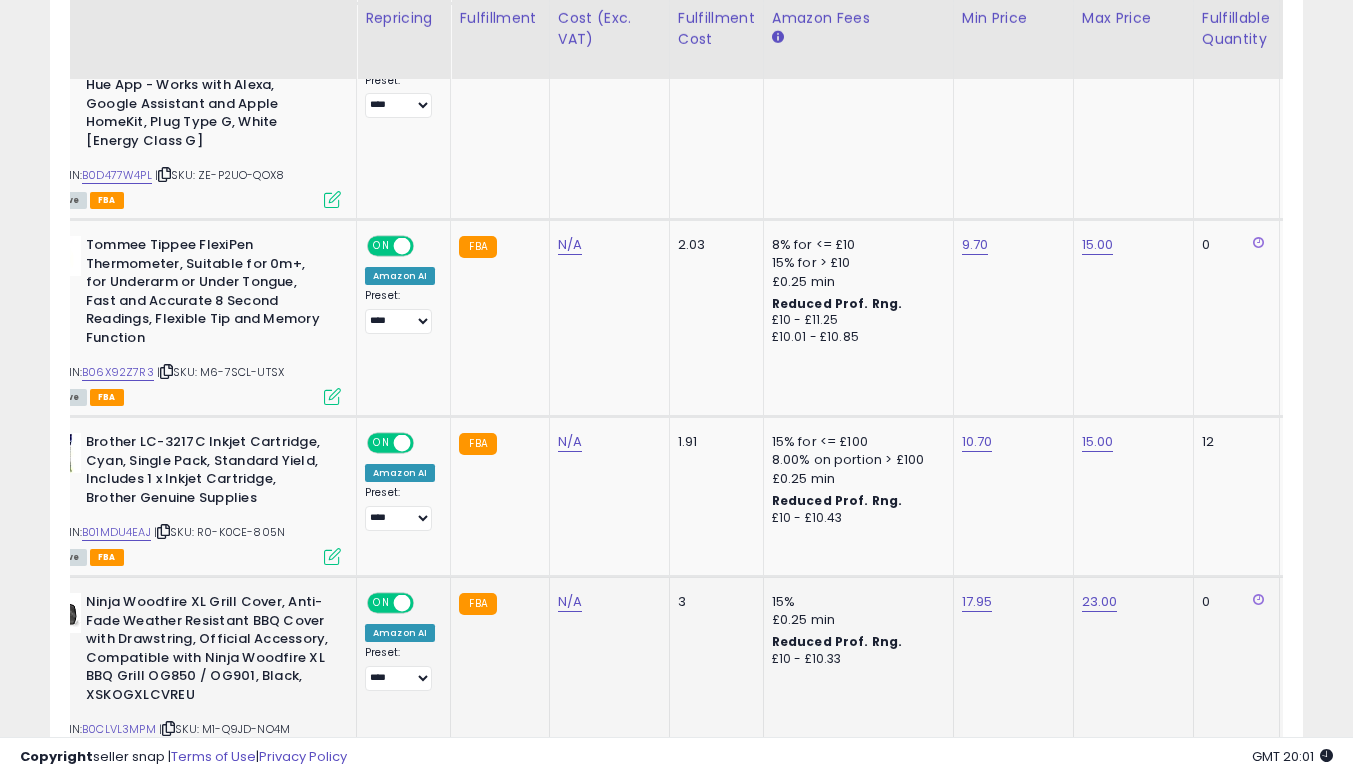 click on "FBA" 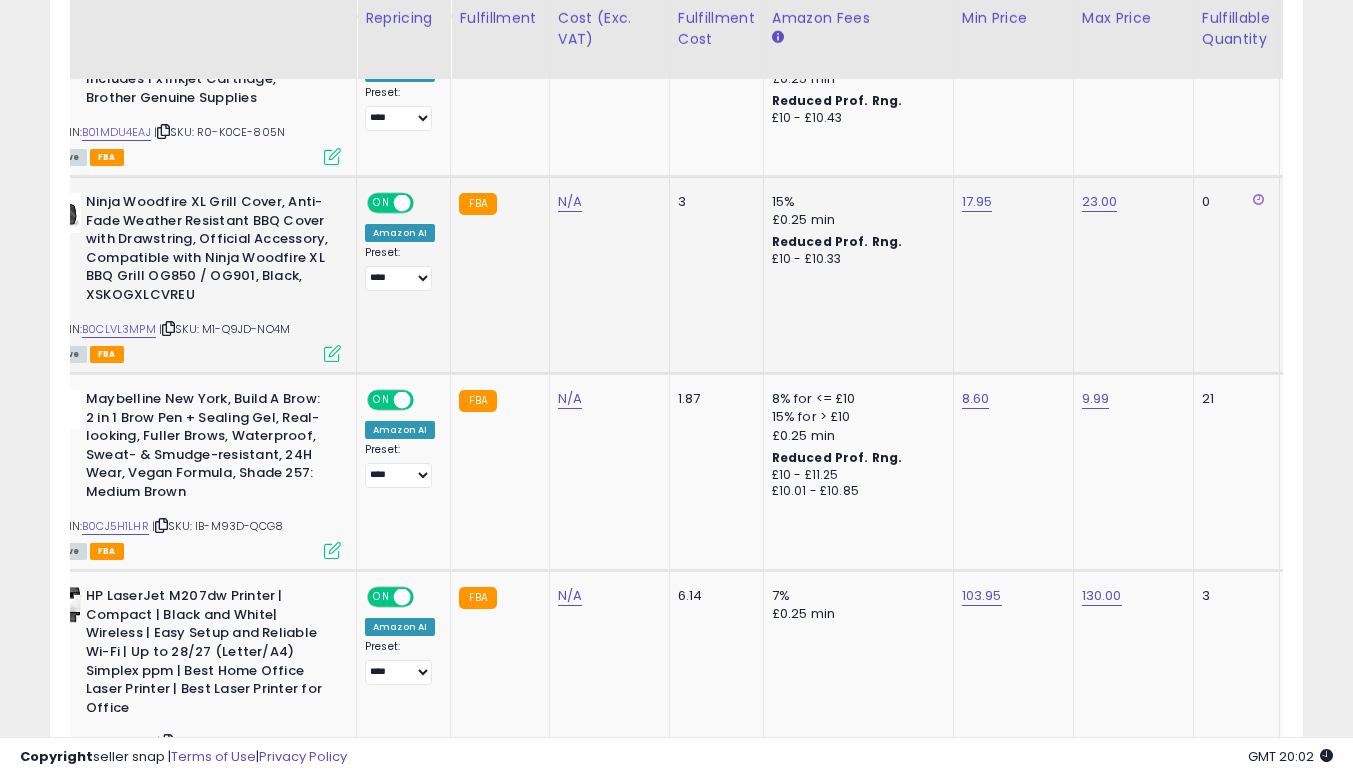 scroll, scrollTop: 1823, scrollLeft: 0, axis: vertical 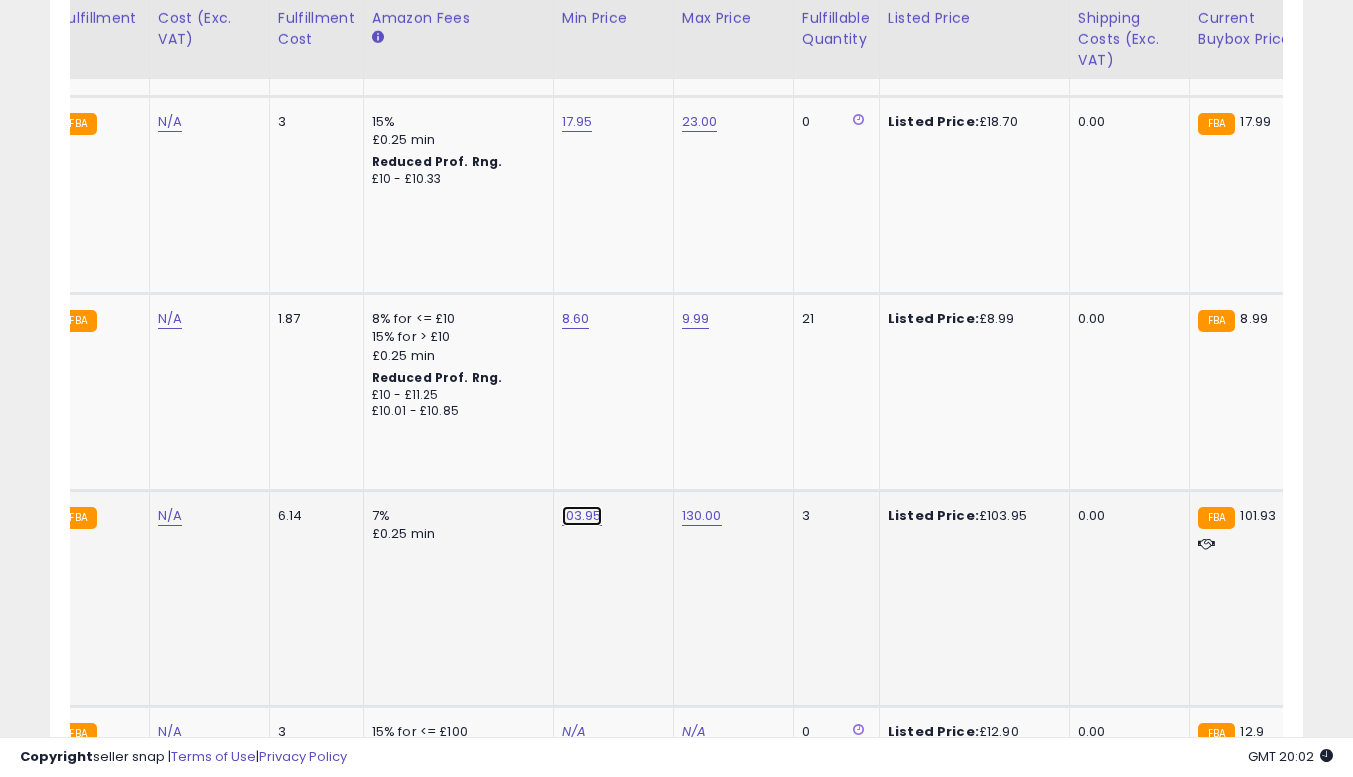 click on "103.95" at bounding box center [578, -789] 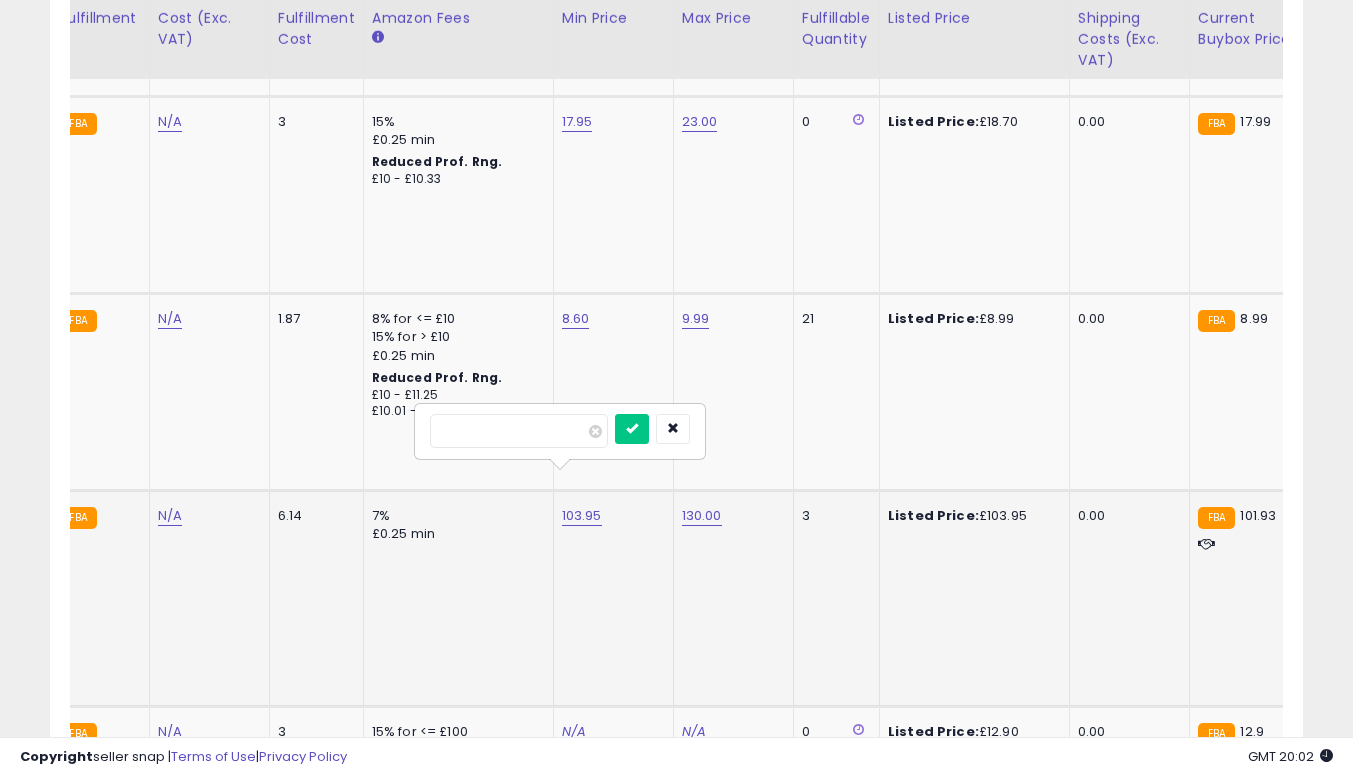 type on "******" 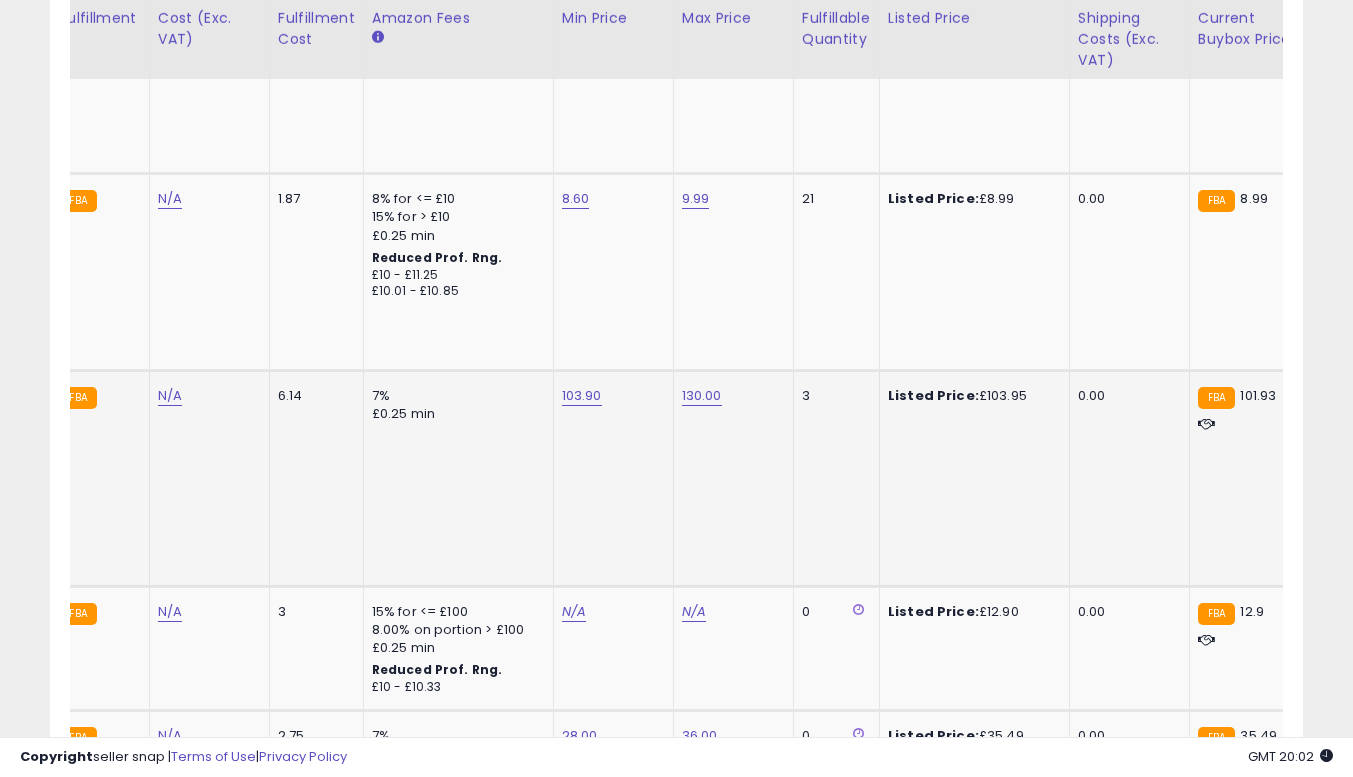 scroll, scrollTop: 2023, scrollLeft: 0, axis: vertical 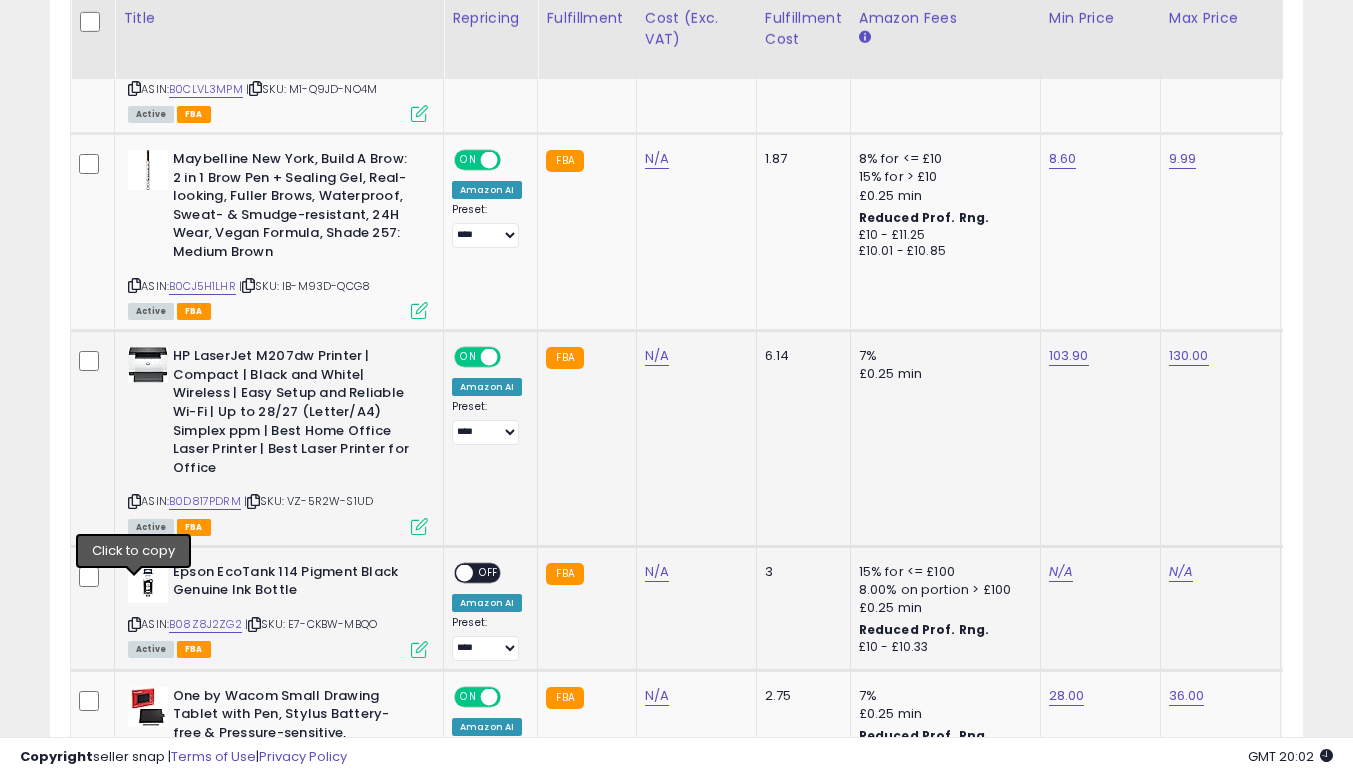 click at bounding box center (134, 624) 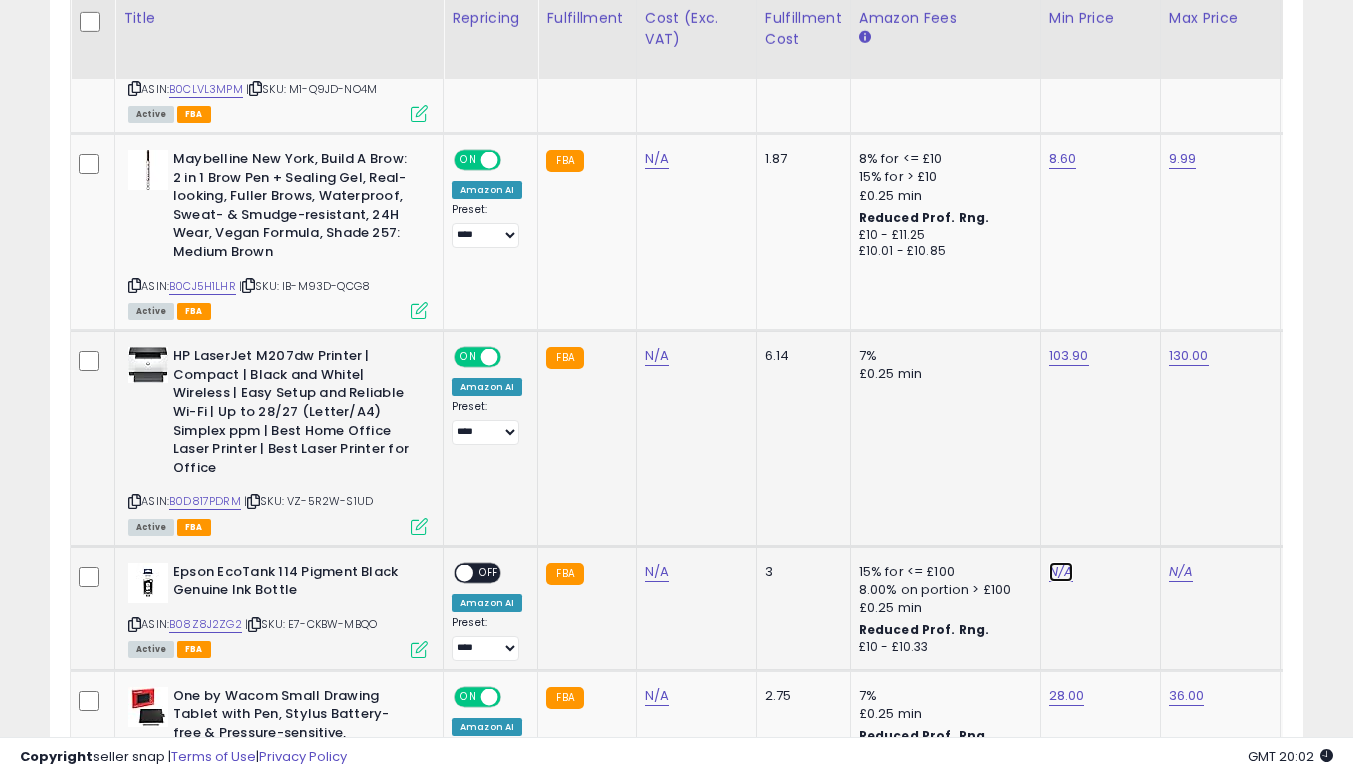 click on "N/A" at bounding box center (1061, 572) 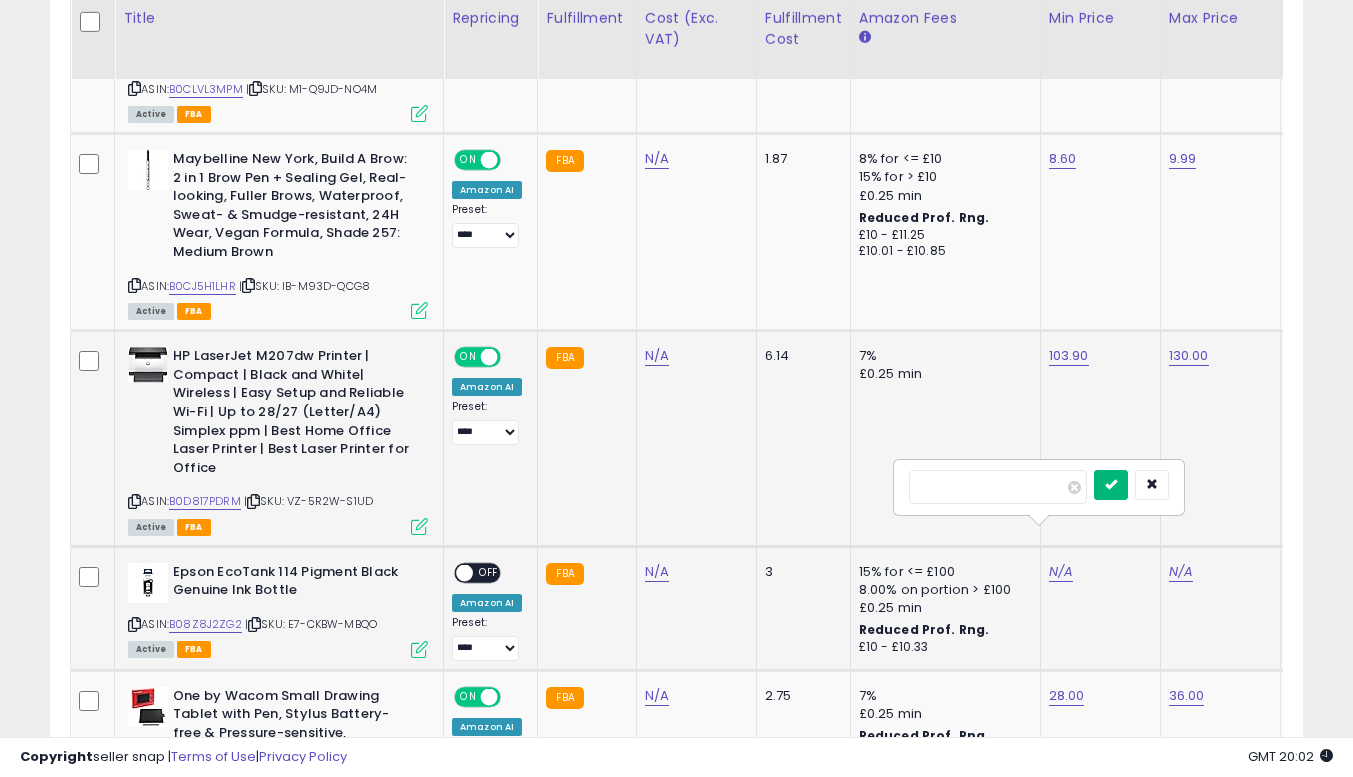 type on "*****" 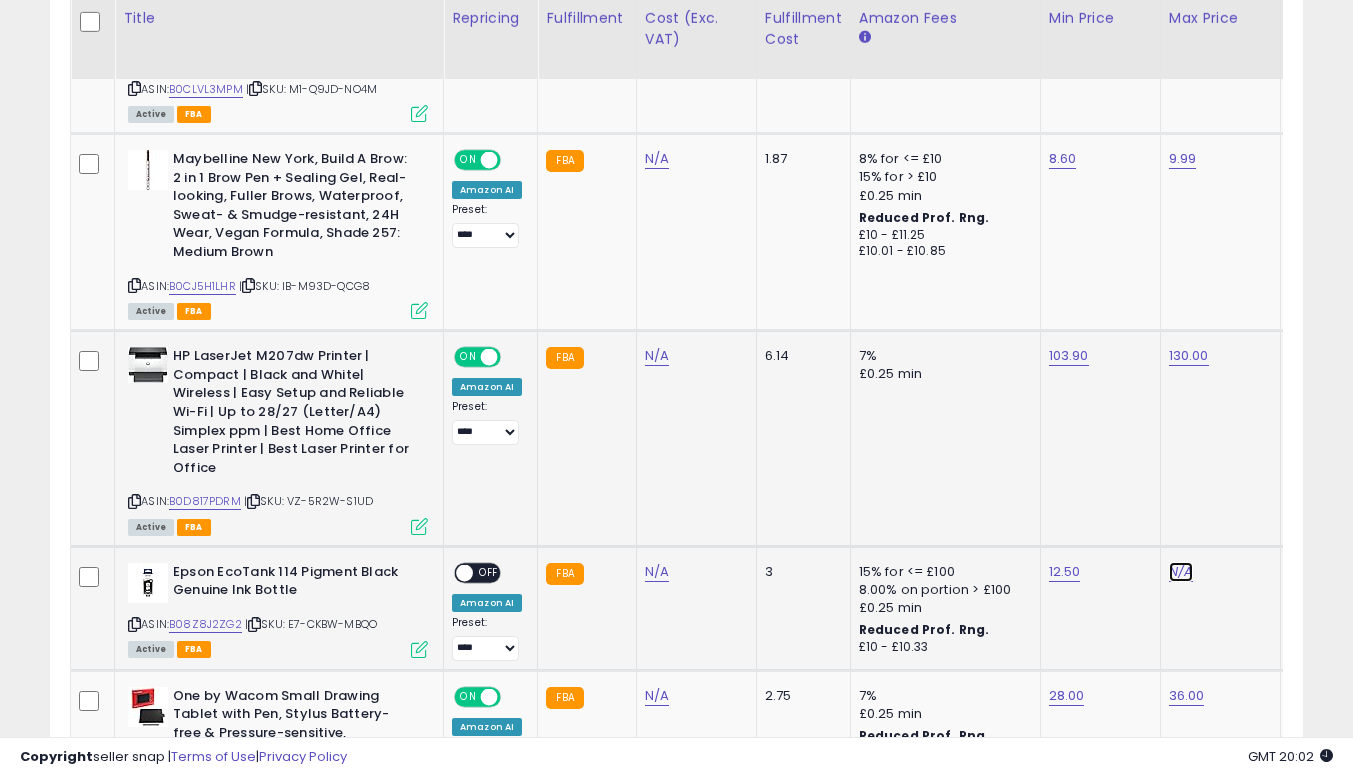 click on "N/A" at bounding box center (1181, 572) 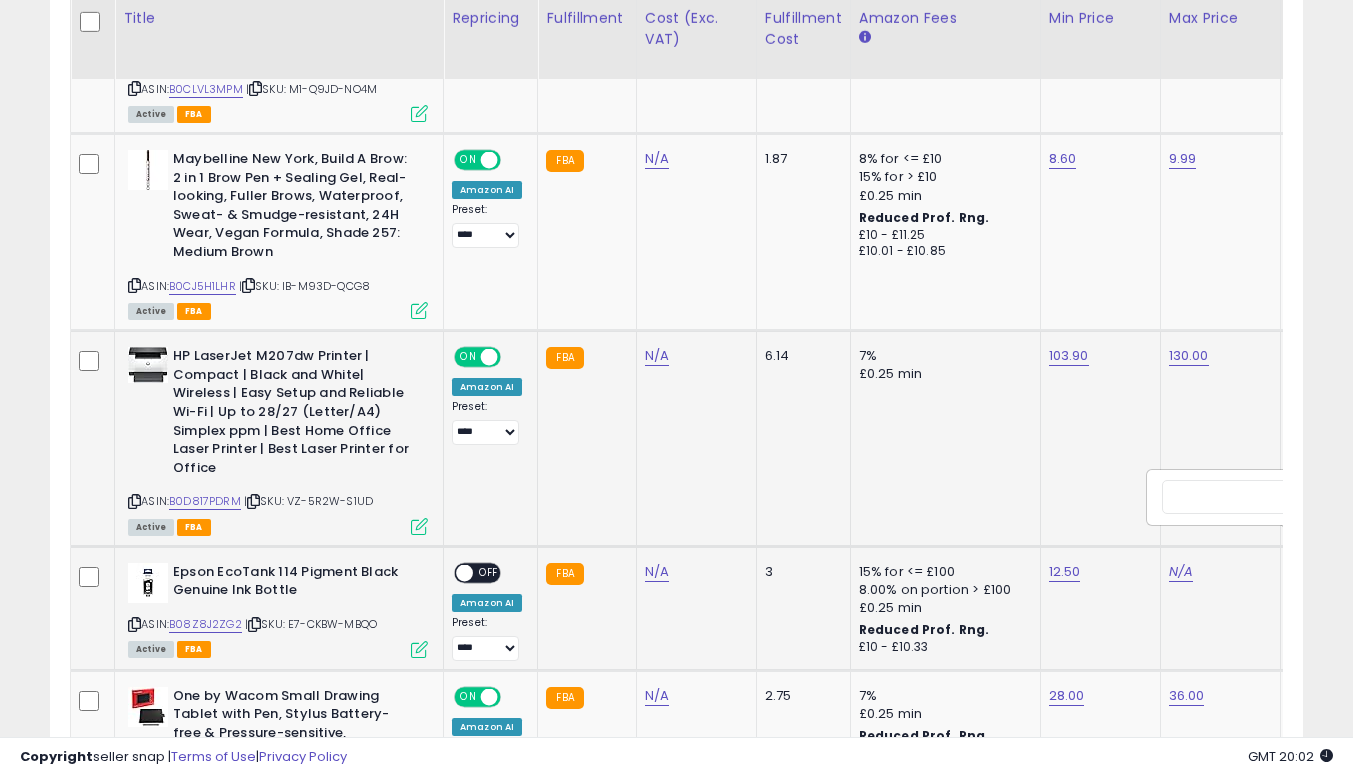 scroll, scrollTop: 0, scrollLeft: 87, axis: horizontal 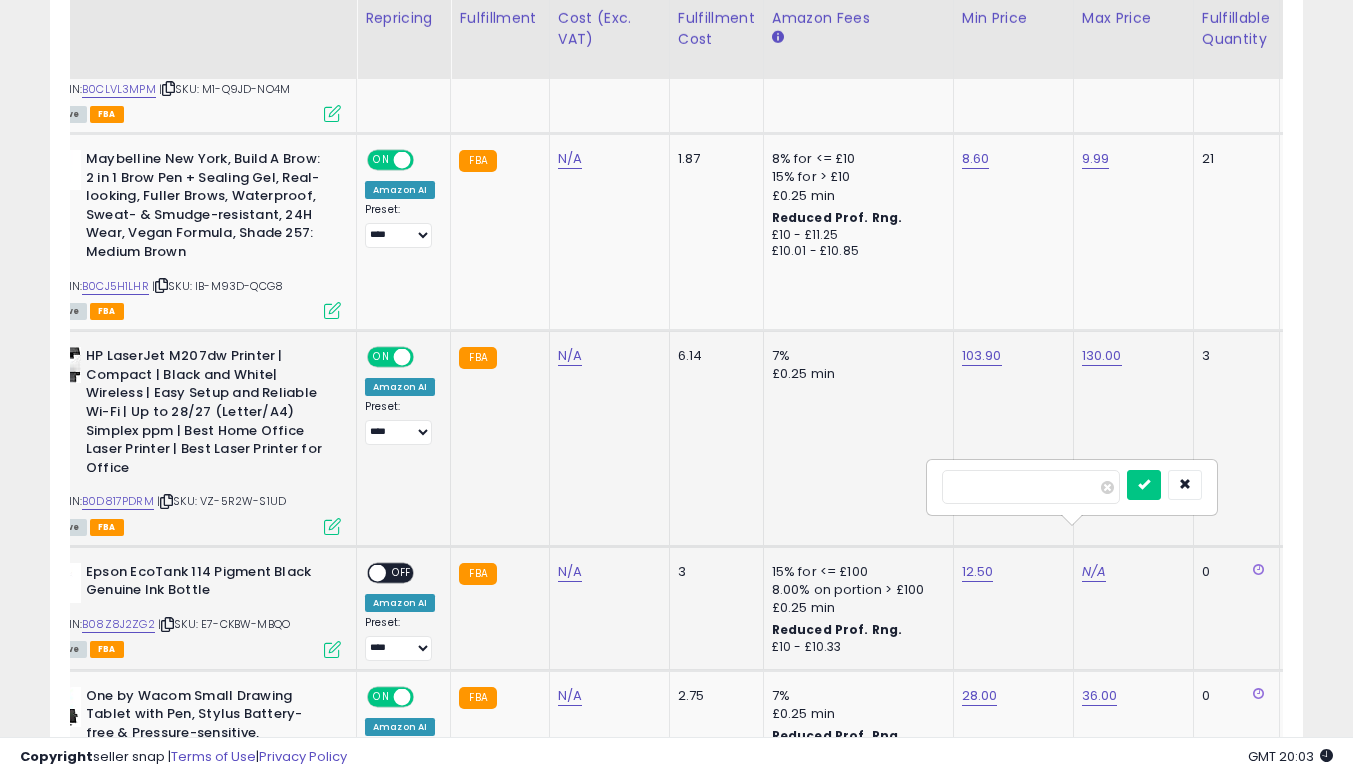 type on "**" 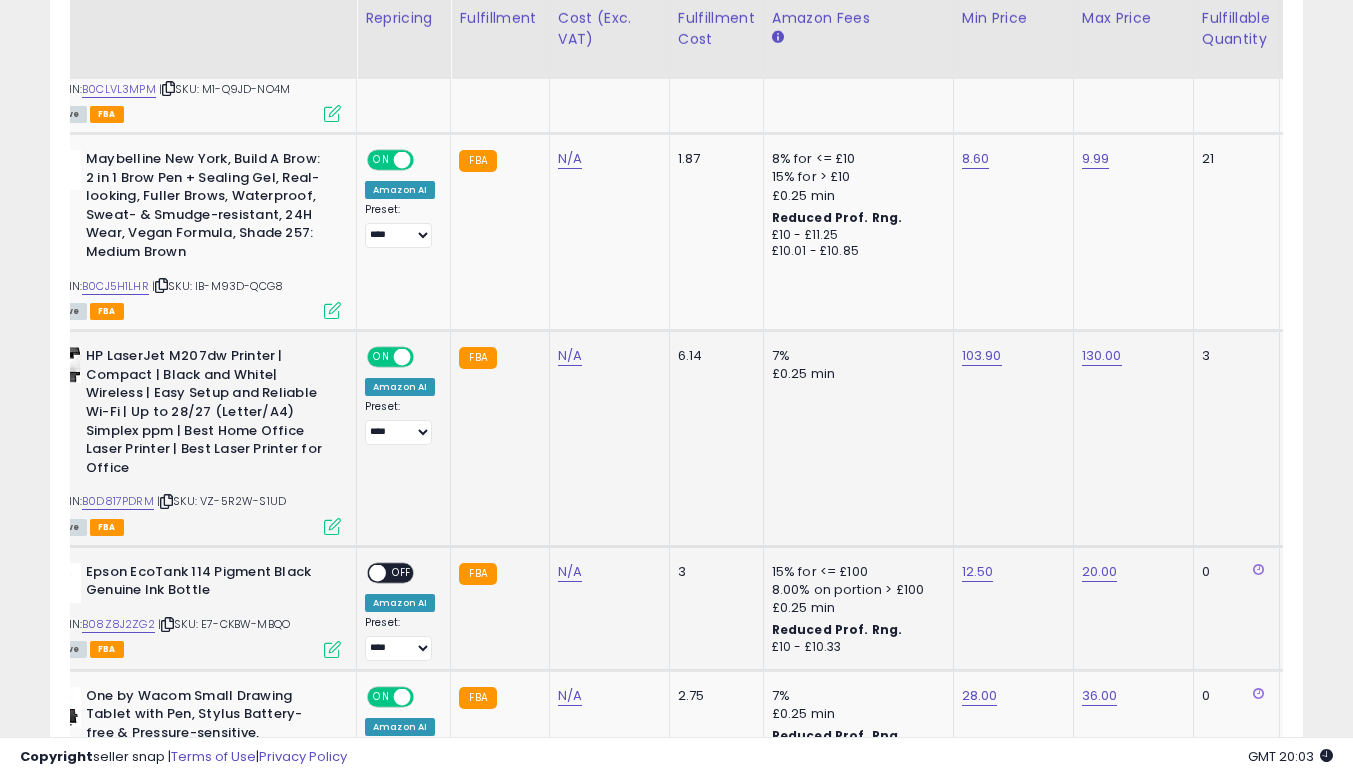 click on "OFF" at bounding box center [402, 572] 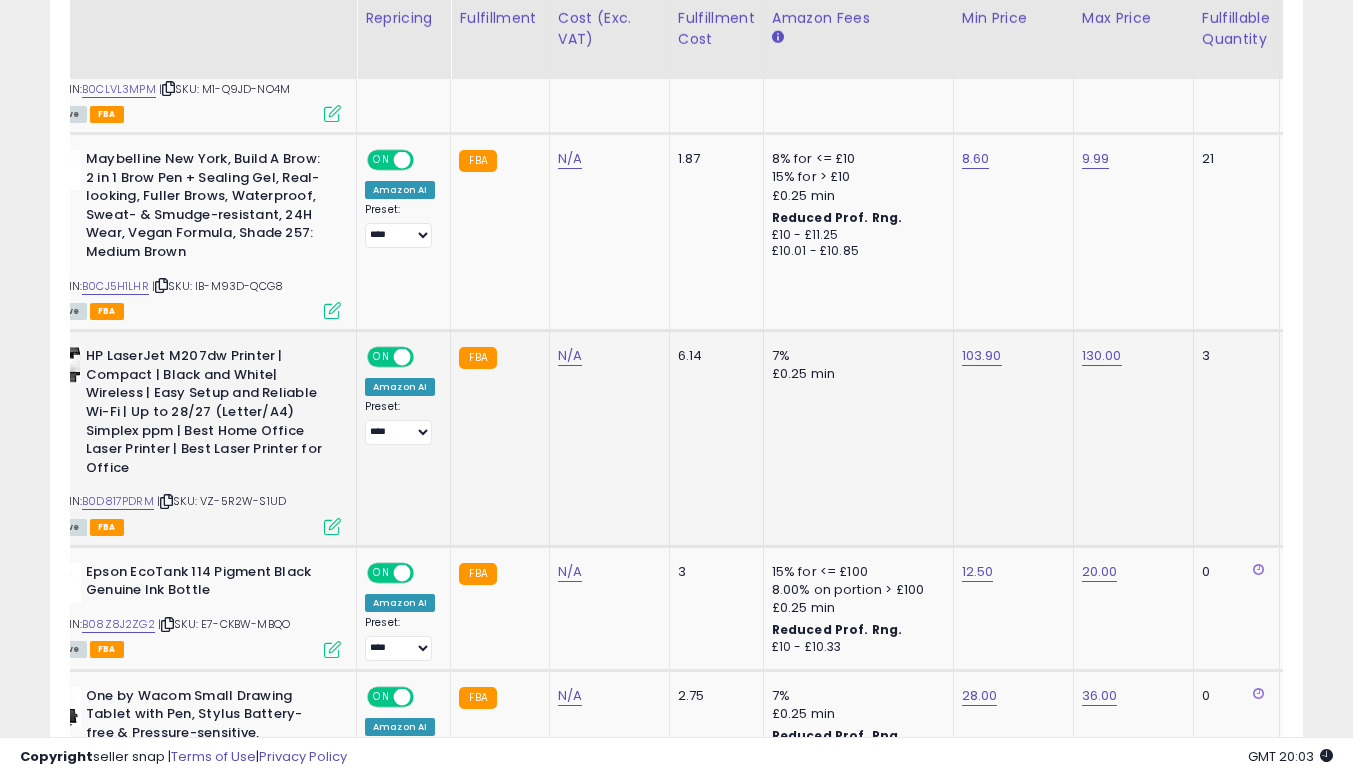 click on "12.50" 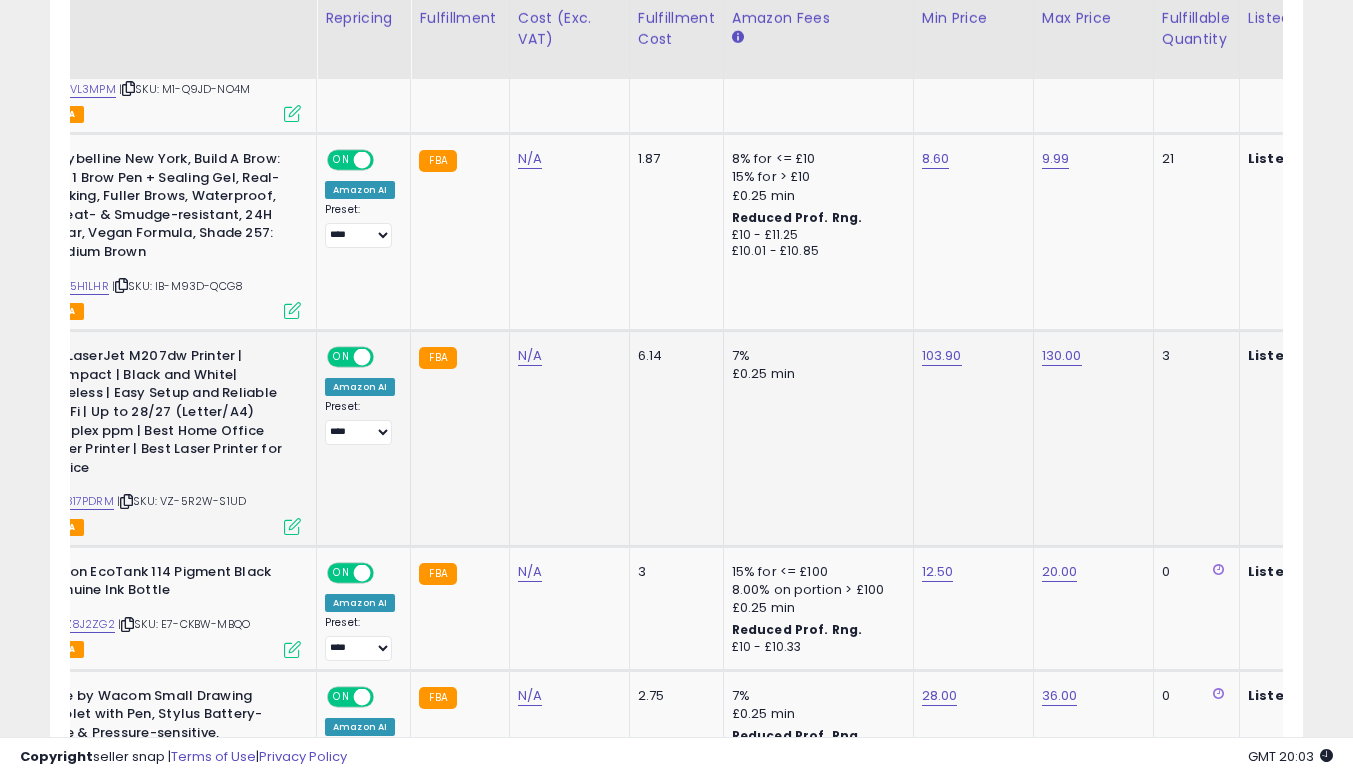 scroll, scrollTop: 0, scrollLeft: 407, axis: horizontal 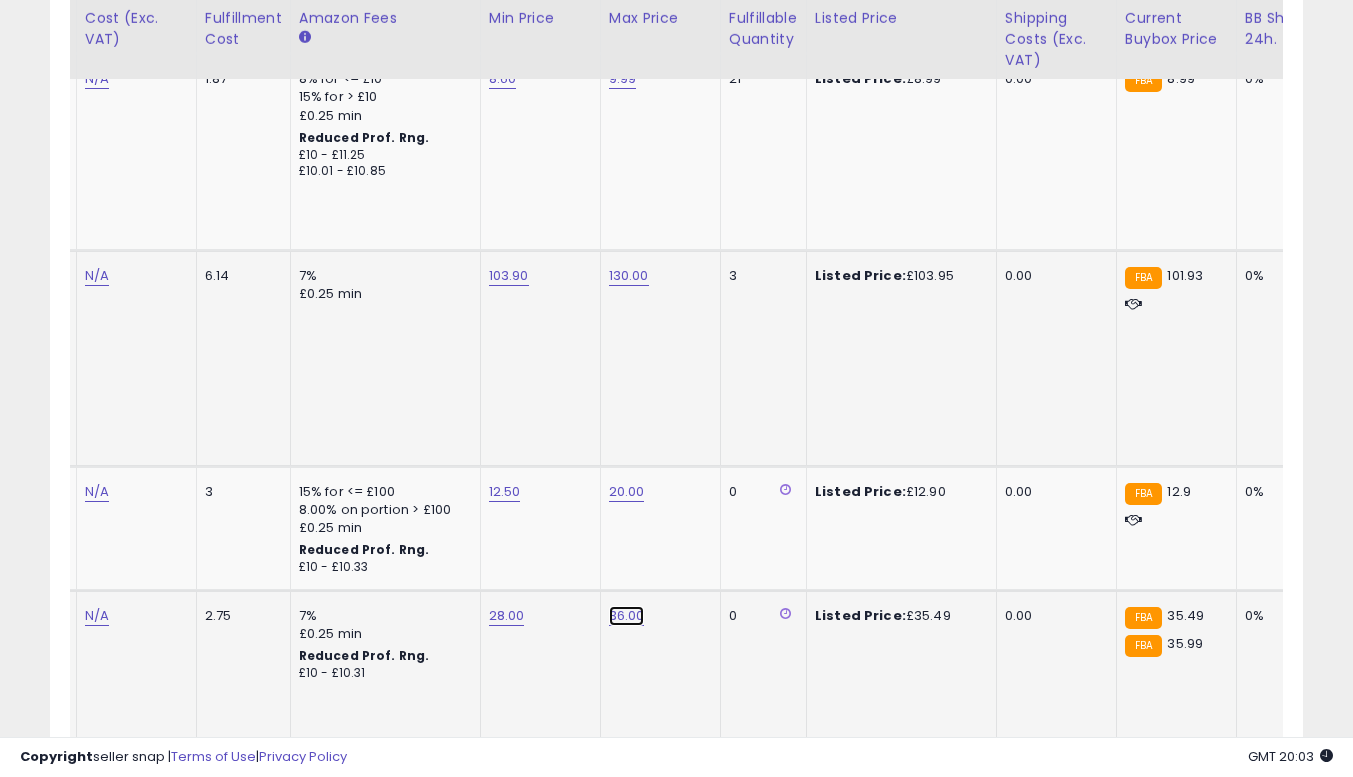 click on "36.00" at bounding box center [625, -1029] 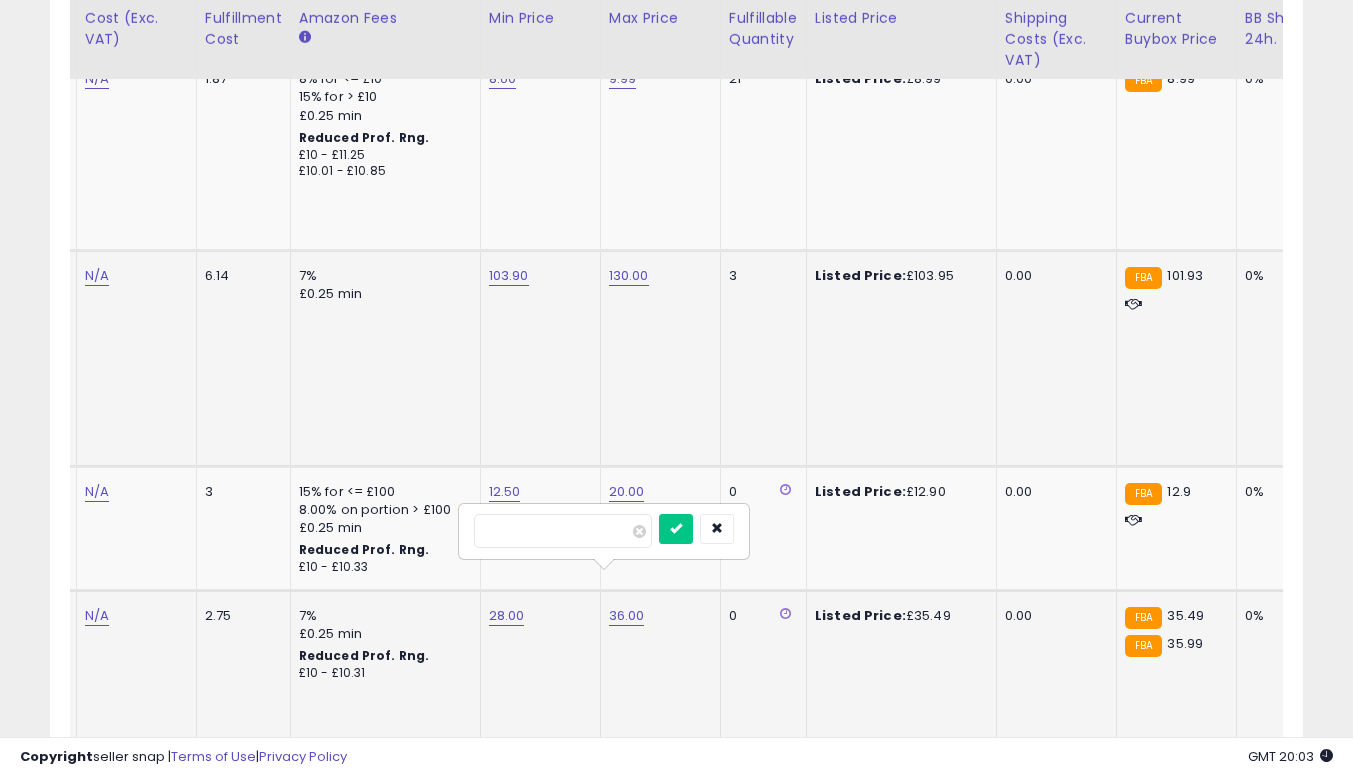 type on "*" 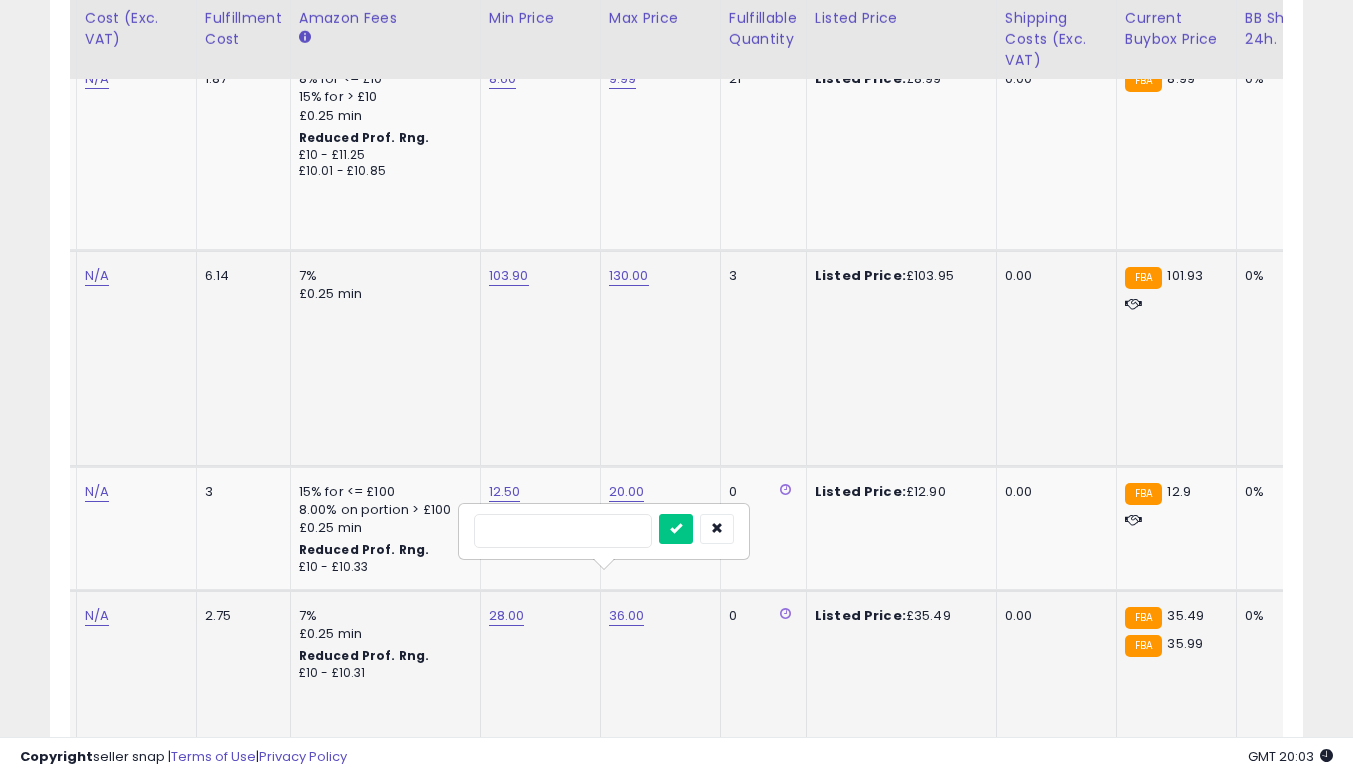 type on "**" 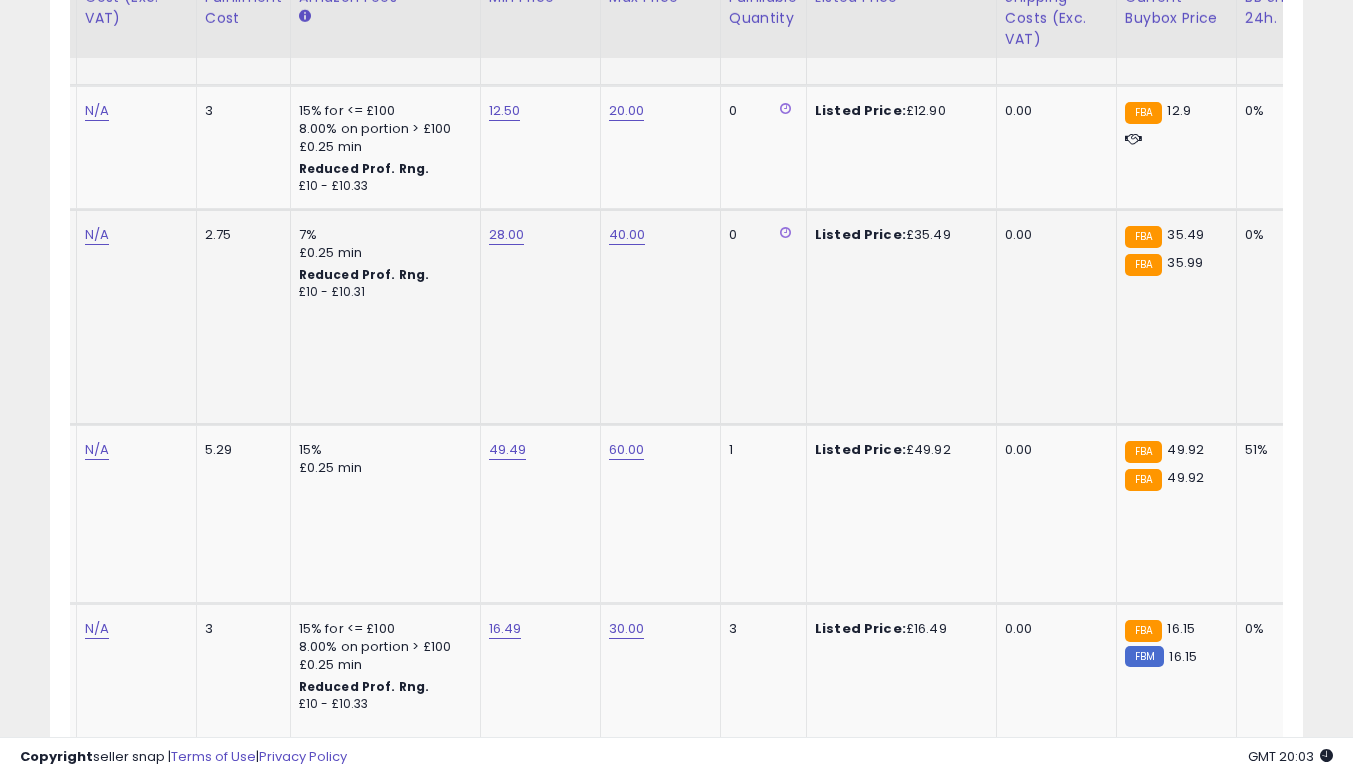 scroll, scrollTop: 2503, scrollLeft: 0, axis: vertical 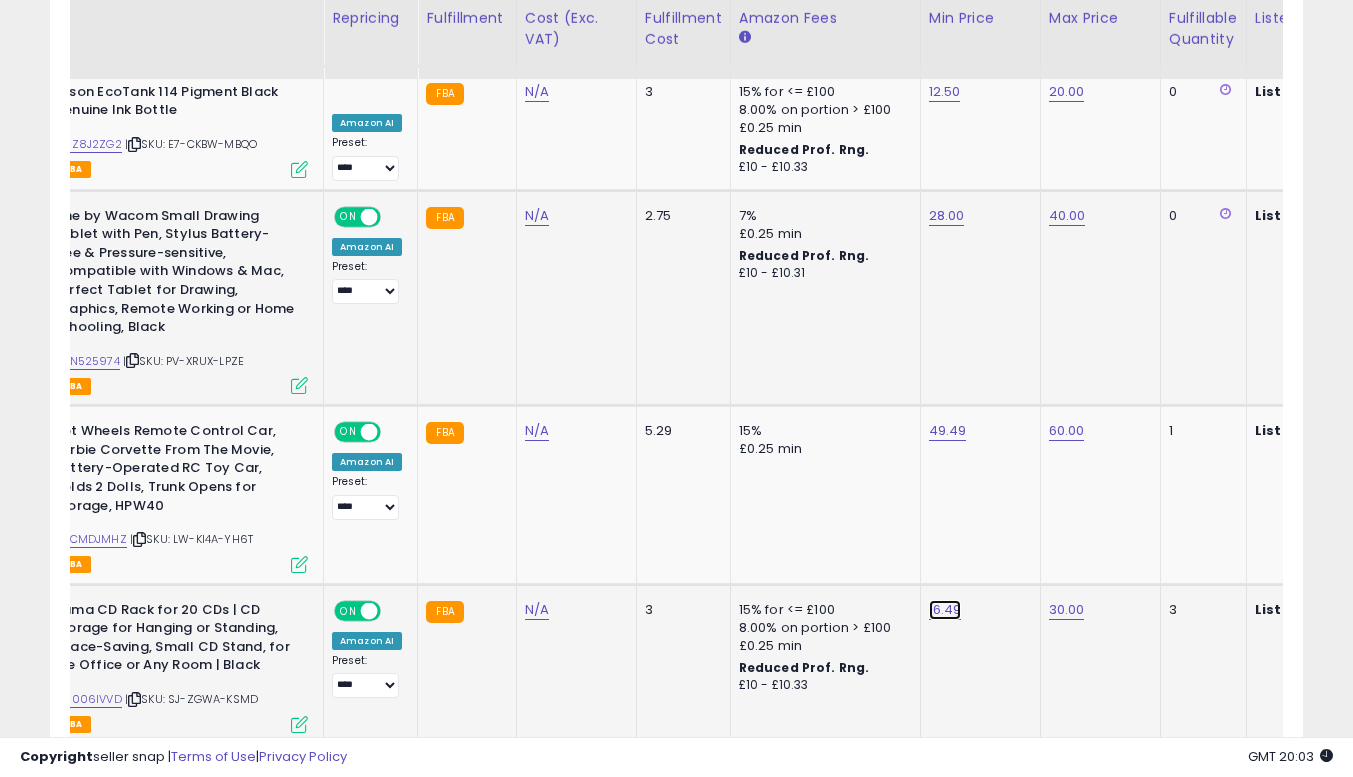 click on "16.49" at bounding box center [945, -1429] 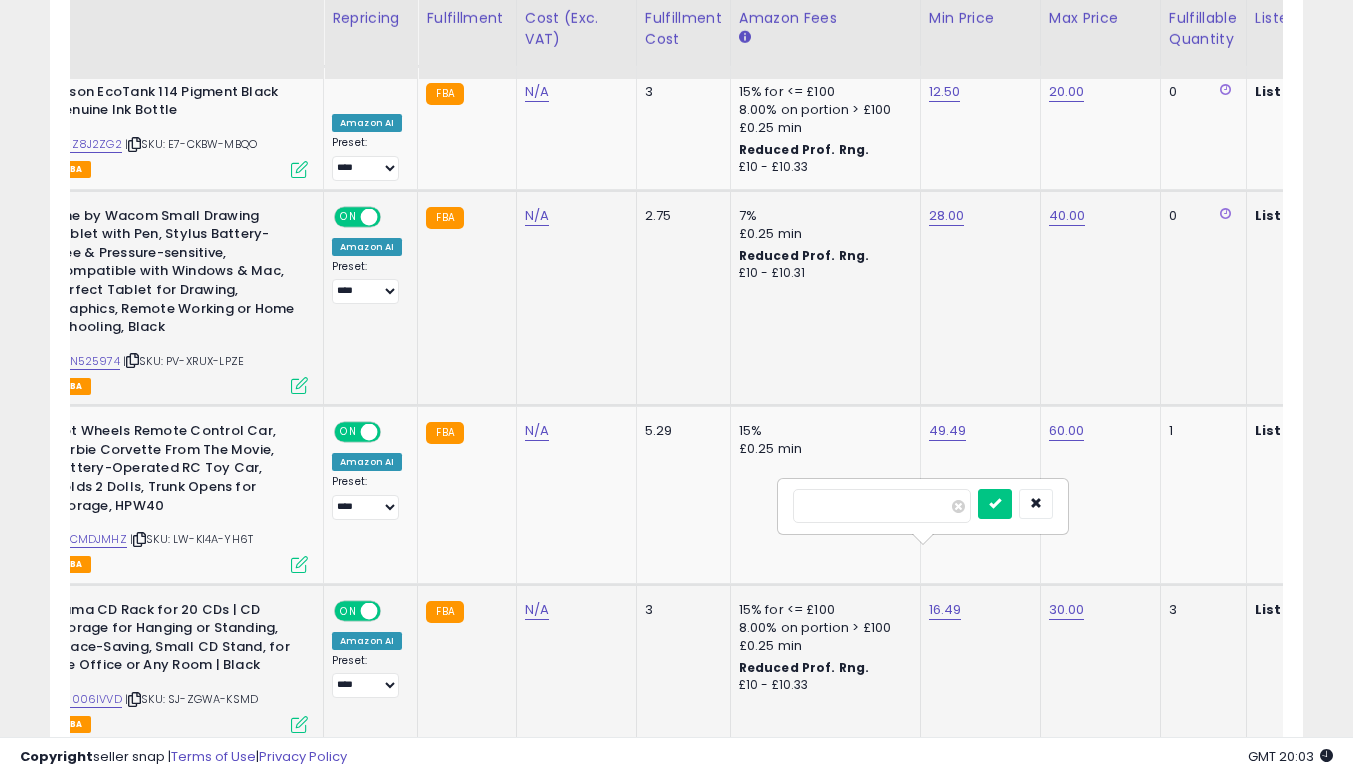 type on "*" 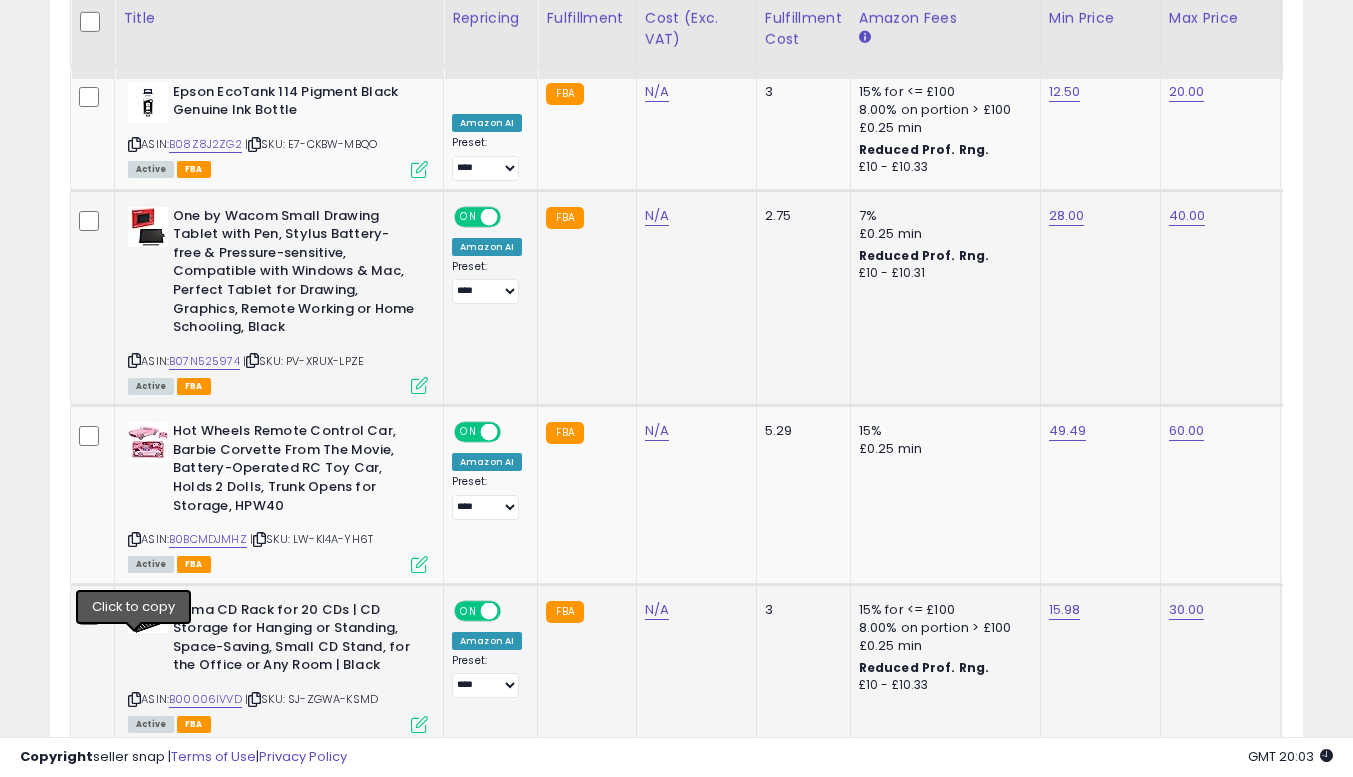 click at bounding box center [134, 699] 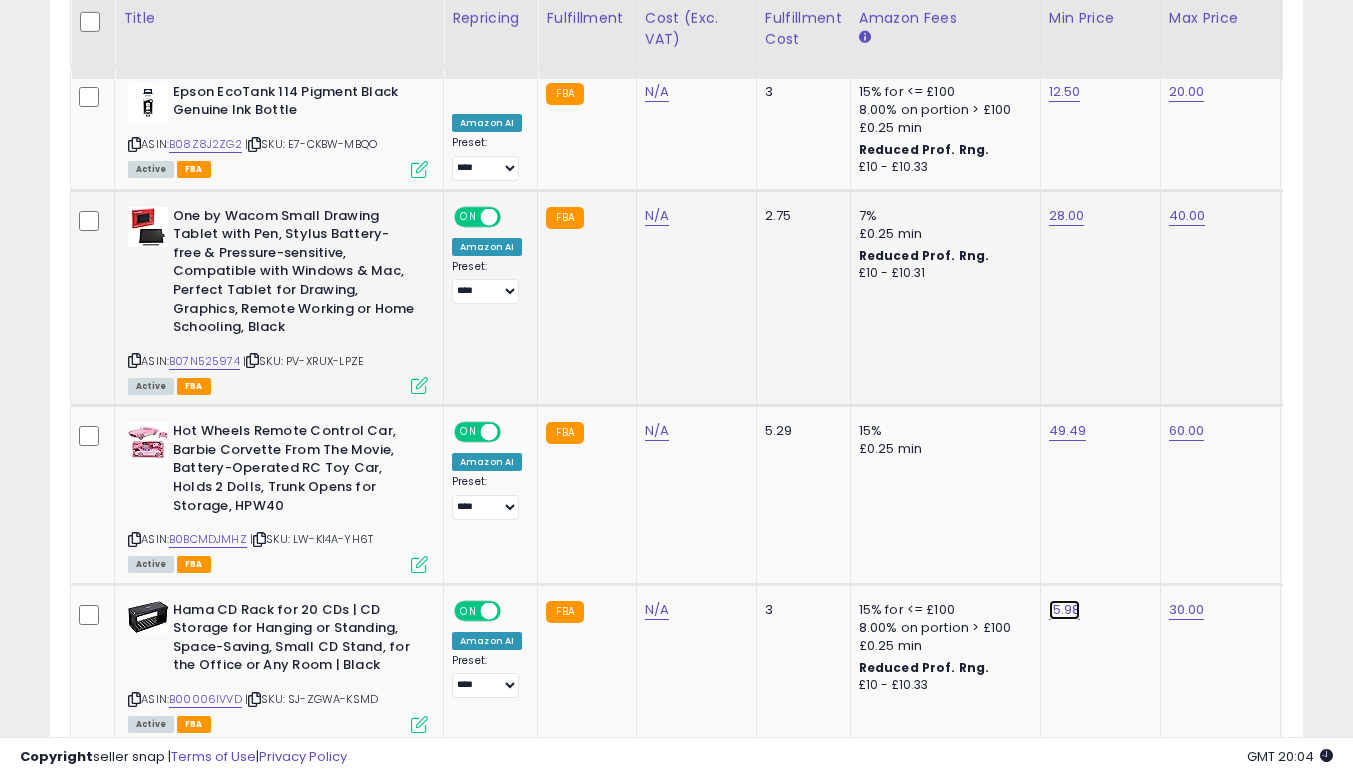 click on "15.98" at bounding box center (1065, -1429) 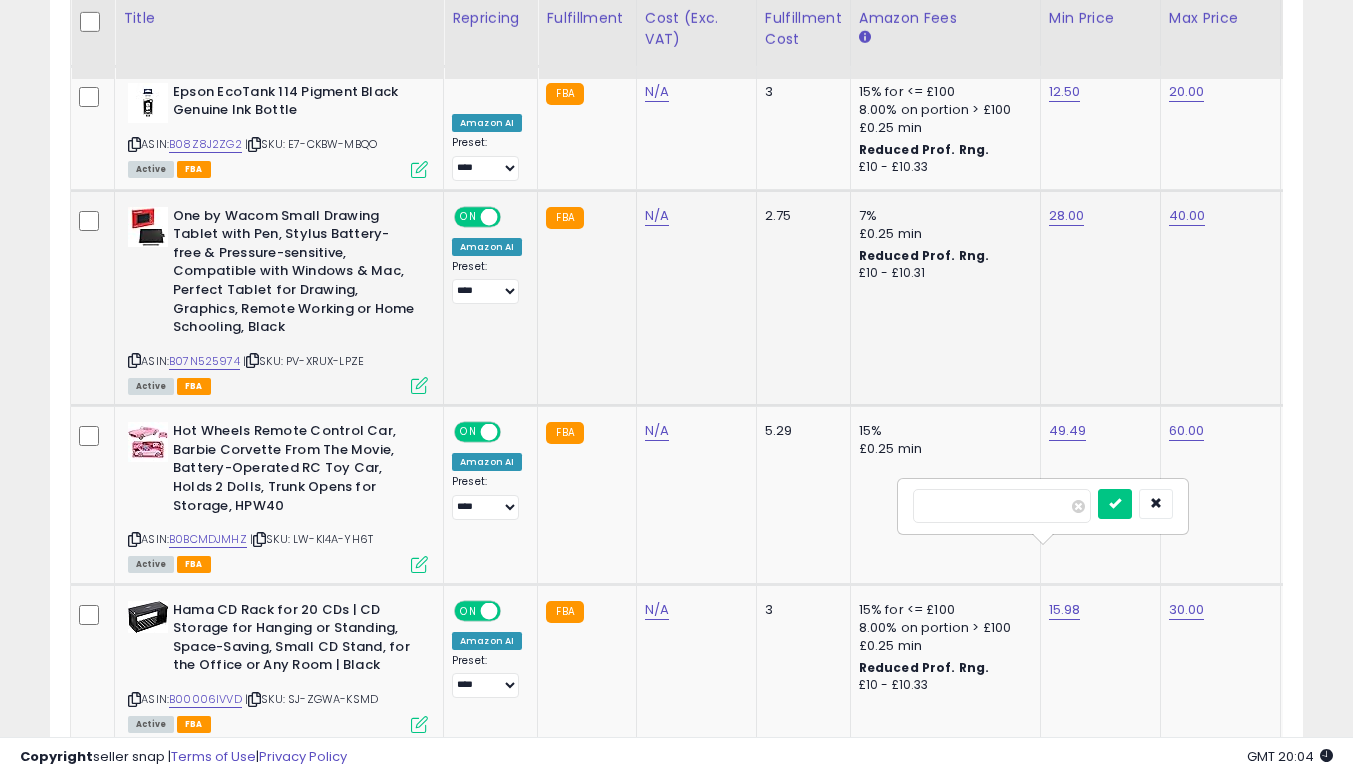 type on "**" 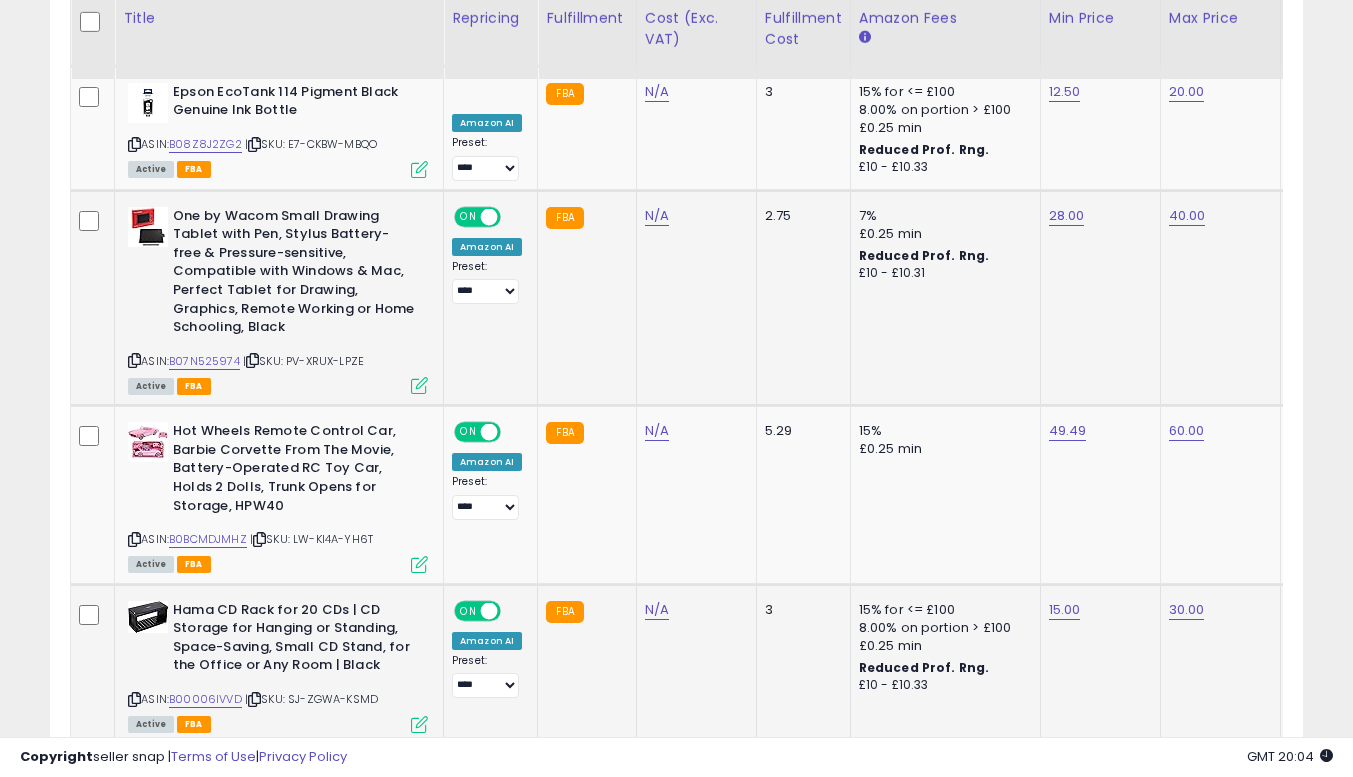 click on "£10 - £10.33" at bounding box center [942, 685] 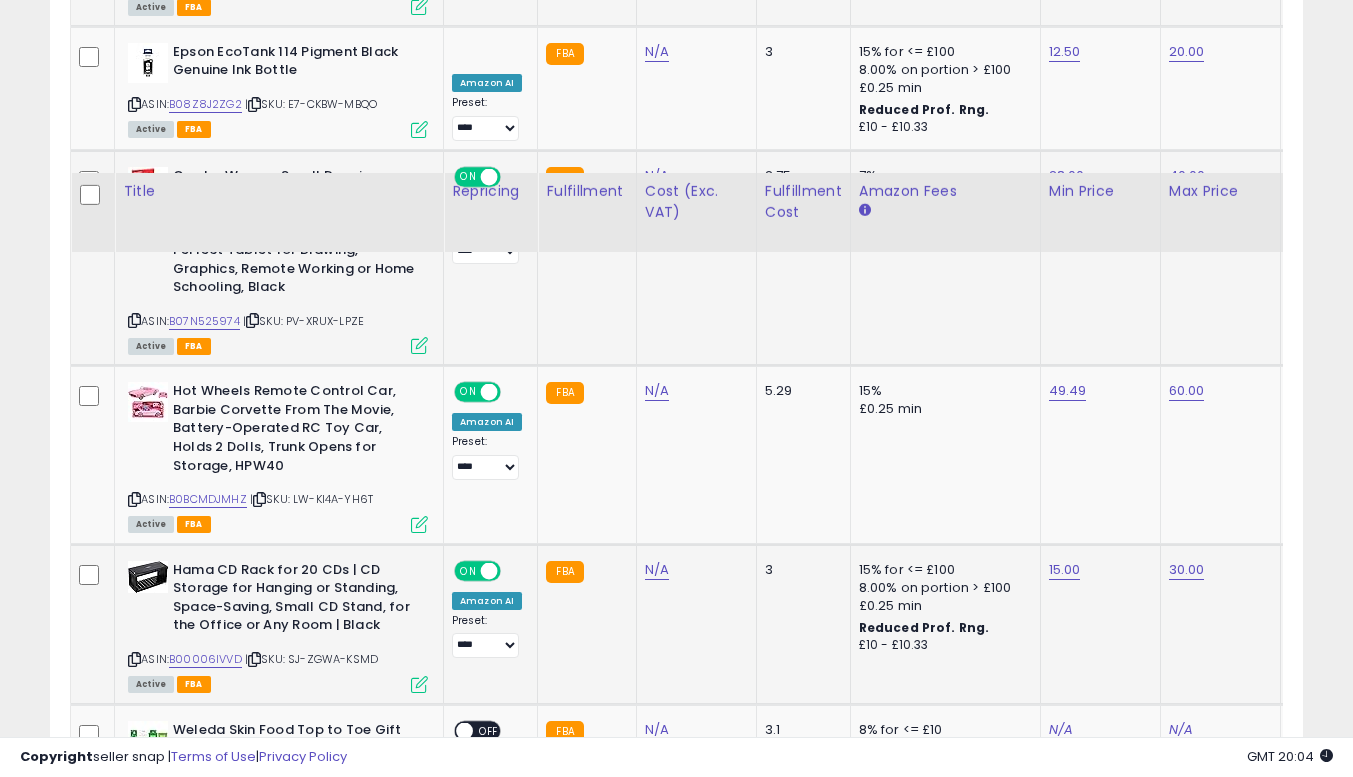 scroll, scrollTop: 2863, scrollLeft: 0, axis: vertical 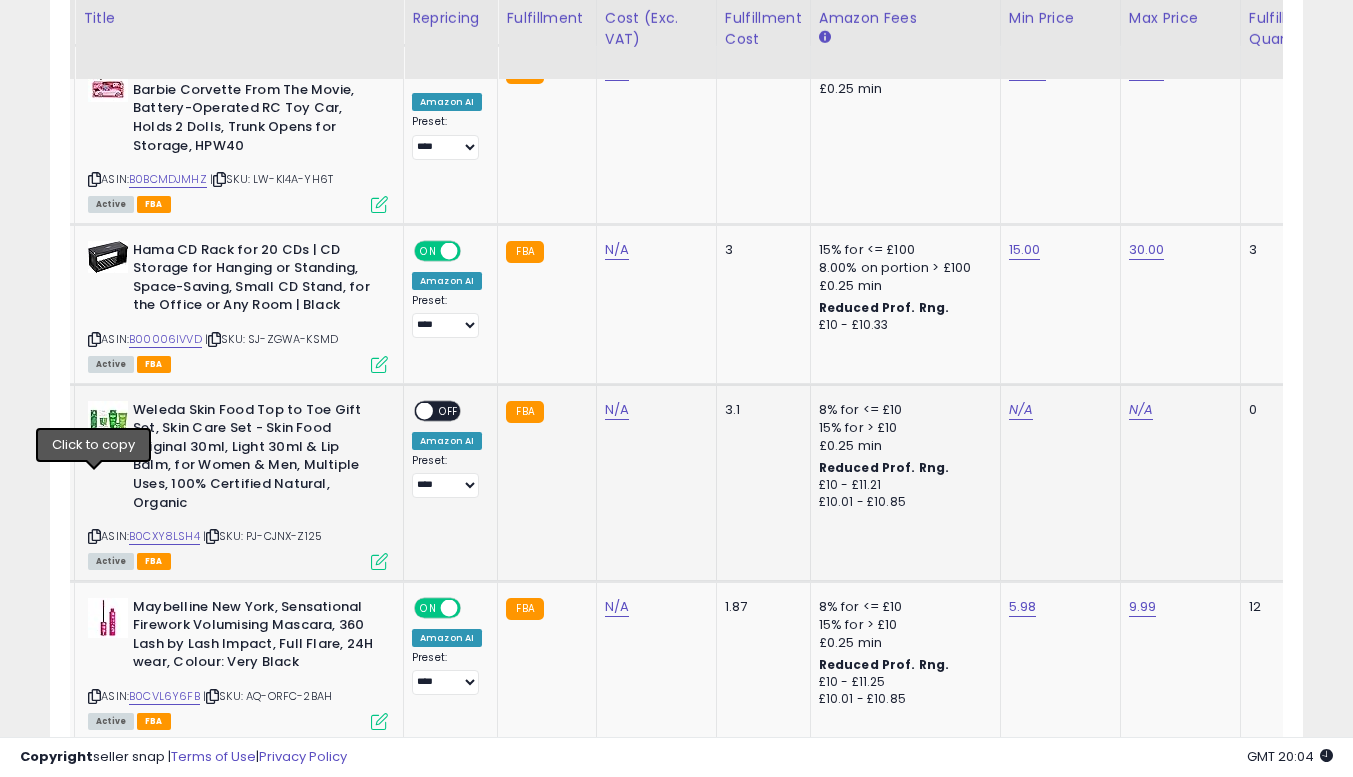 click at bounding box center [94, 536] 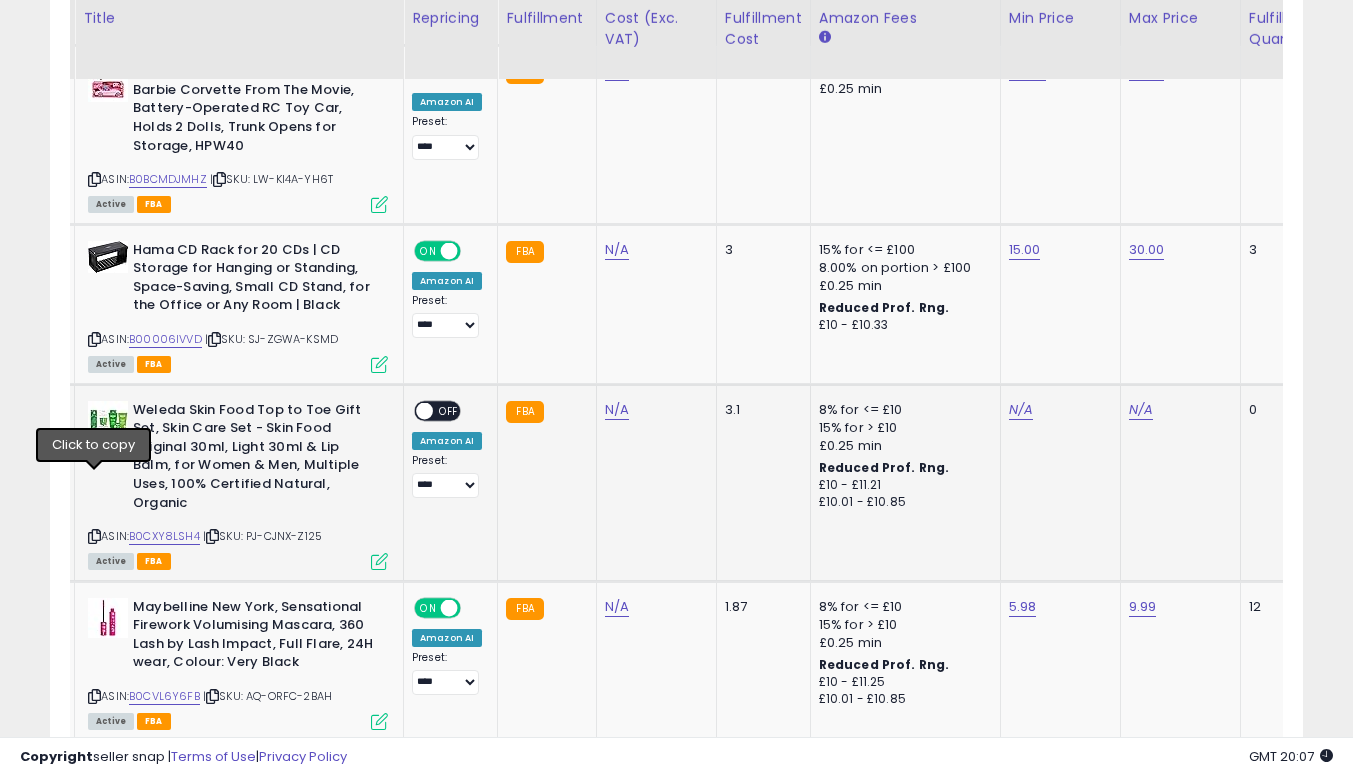 click at bounding box center [94, 536] 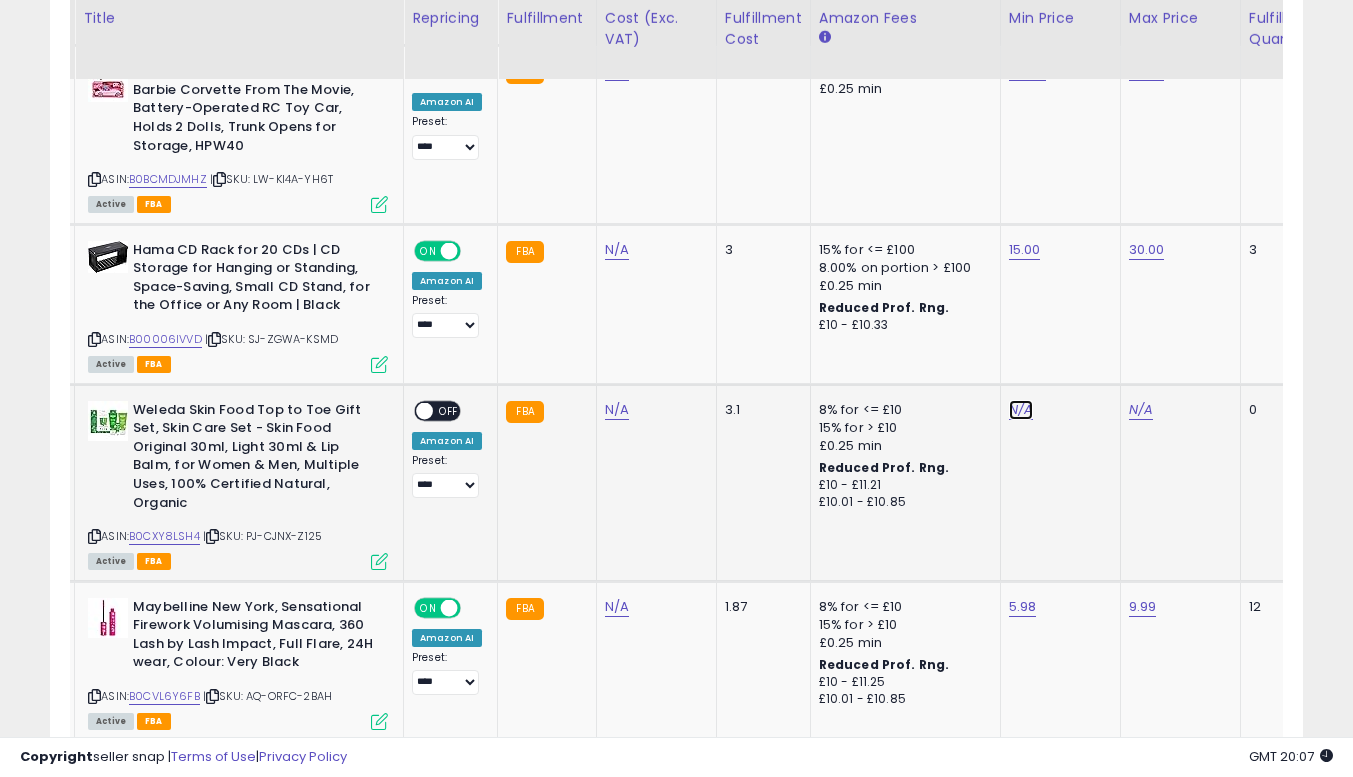 click on "N/A" at bounding box center (1021, 410) 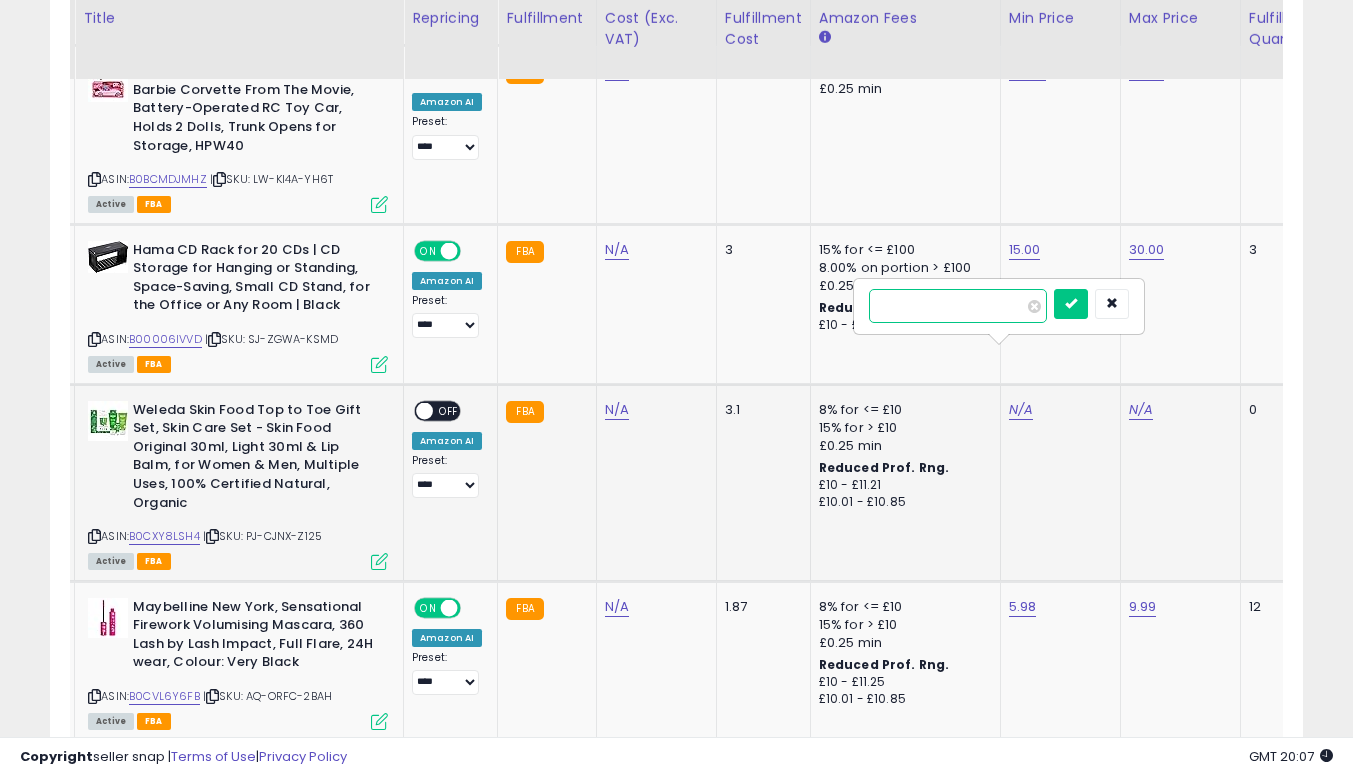 type on "*" 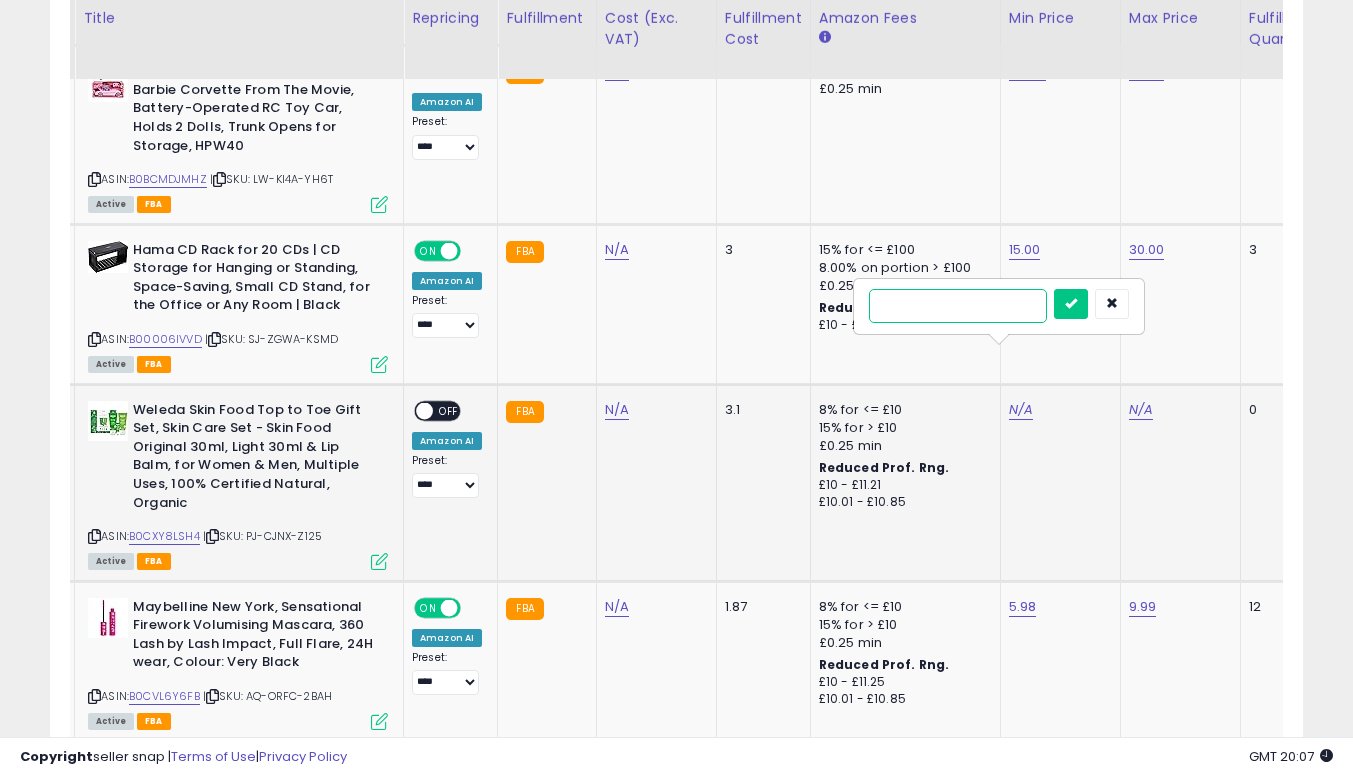 type on "**" 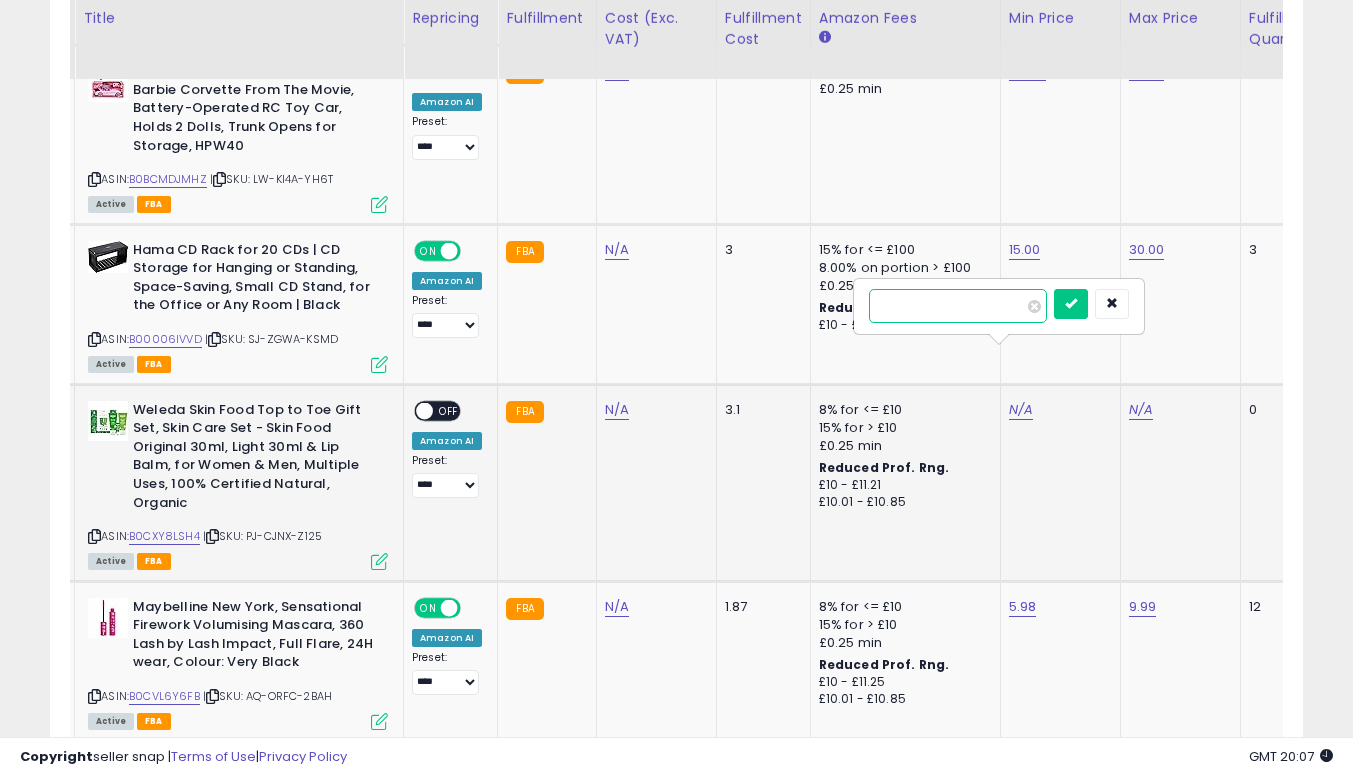 click at bounding box center [1071, 304] 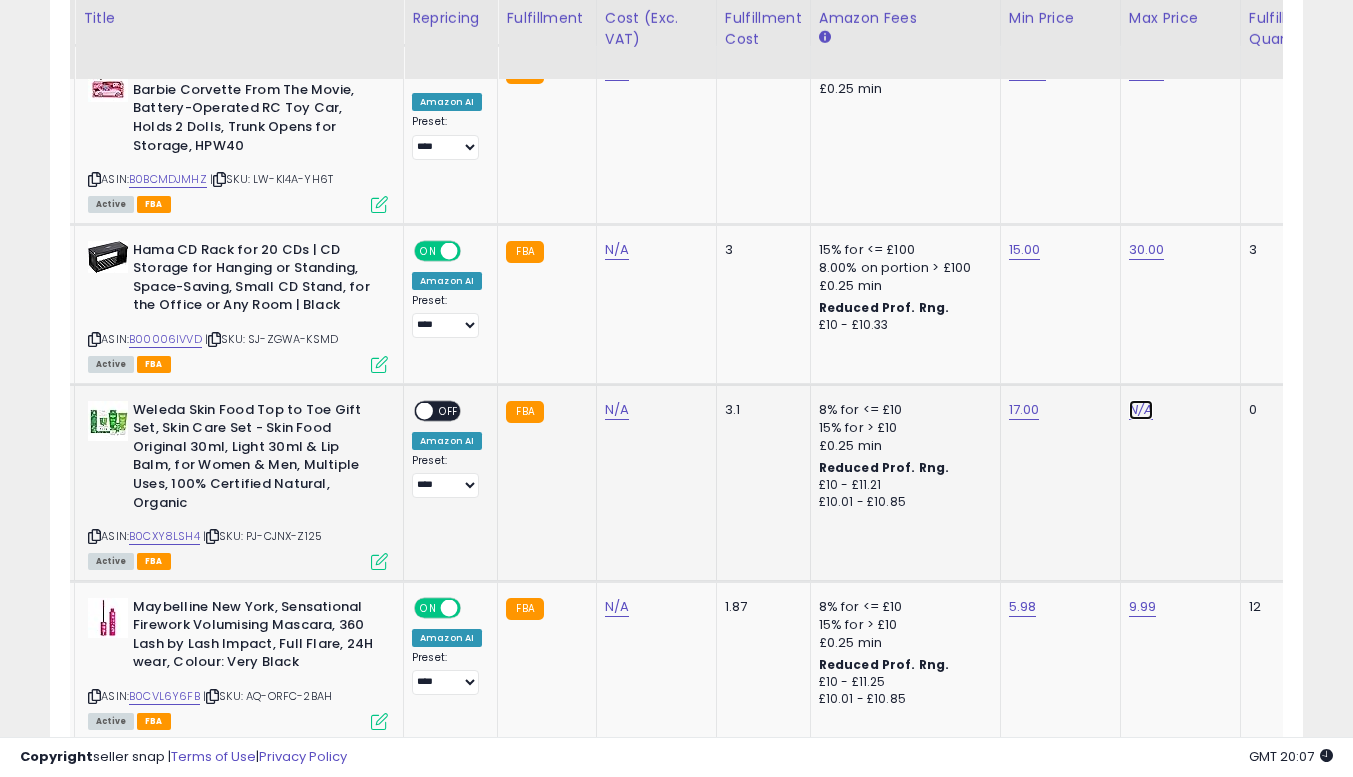 click on "N/A" at bounding box center [1141, 410] 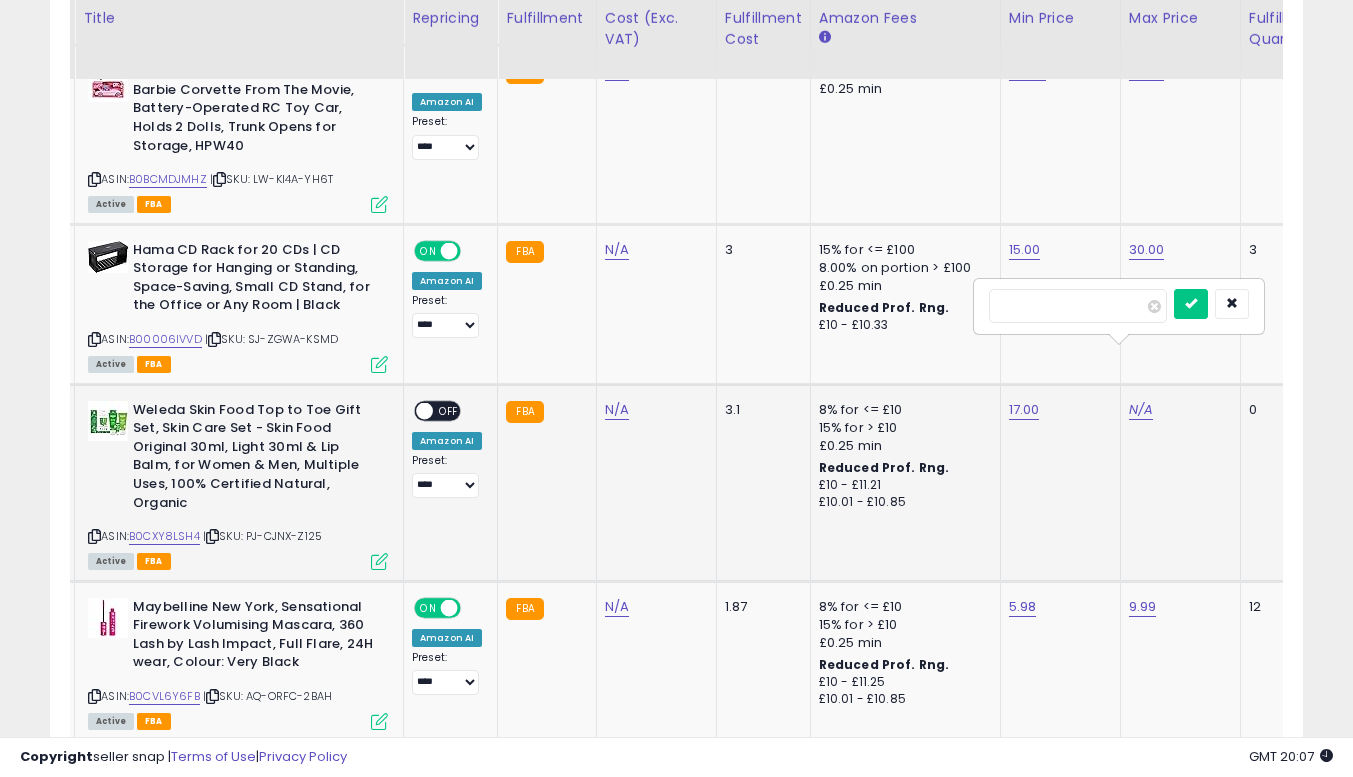 scroll, scrollTop: 0, scrollLeft: 87, axis: horizontal 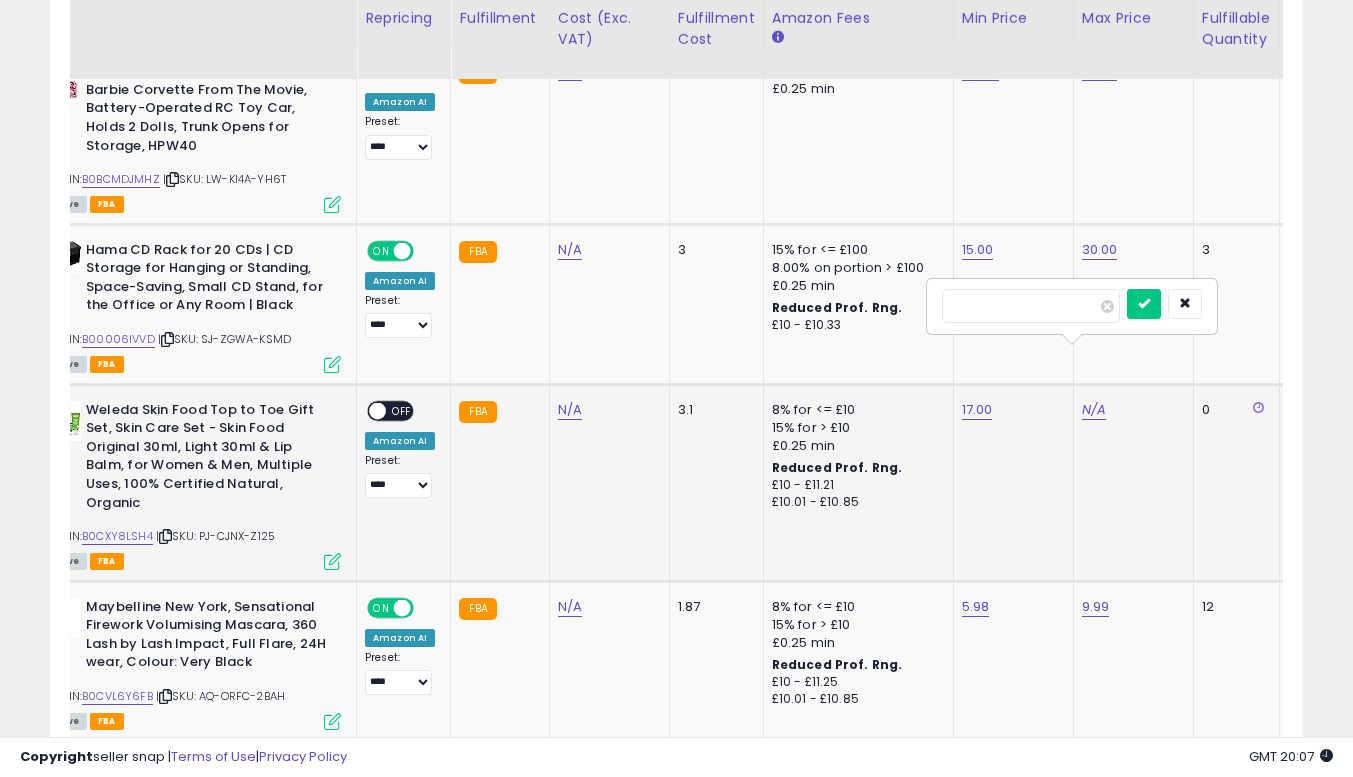 type on "**" 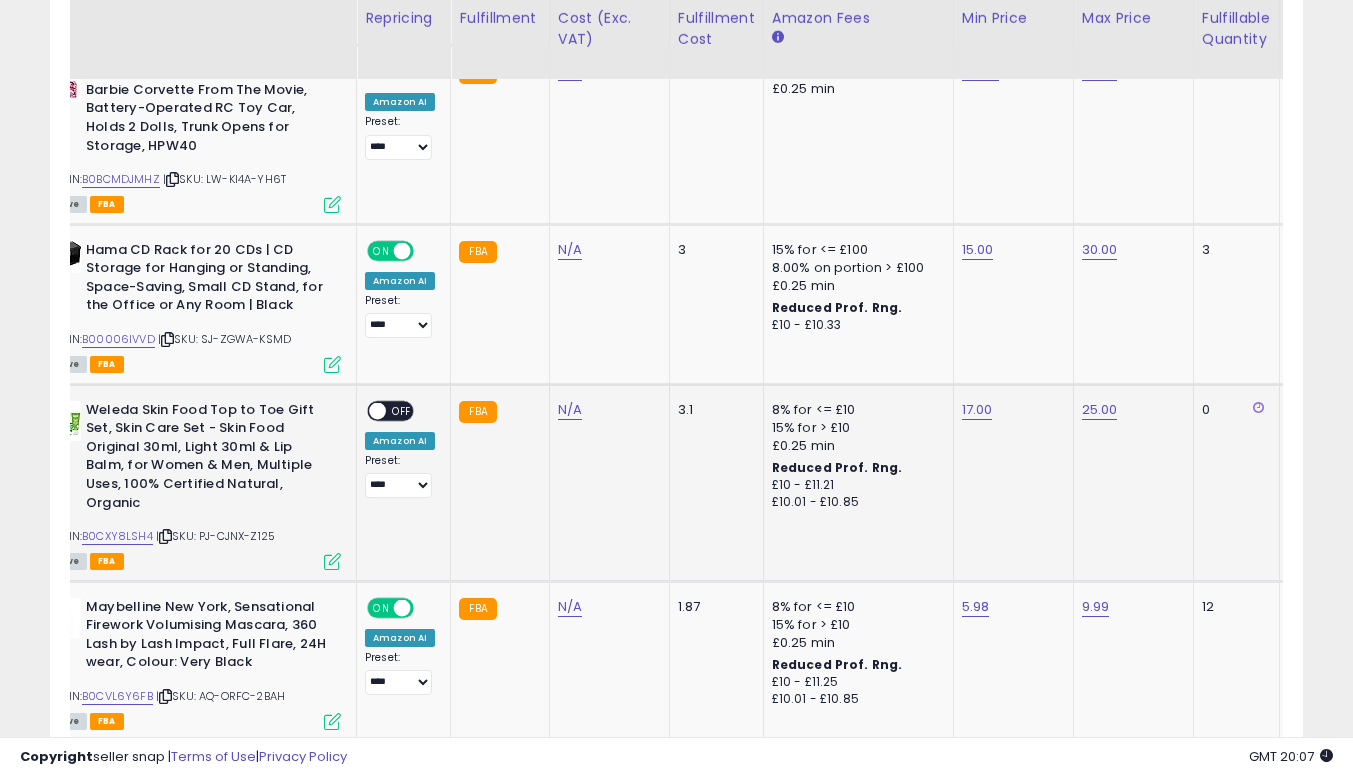click on "OFF" at bounding box center [402, 410] 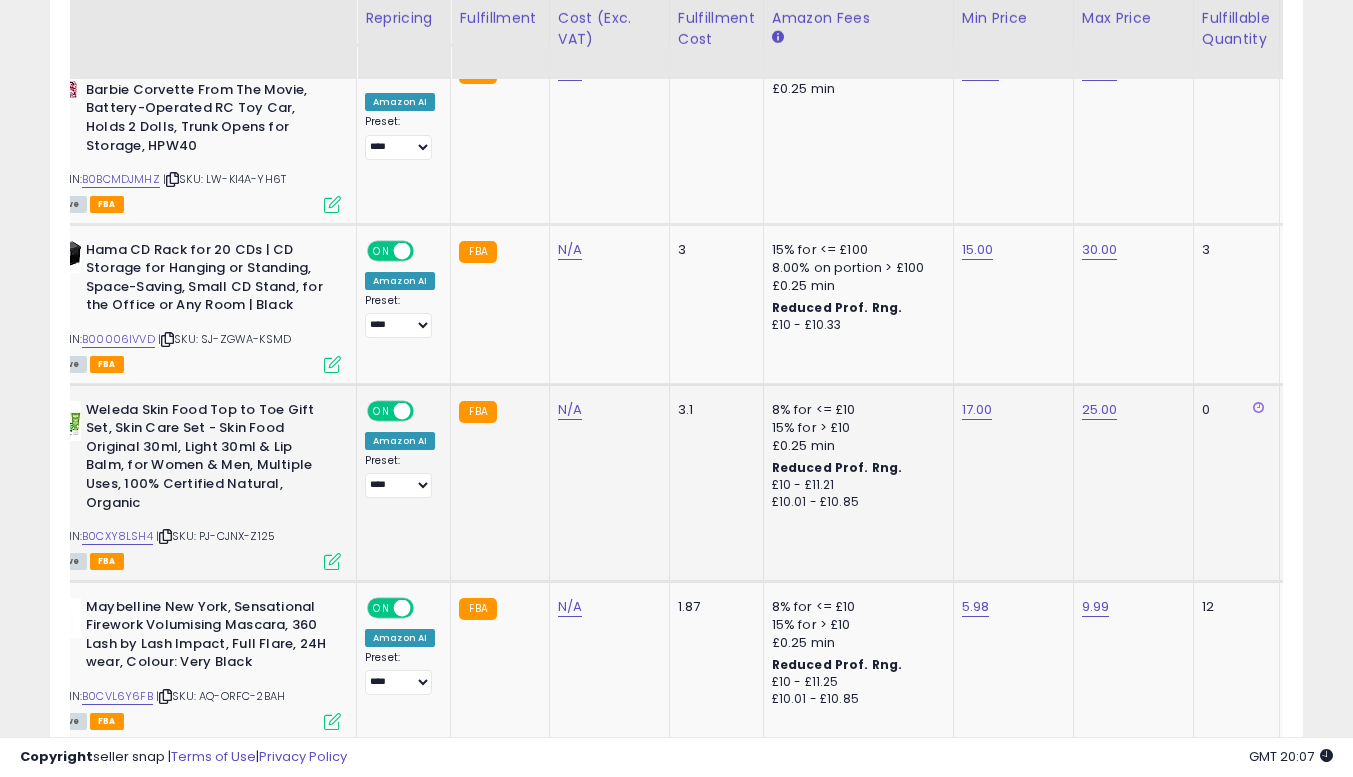 click on "8% for <= £10 15% for > £10 £0.25 min Reduced Prof. Rng. £10 - £11.21 £10.01 - £10.85" 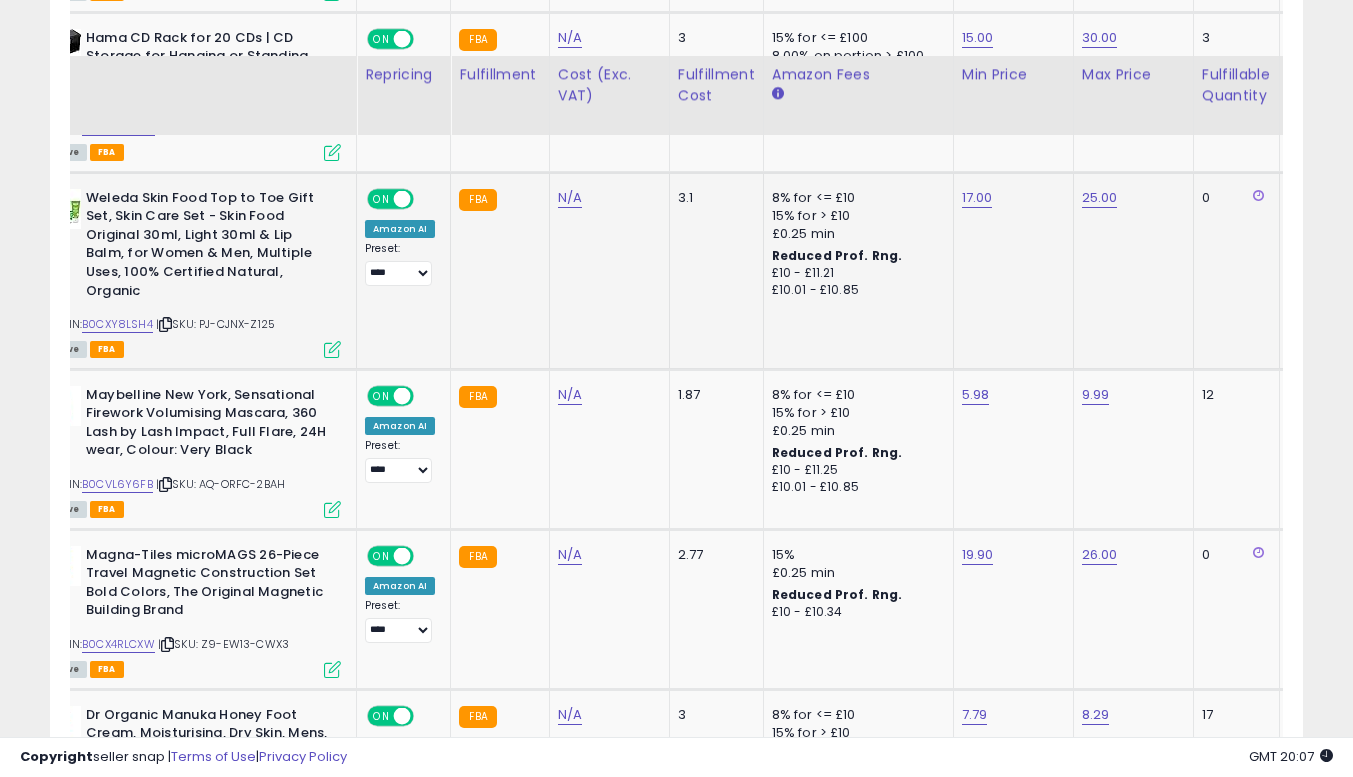 scroll, scrollTop: 3303, scrollLeft: 0, axis: vertical 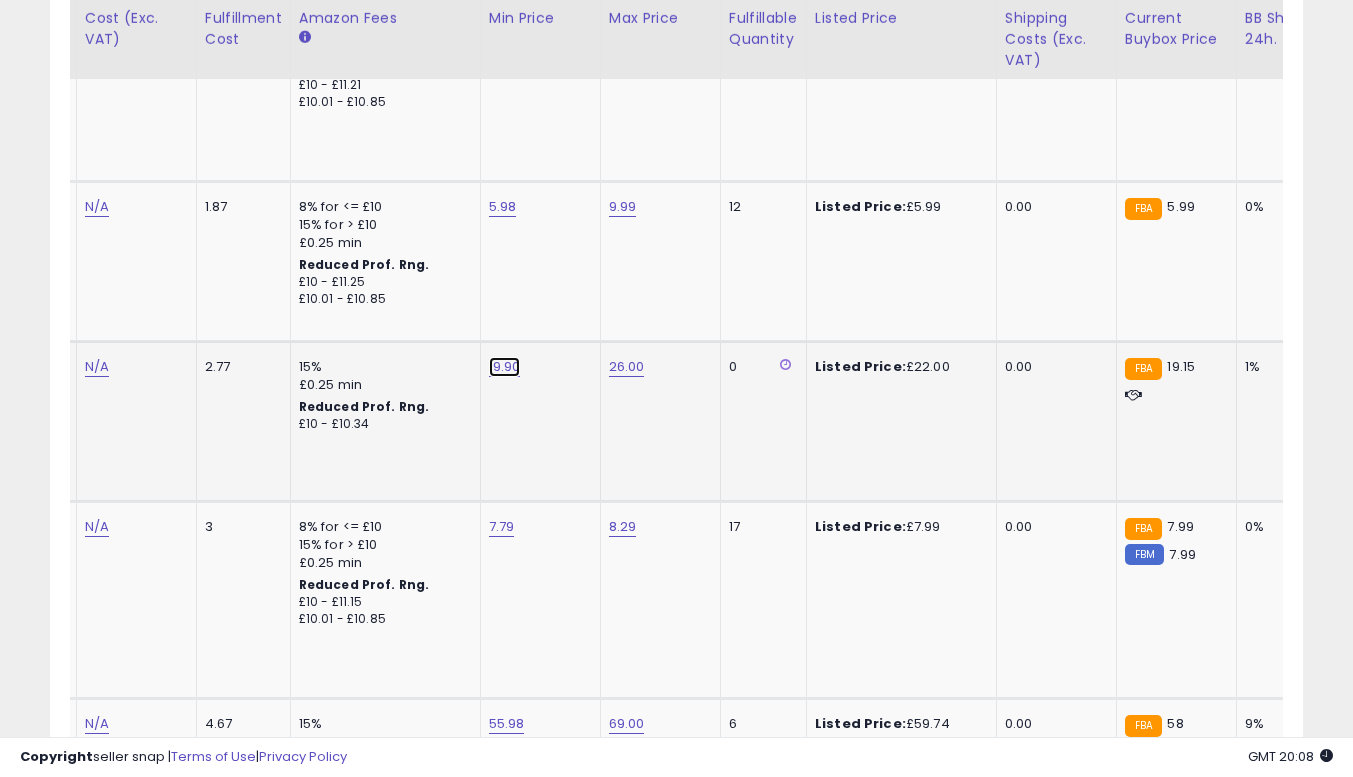 click on "19.90" at bounding box center [505, -2189] 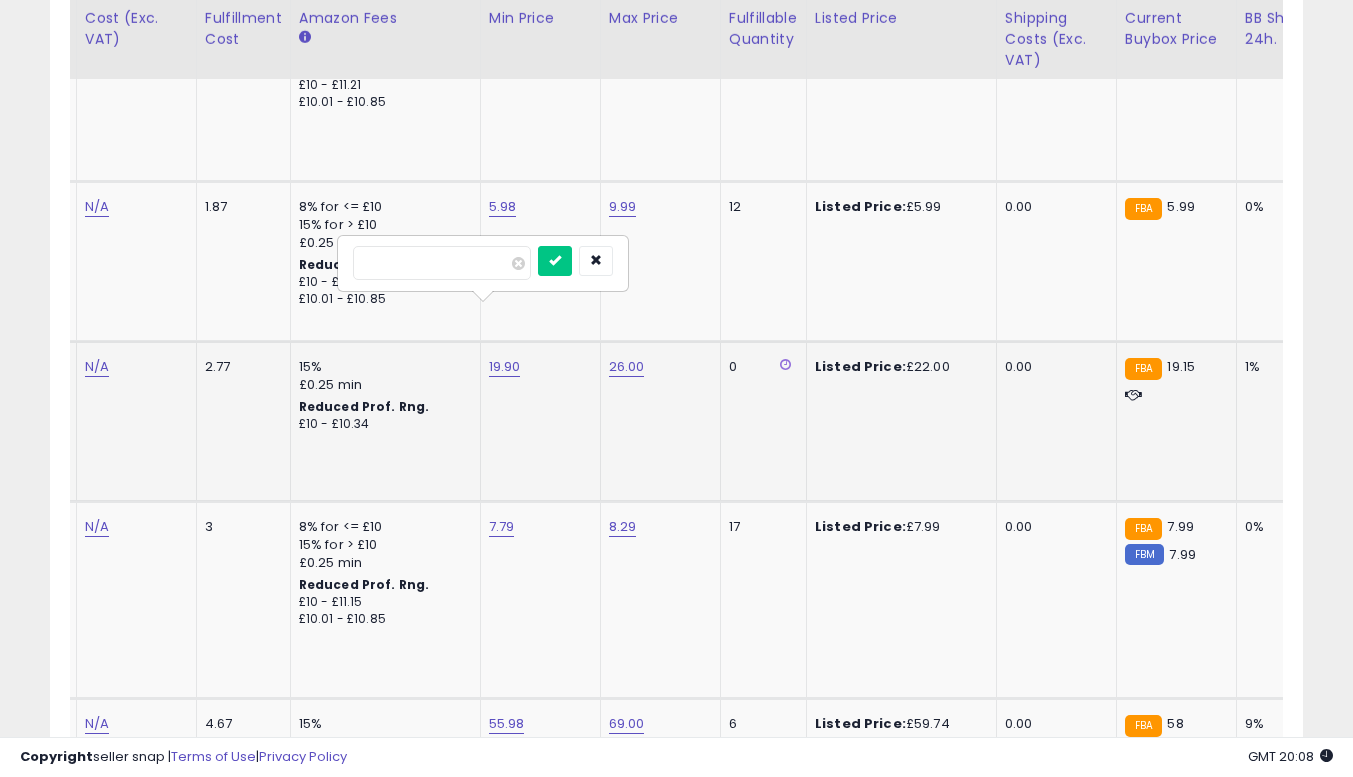 type on "*" 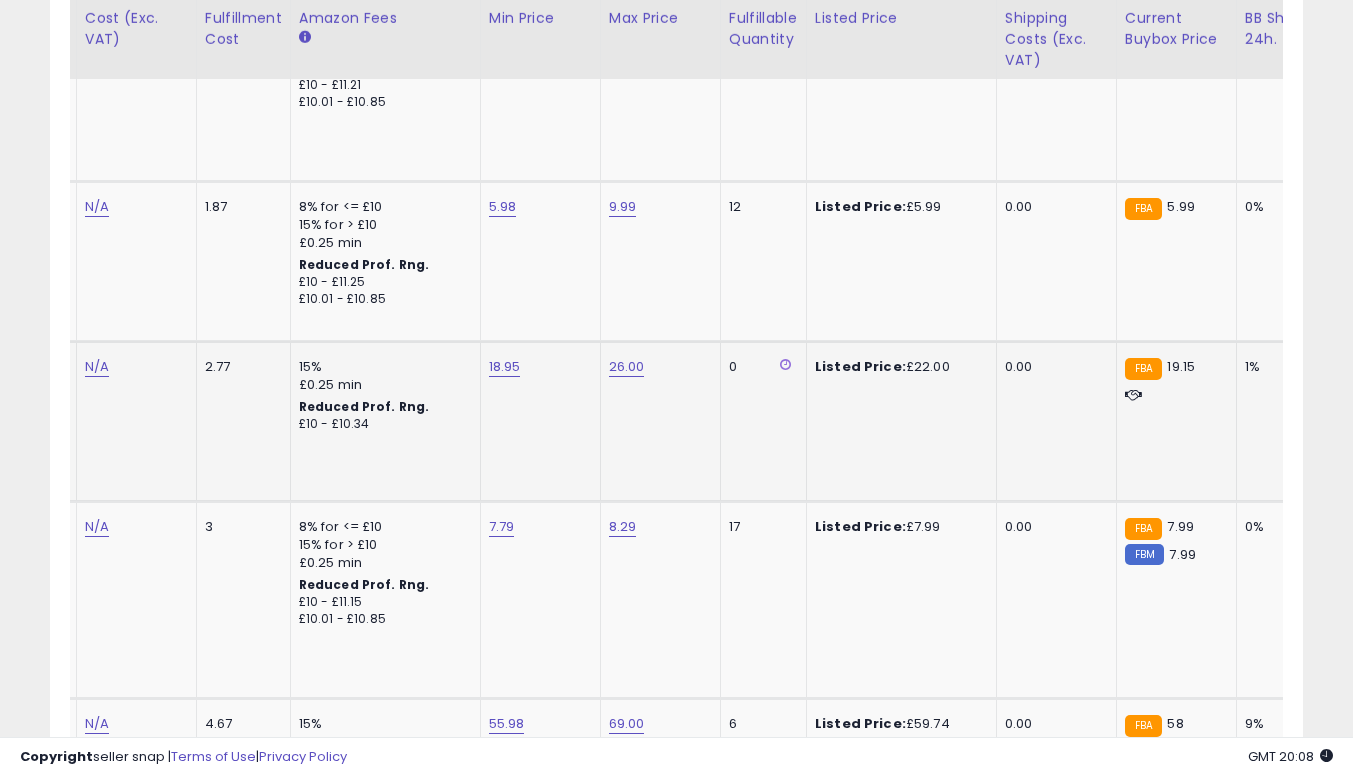 scroll, scrollTop: 0, scrollLeft: 520, axis: horizontal 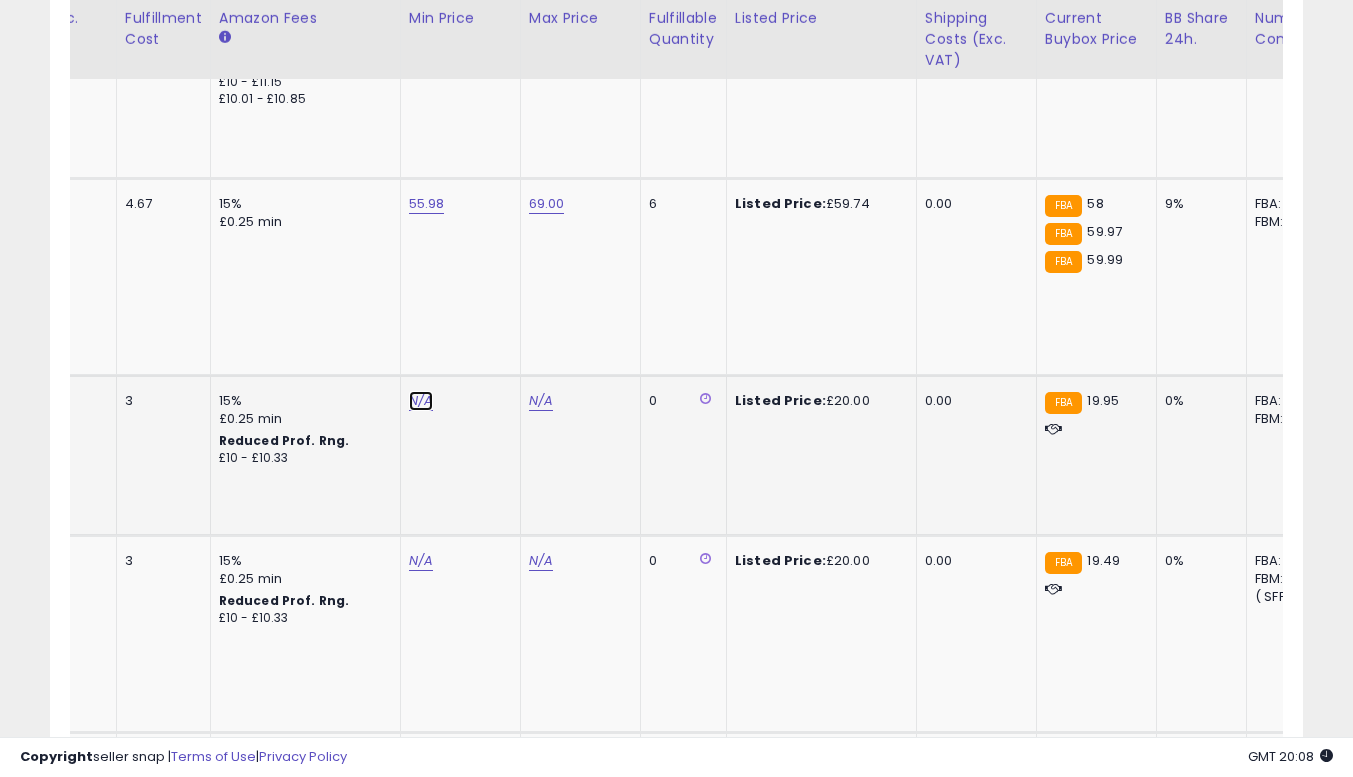 click on "N/A" at bounding box center [421, 401] 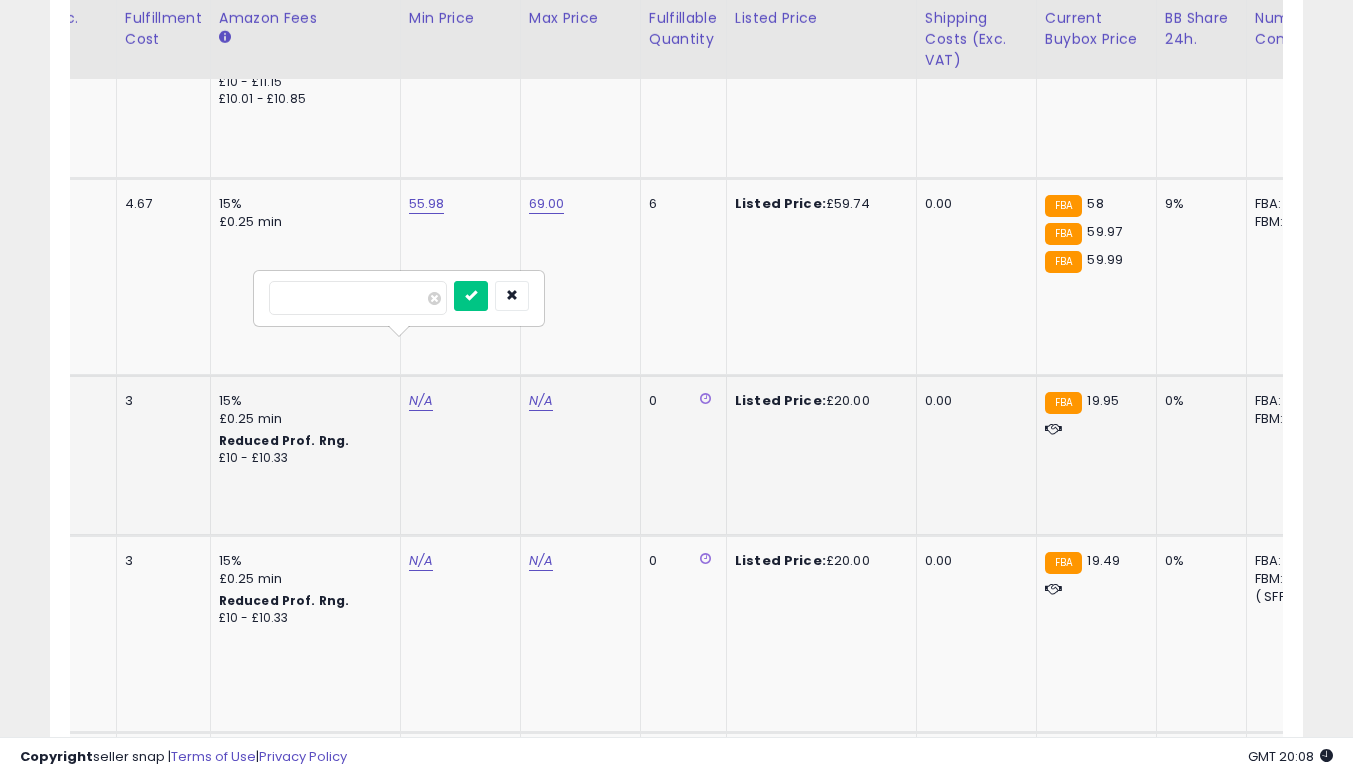 type on "**" 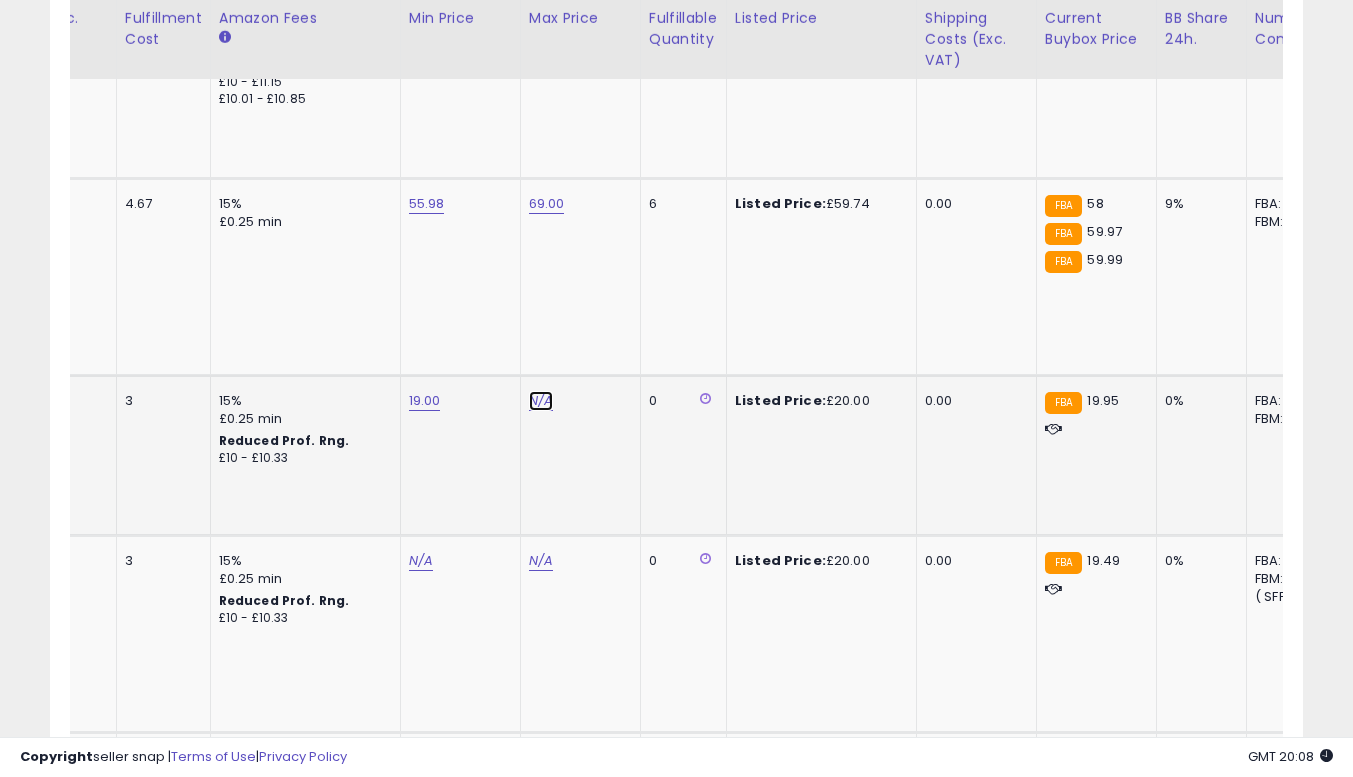click on "N/A" at bounding box center [541, 401] 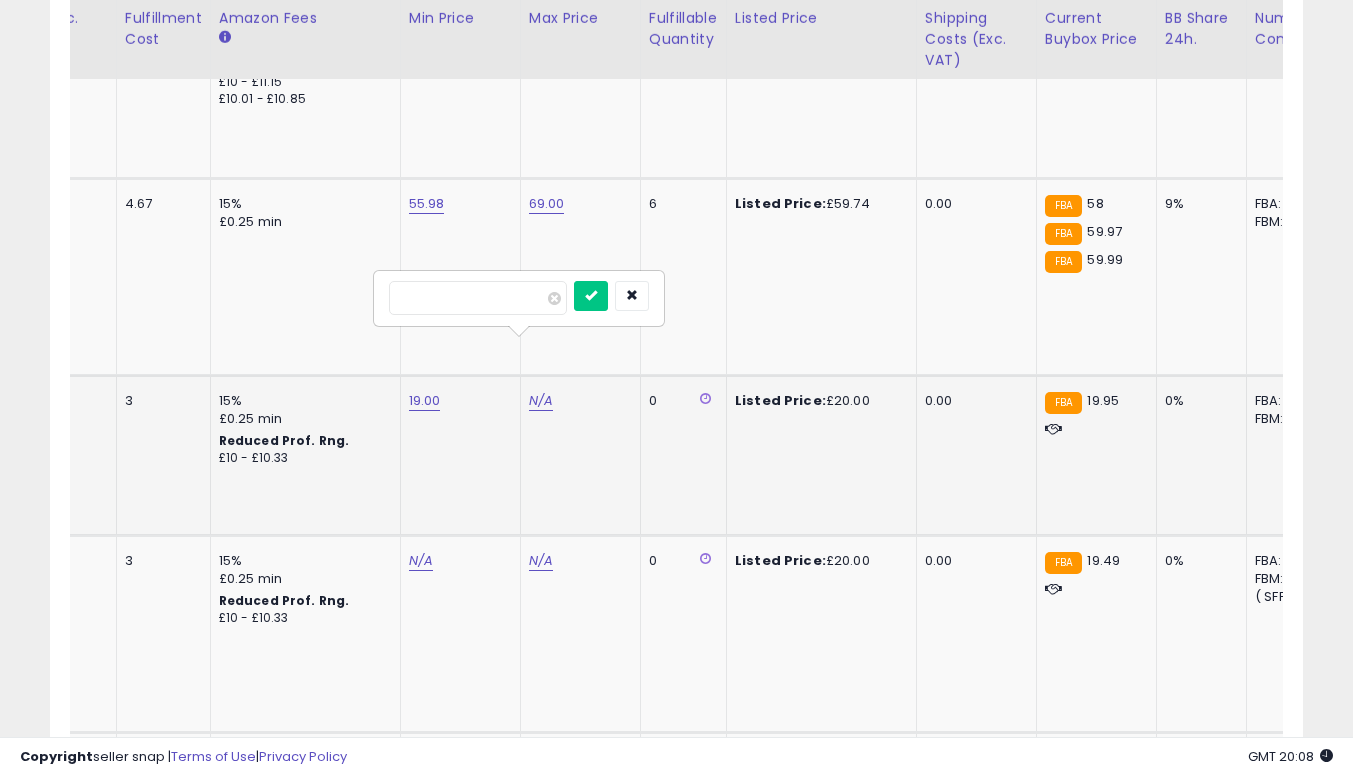 type on "*" 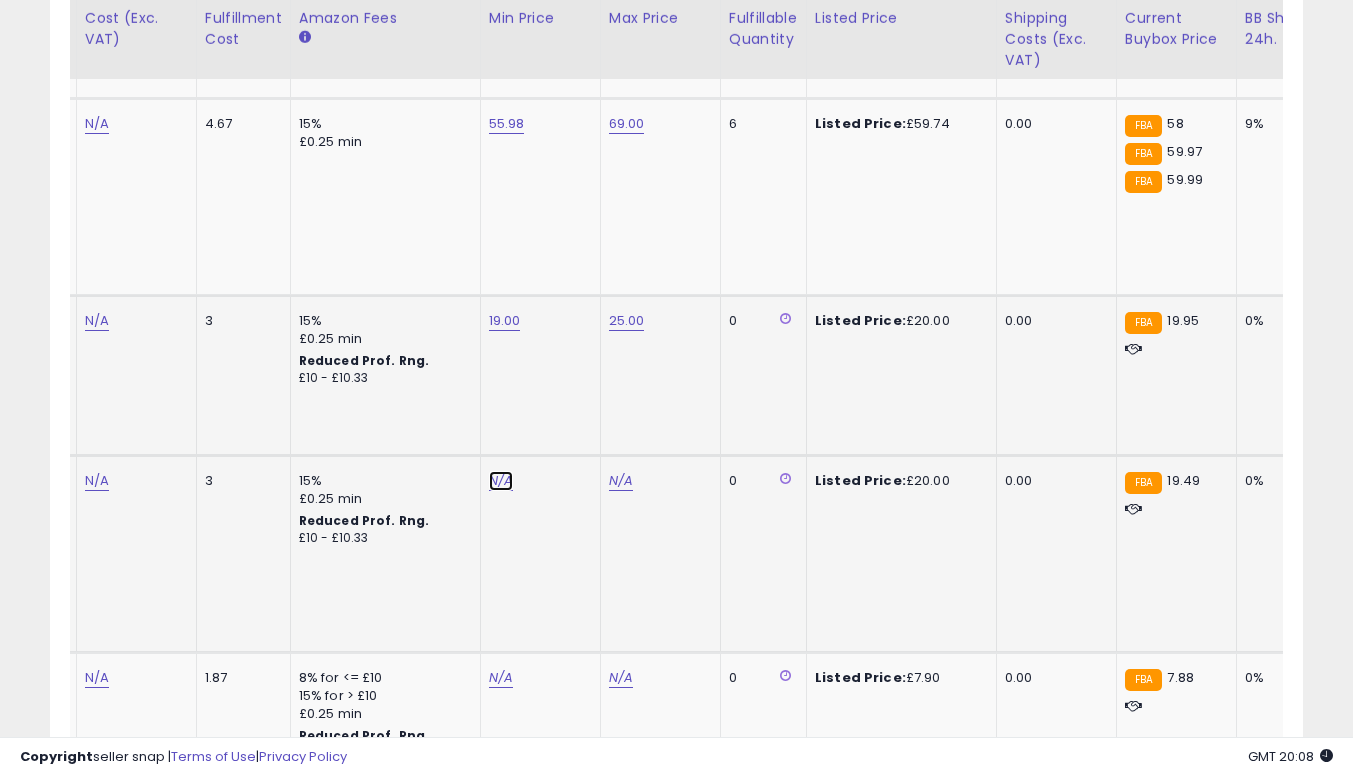 click on "N/A" at bounding box center (501, 481) 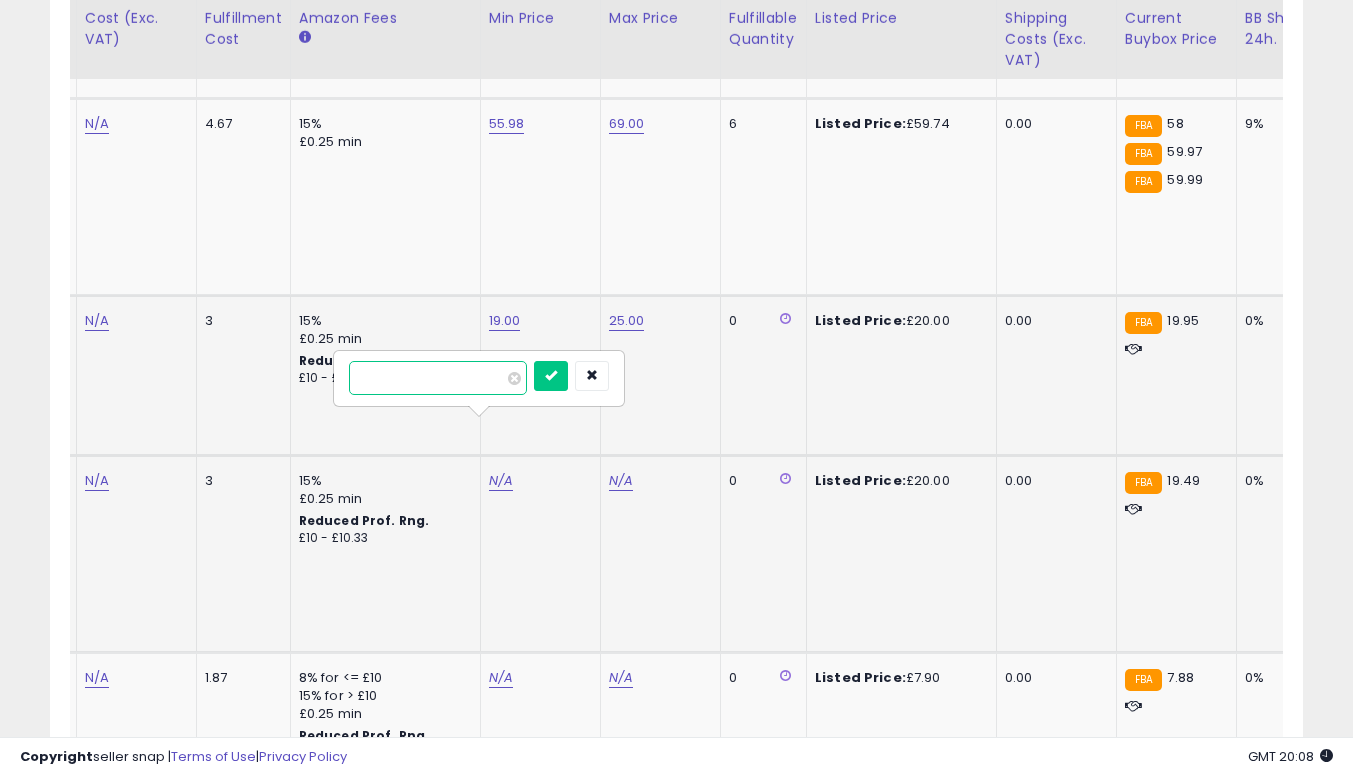 type on "**" 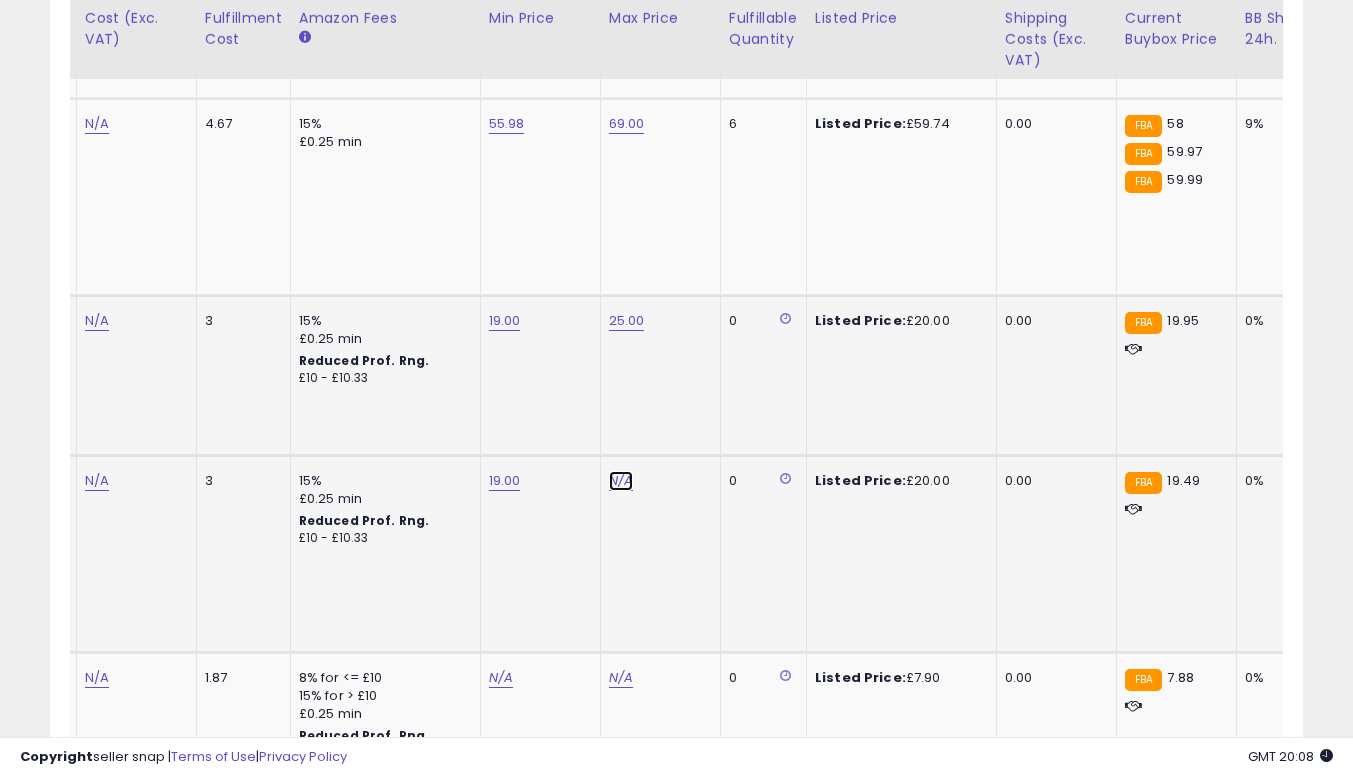 click on "N/A" at bounding box center (621, 481) 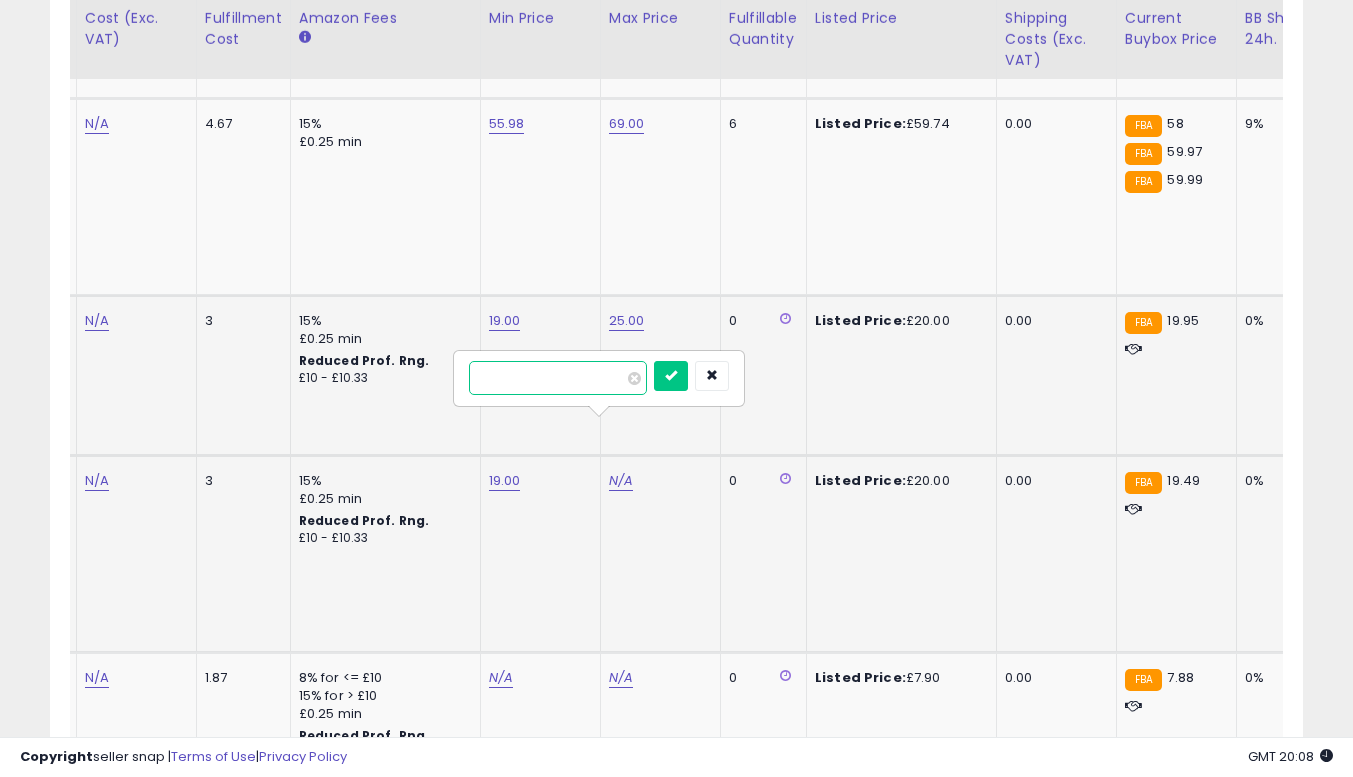 type on "**" 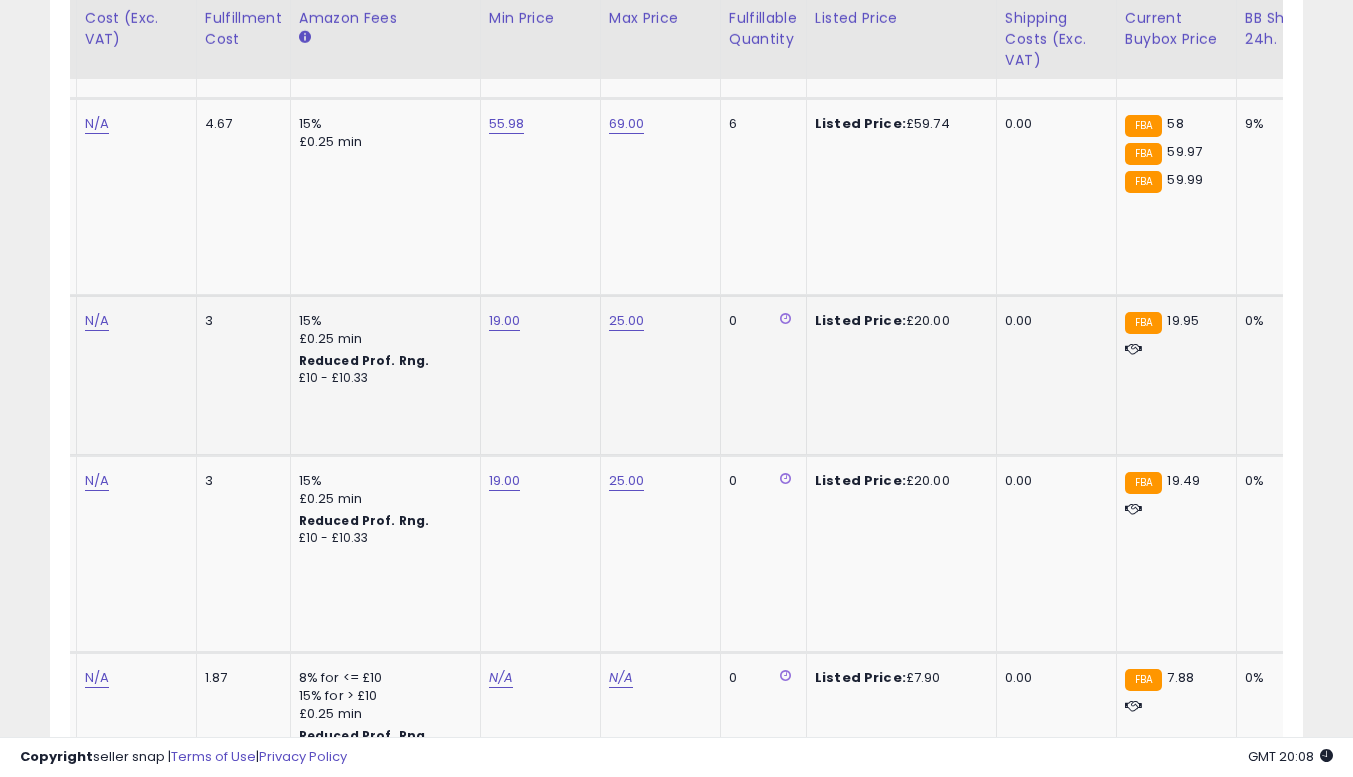 drag, startPoint x: 232, startPoint y: 423, endPoint x: 541, endPoint y: 356, distance: 316.18033 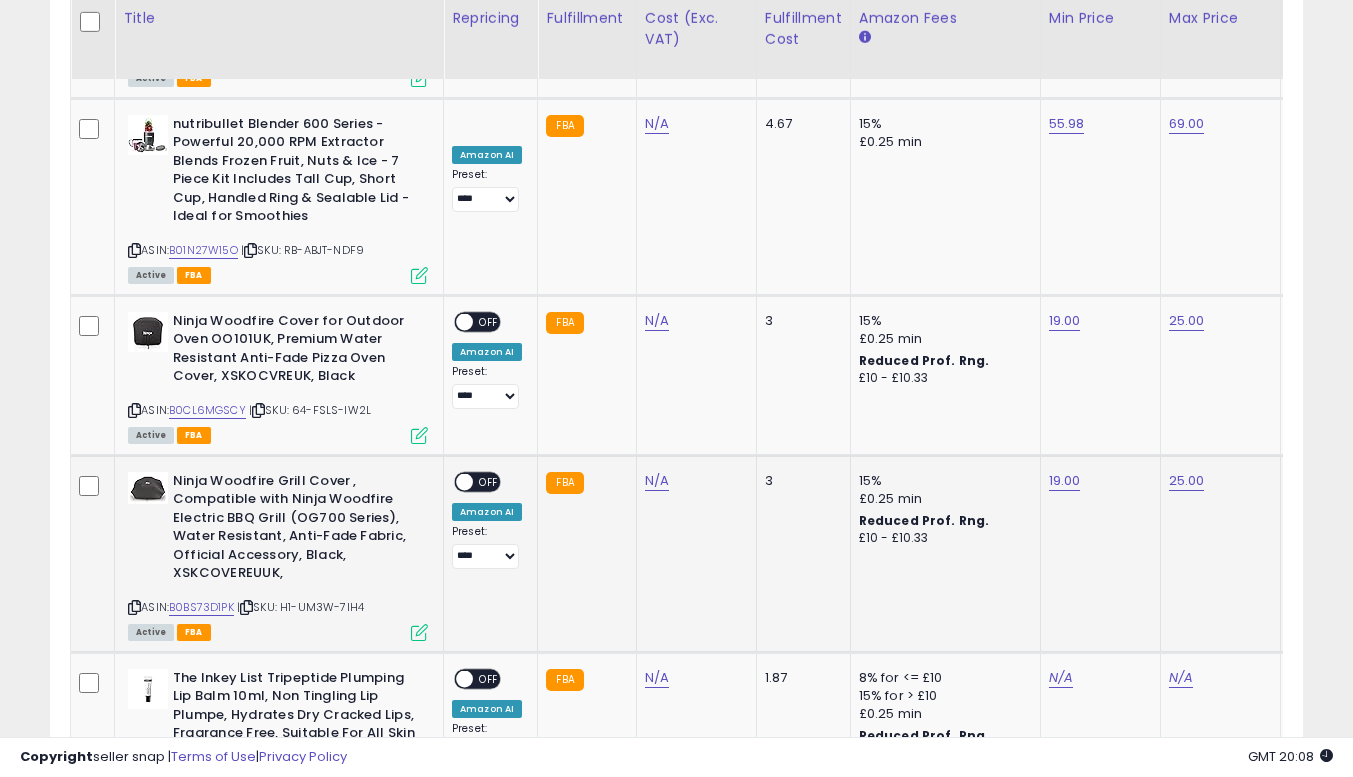 click on "ON   OFF" at bounding box center (455, 481) 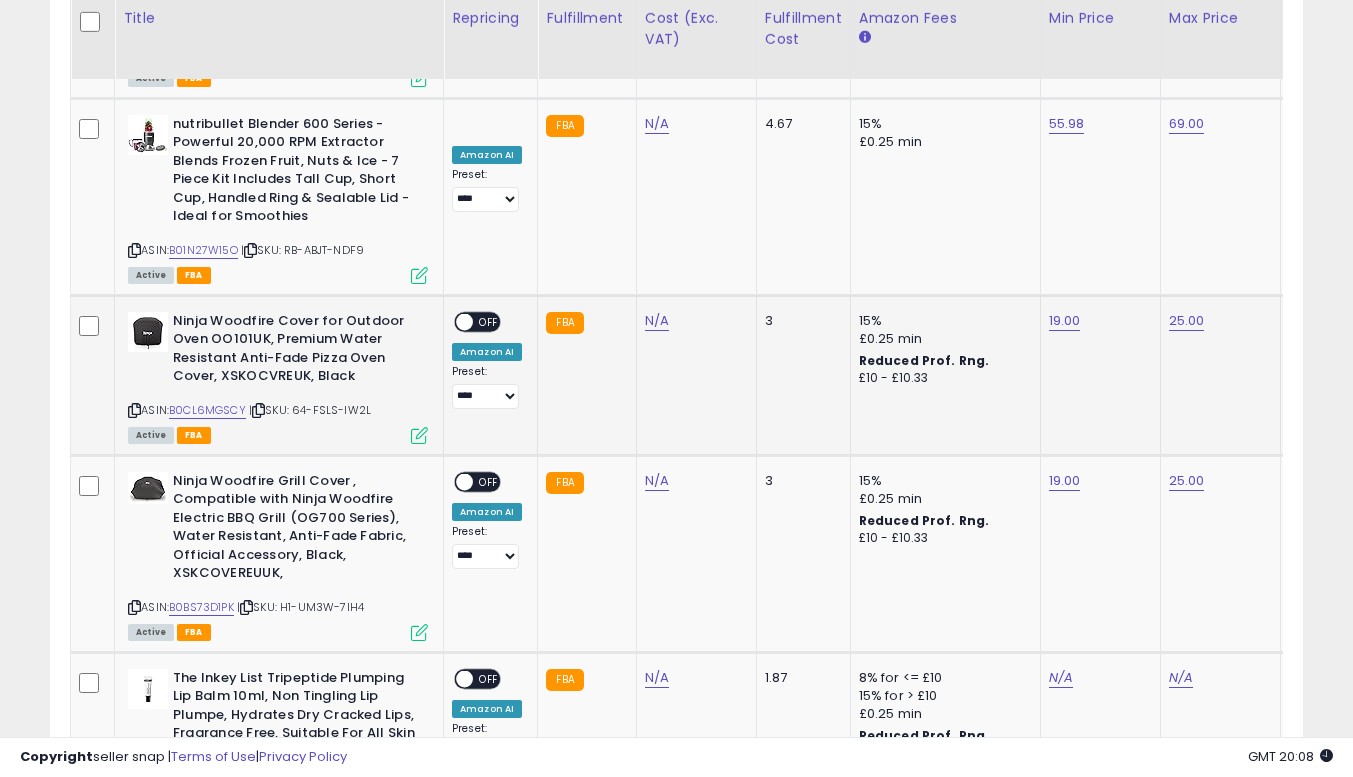 click on "OFF" at bounding box center [489, 321] 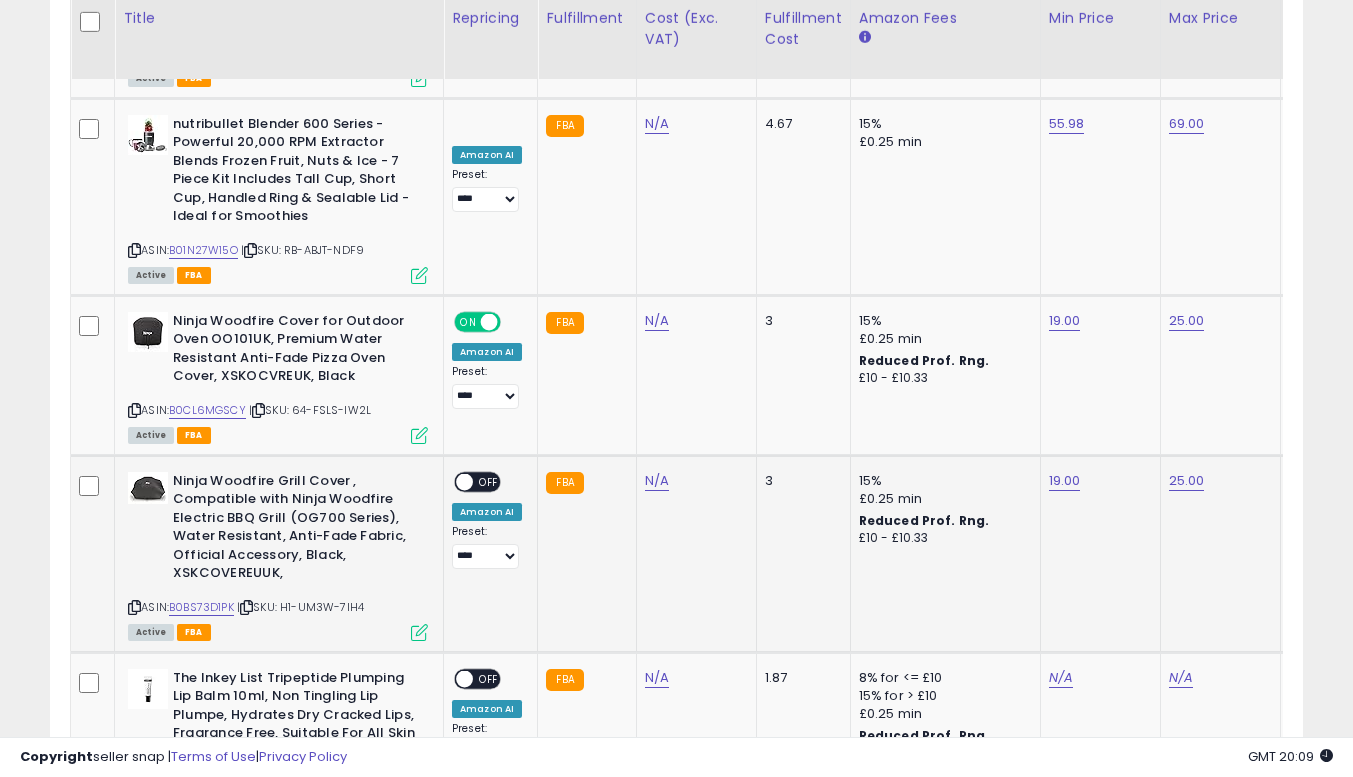 click on "OFF" at bounding box center (489, 481) 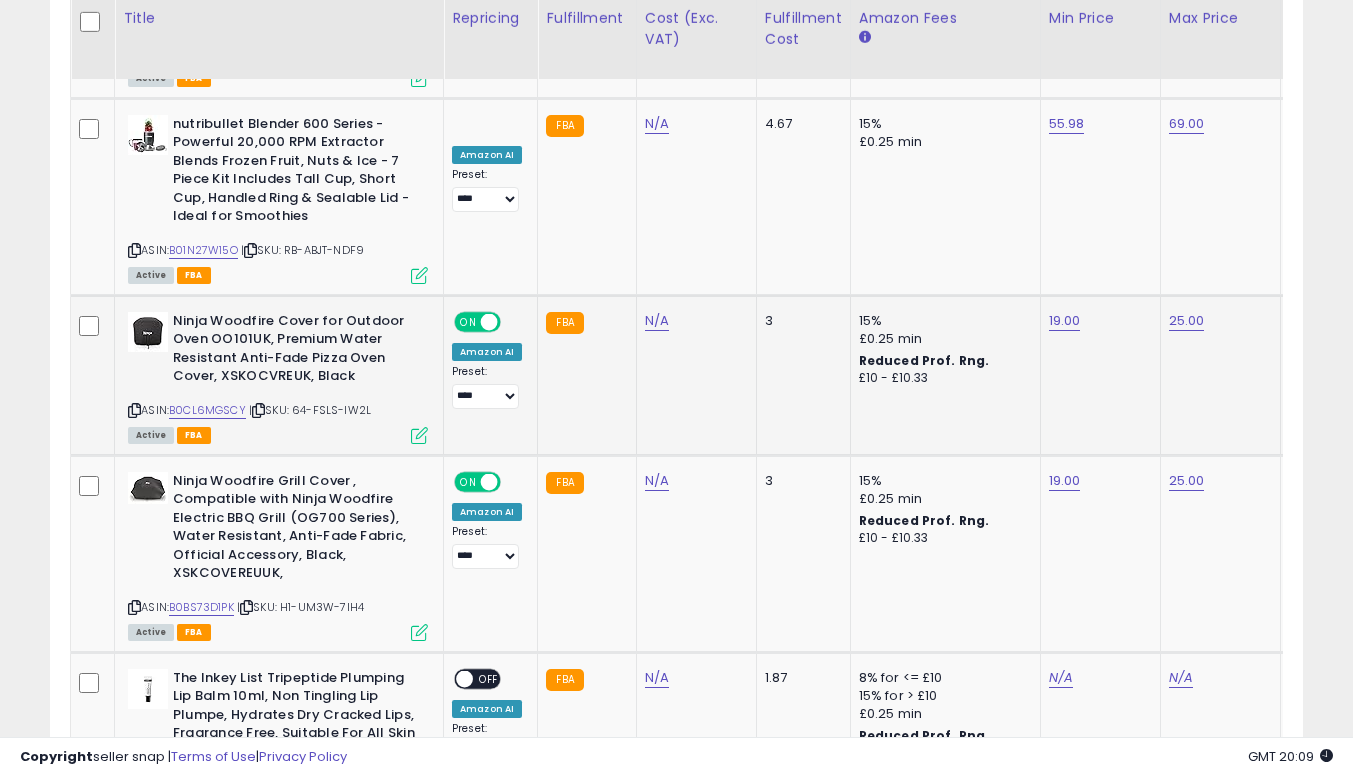 click on "FBA" 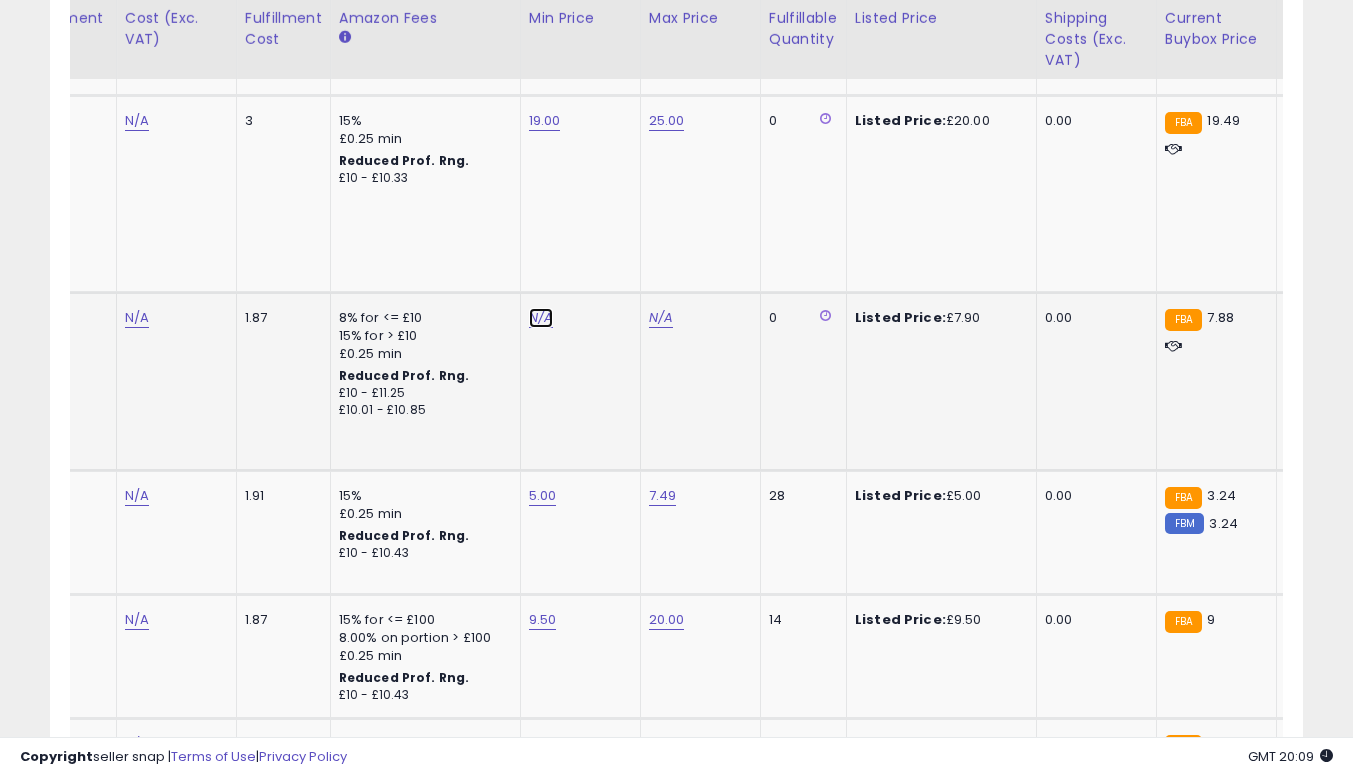 click on "N/A" at bounding box center (541, 318) 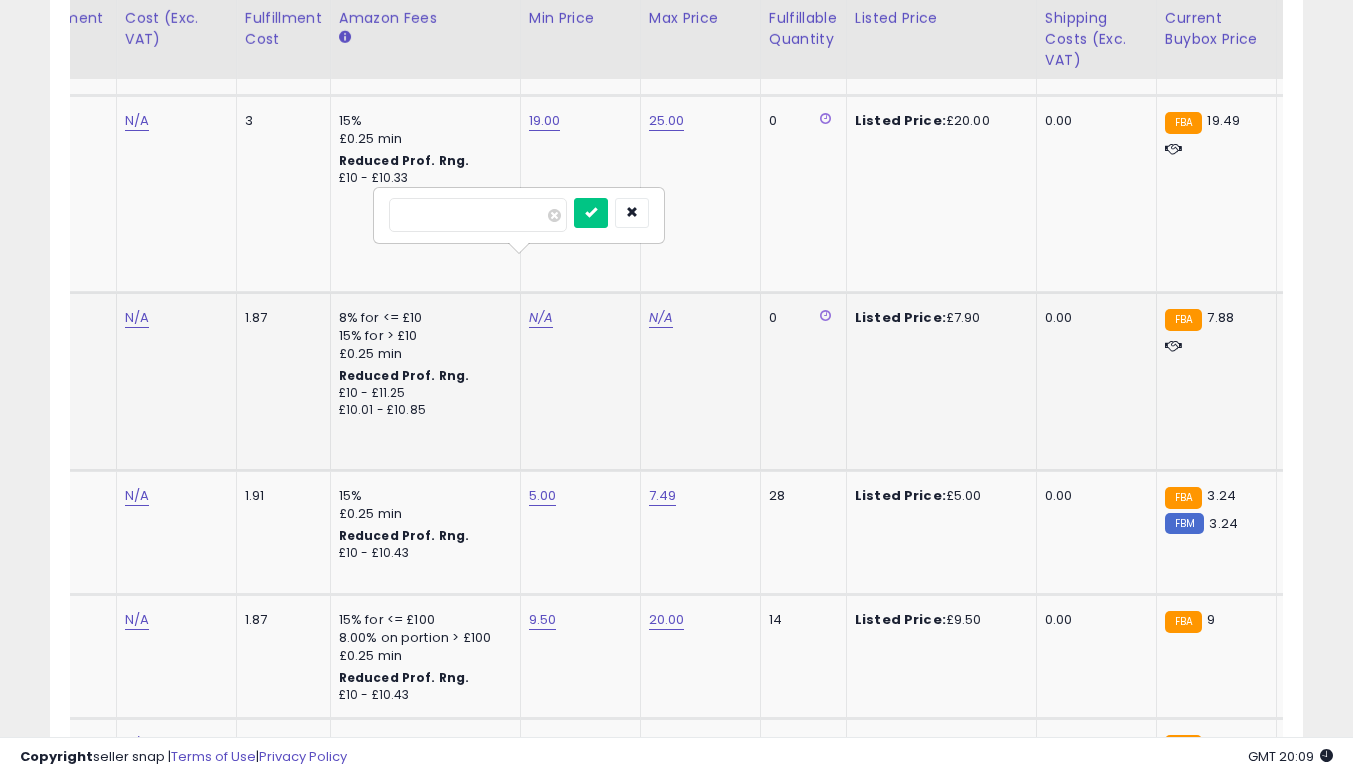 type on "*" 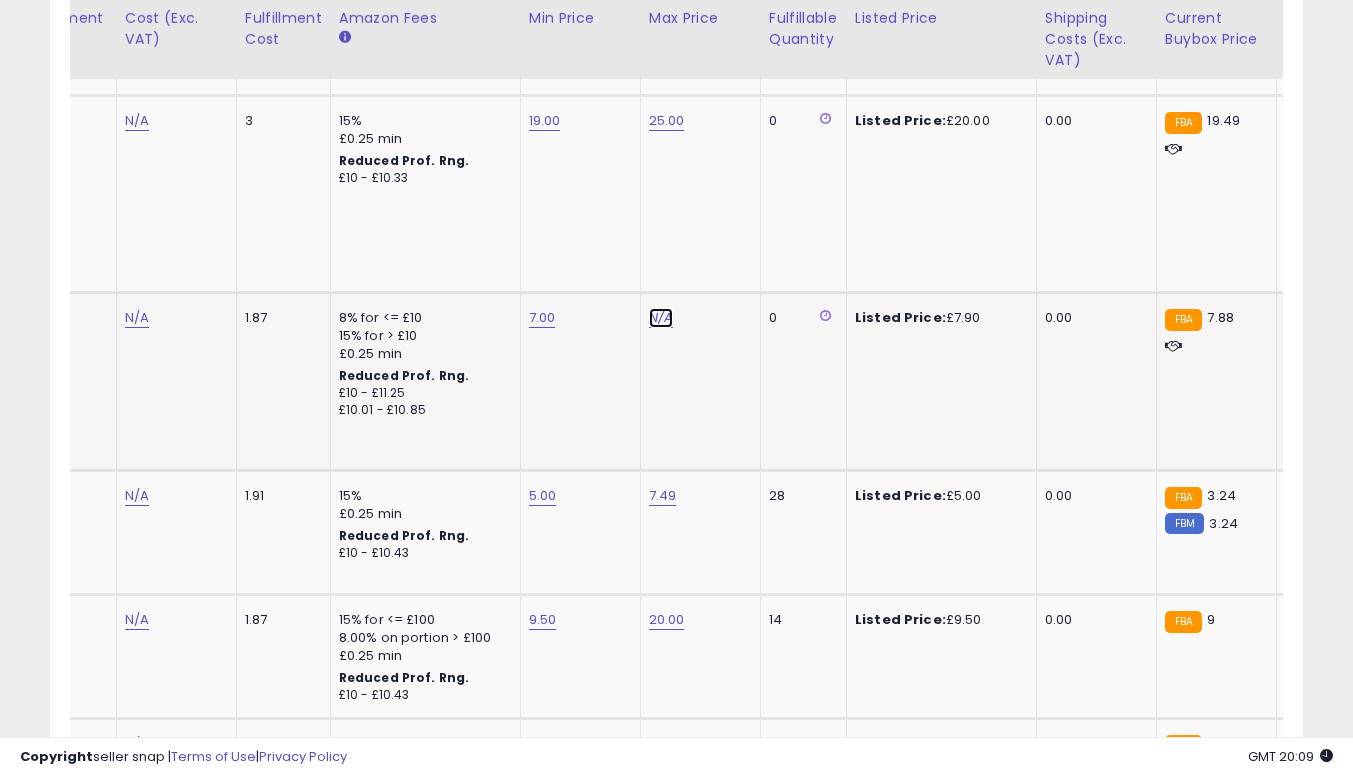 click on "N/A" at bounding box center [661, 318] 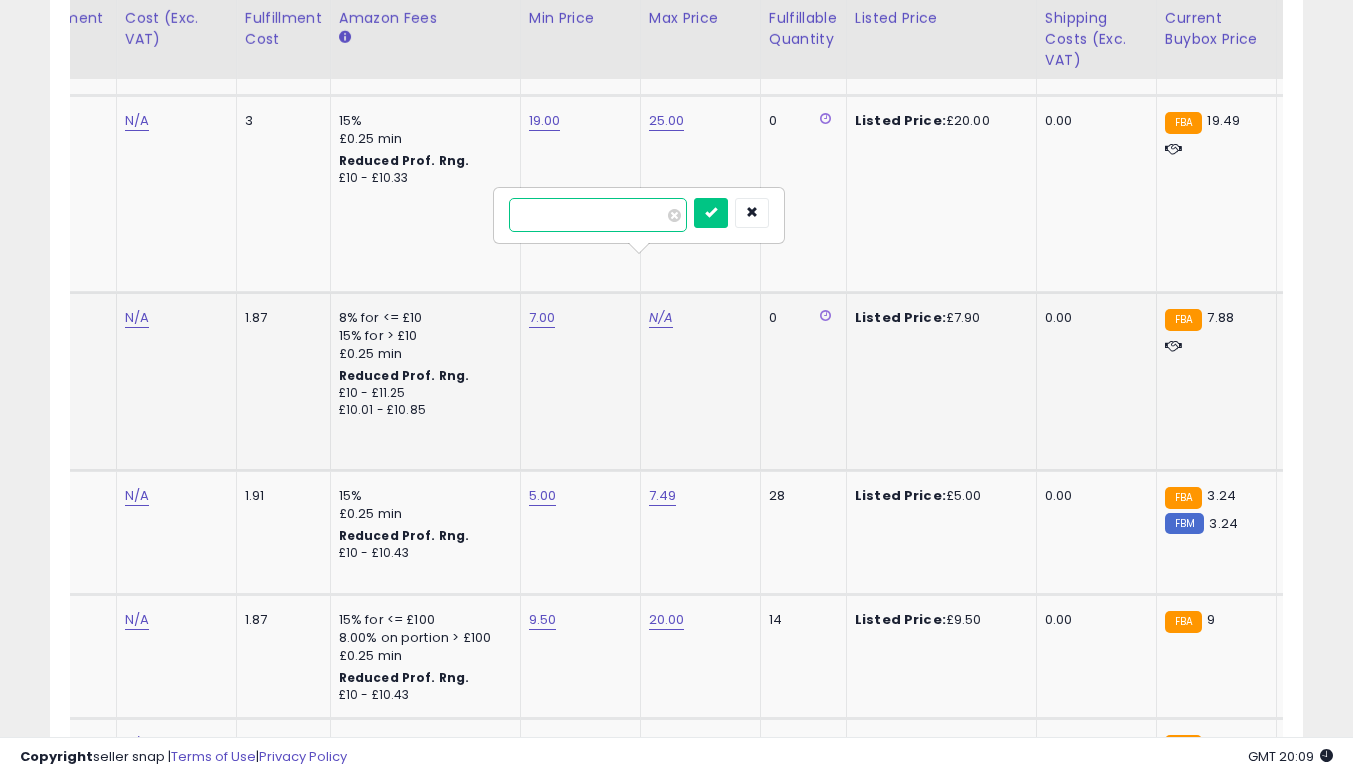 type on "*****" 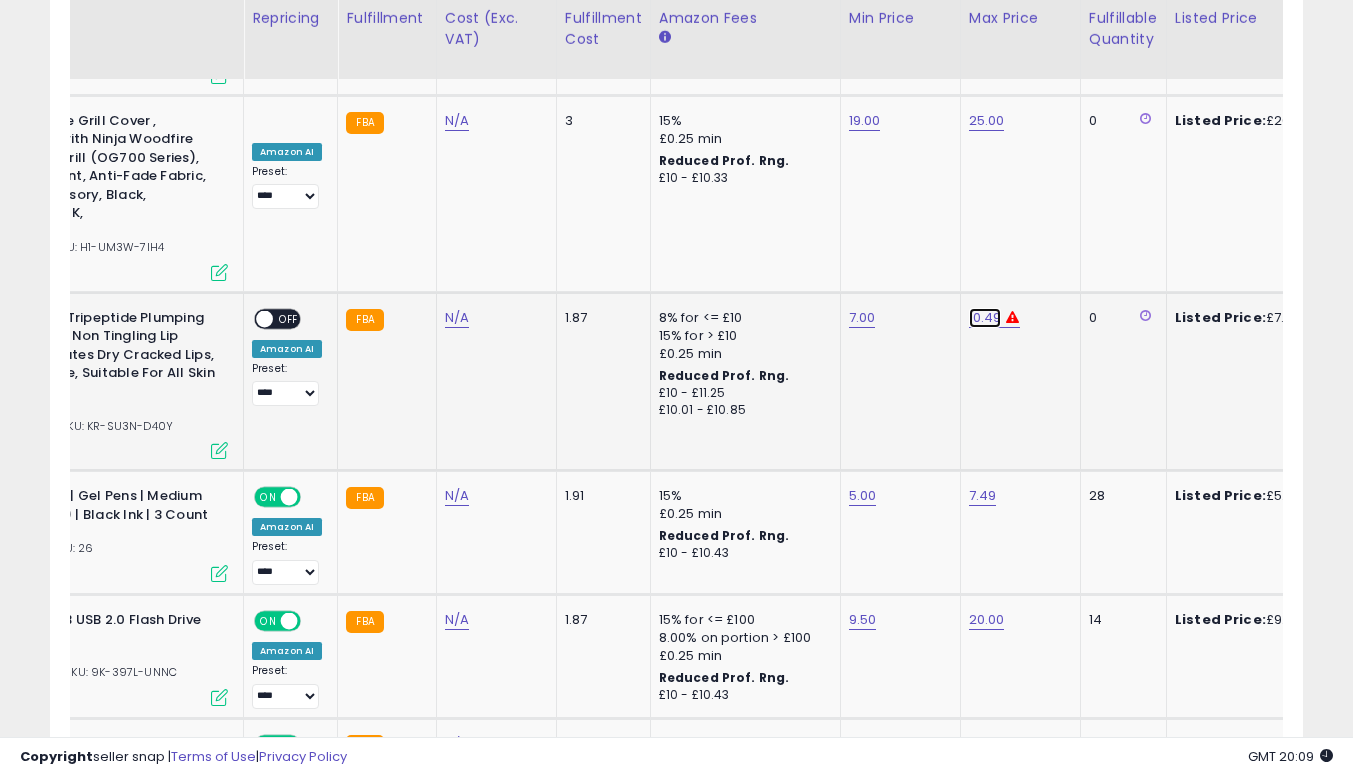 click on "10.49" at bounding box center (985, -3149) 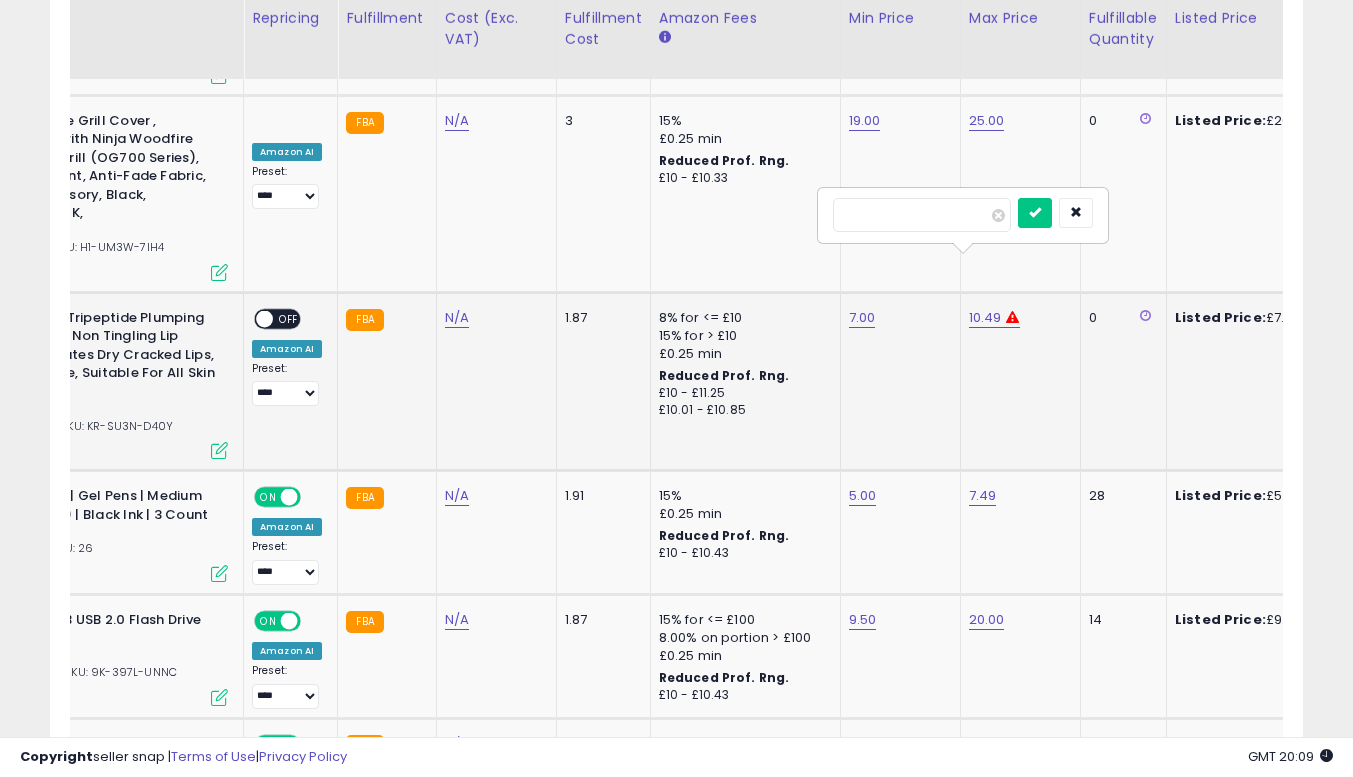 type on "*" 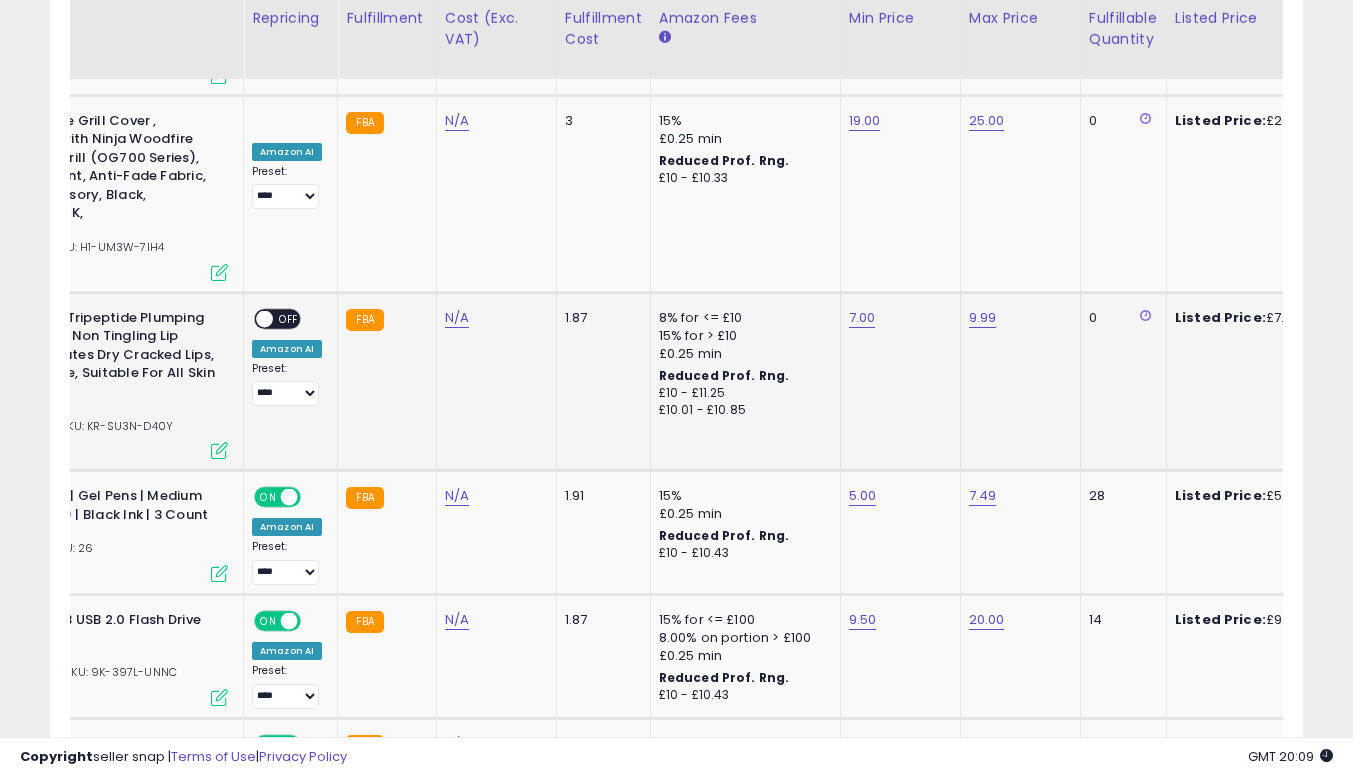 click on "OFF" at bounding box center [289, 318] 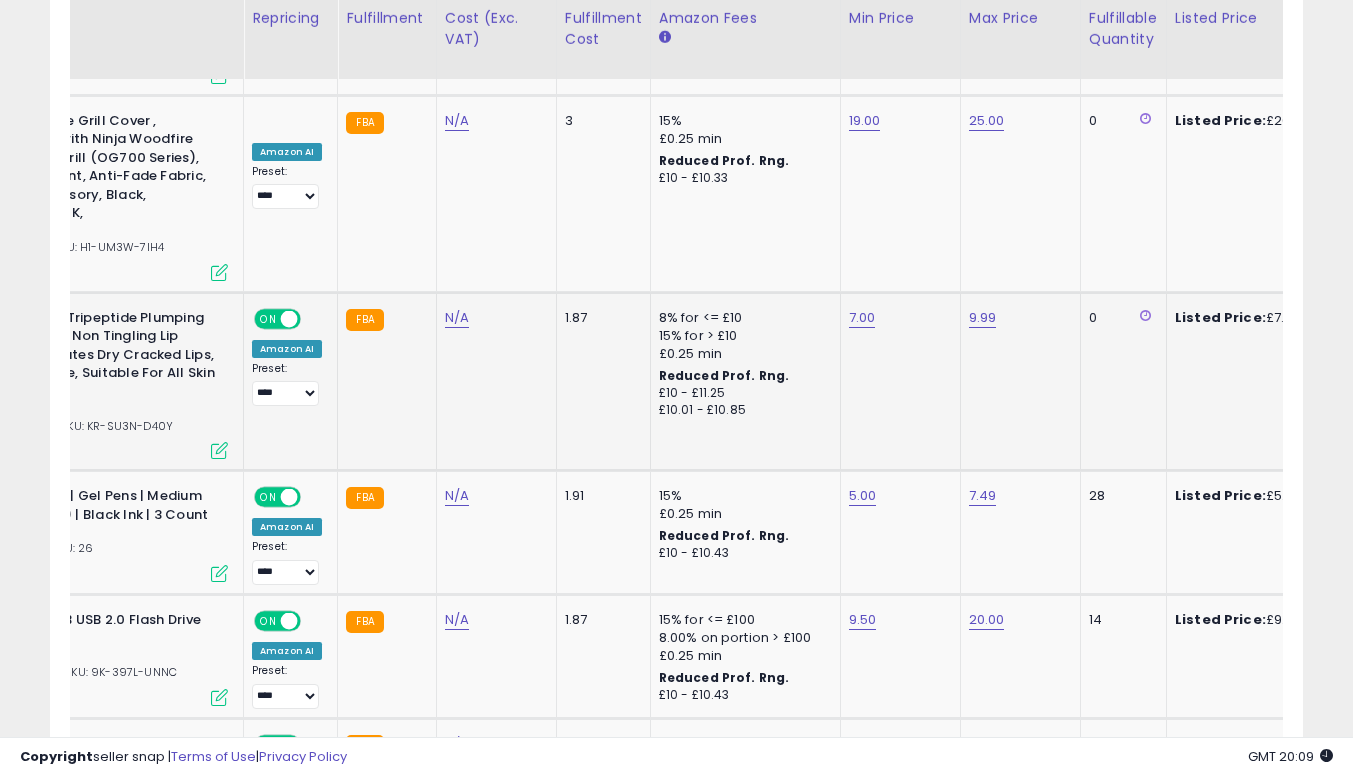 click on "1.87" 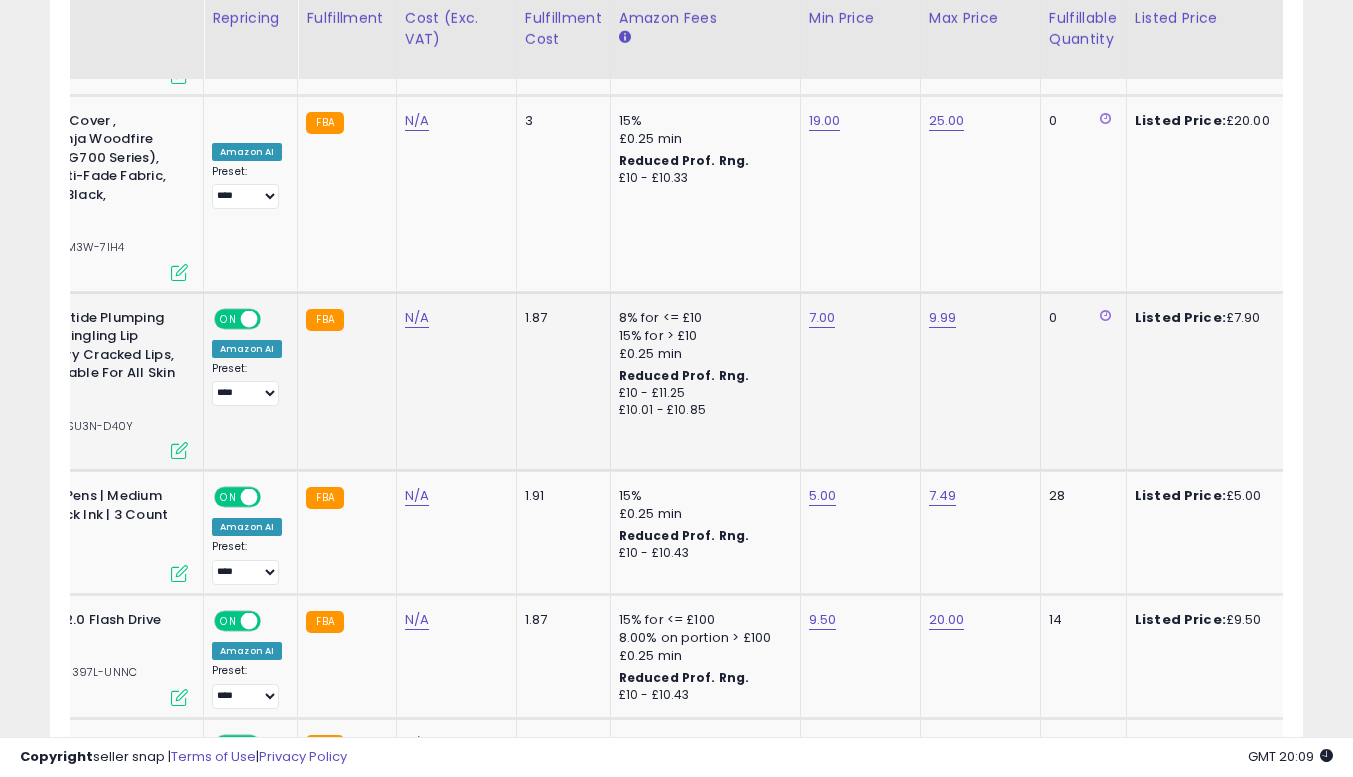 scroll, scrollTop: 0, scrollLeft: 240, axis: horizontal 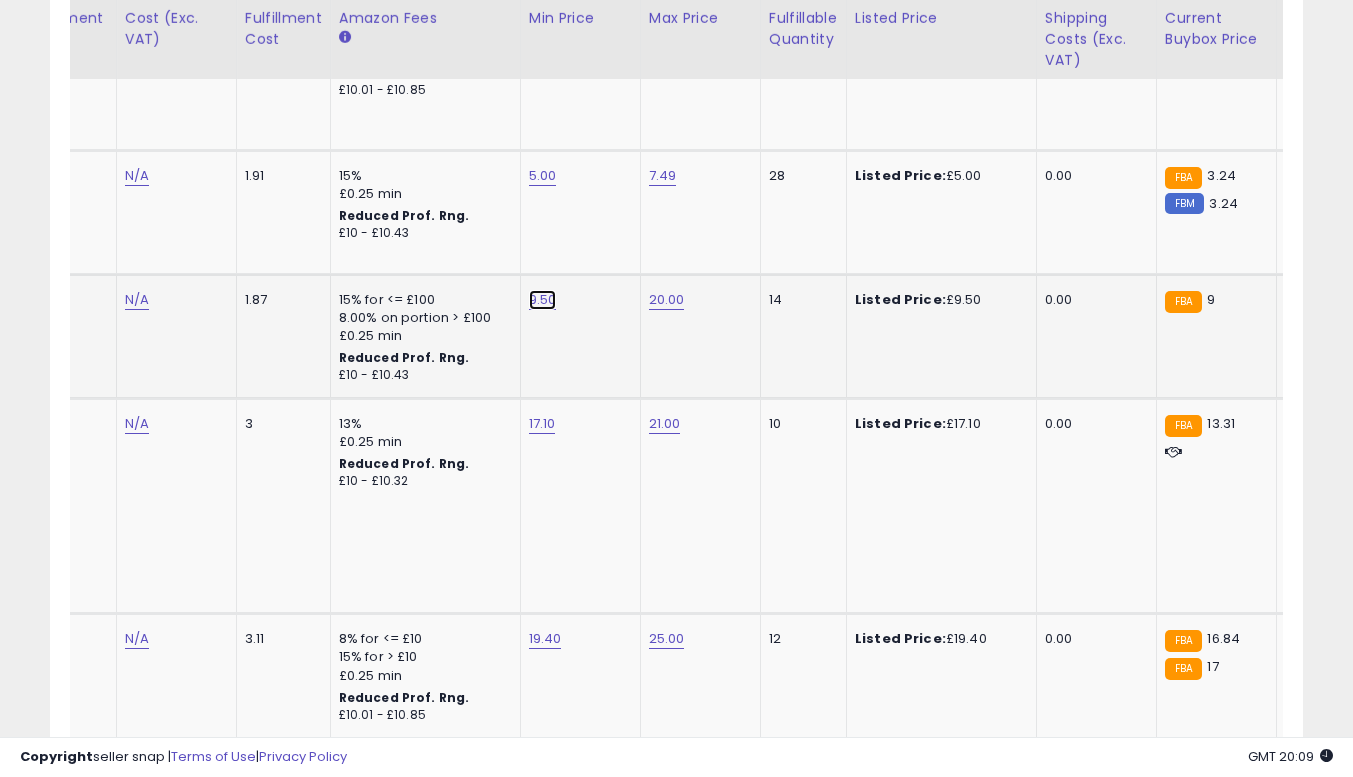 click on "9.50" at bounding box center (545, -3469) 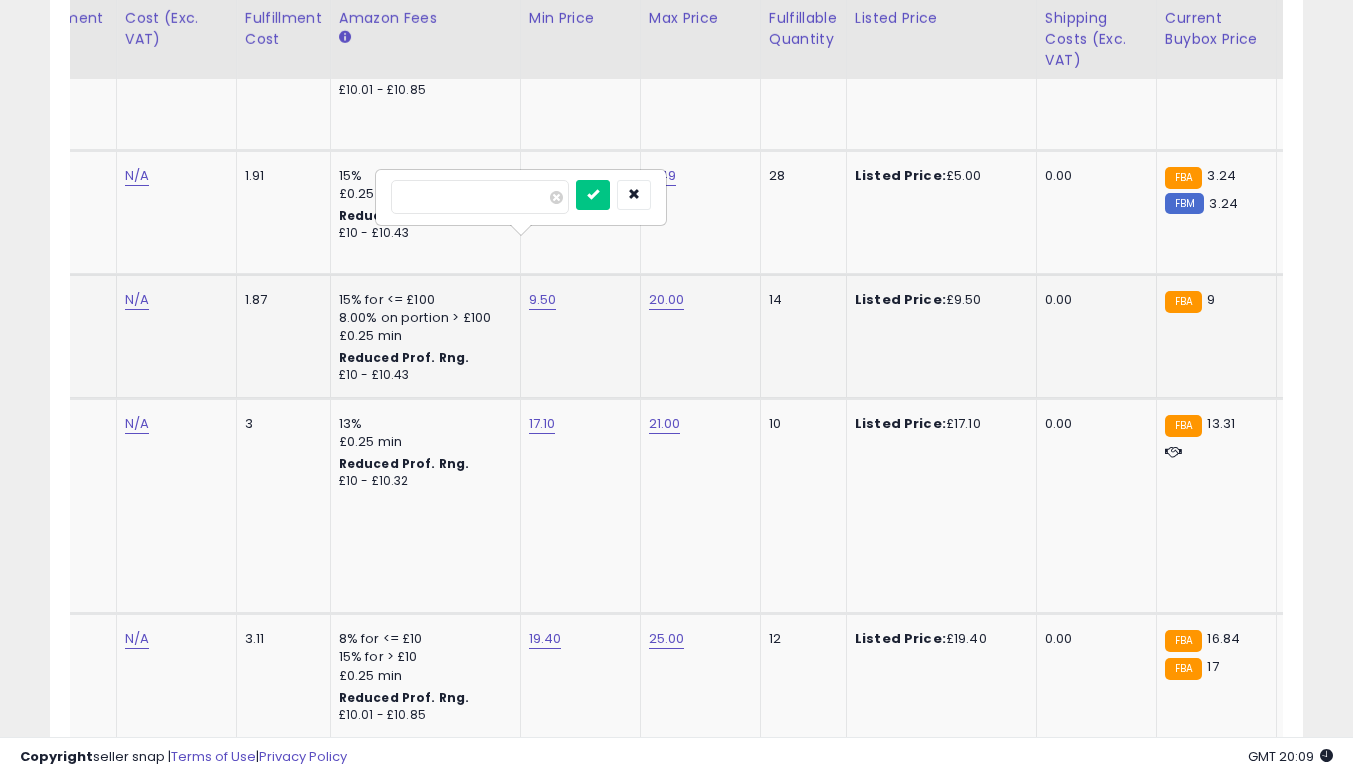 type on "*" 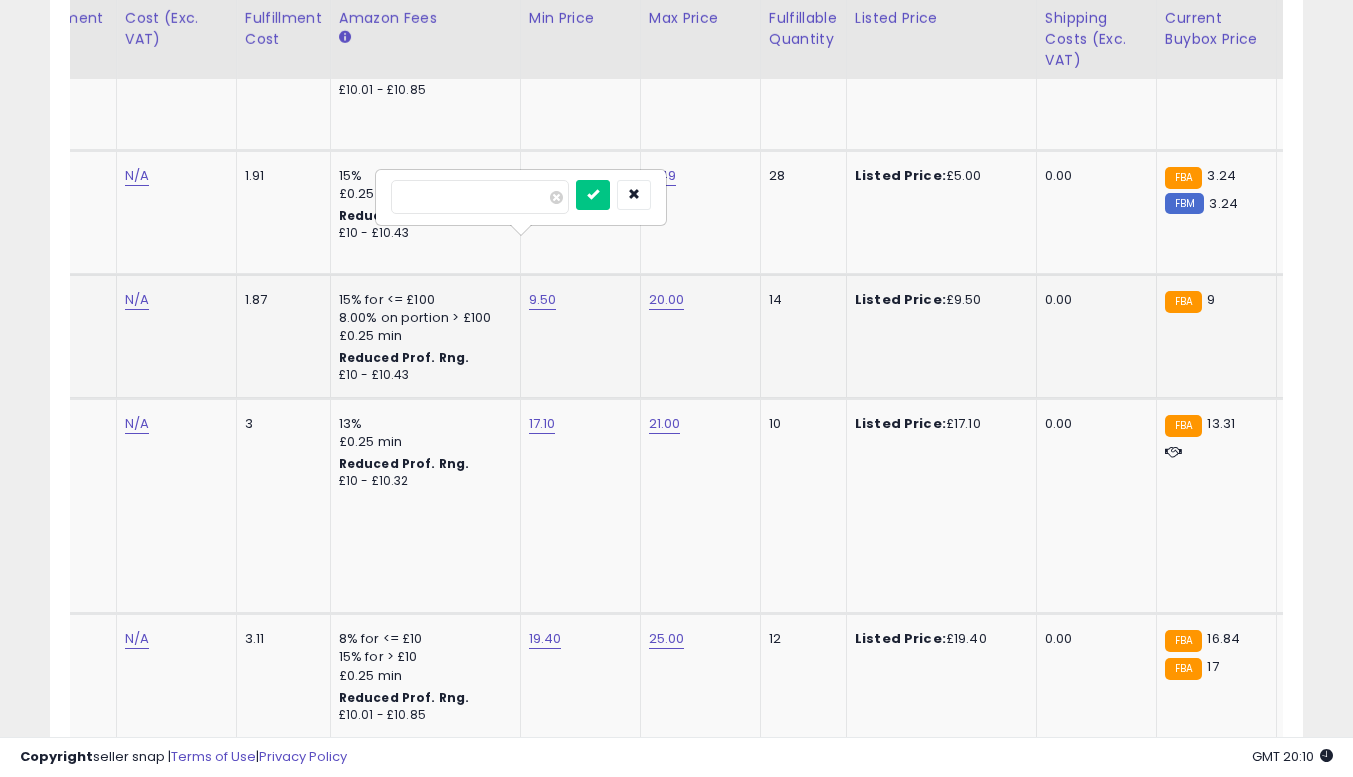 type on "****" 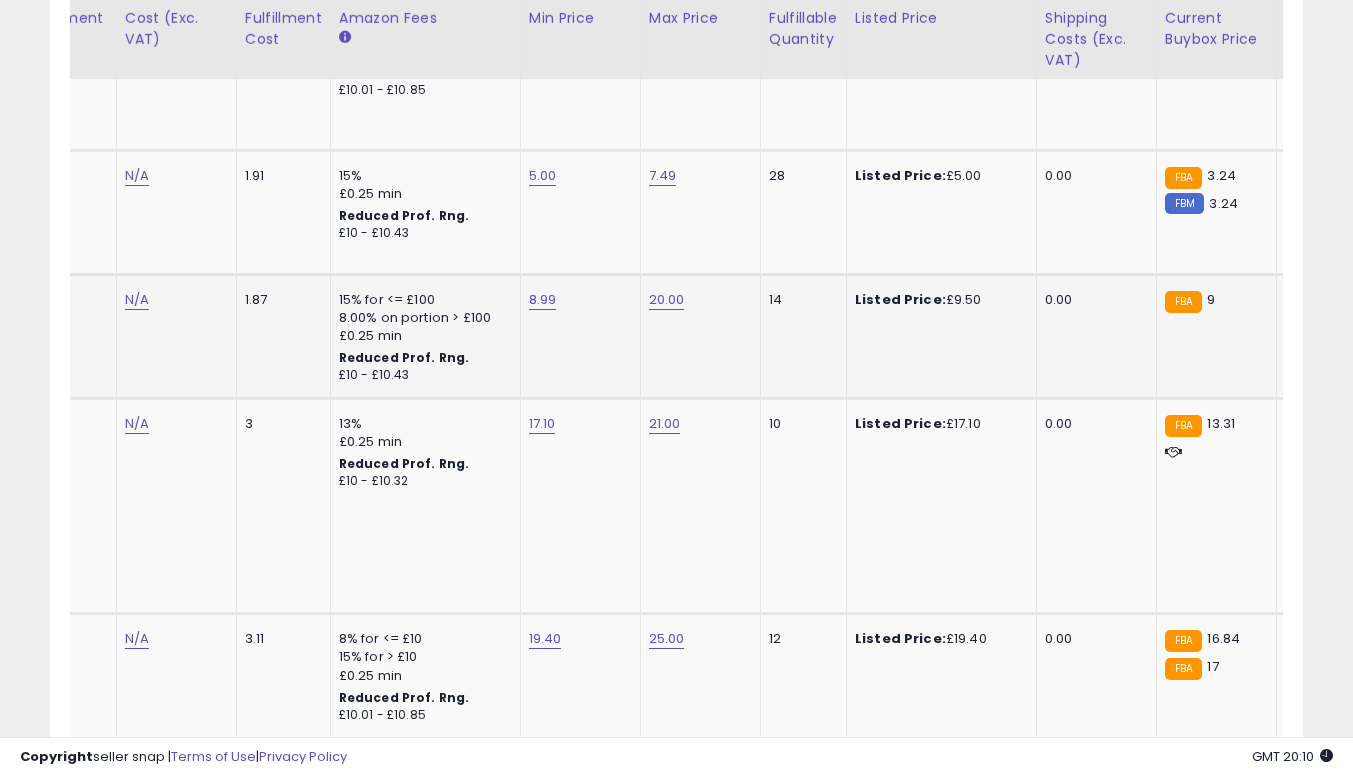 click on "8.99" 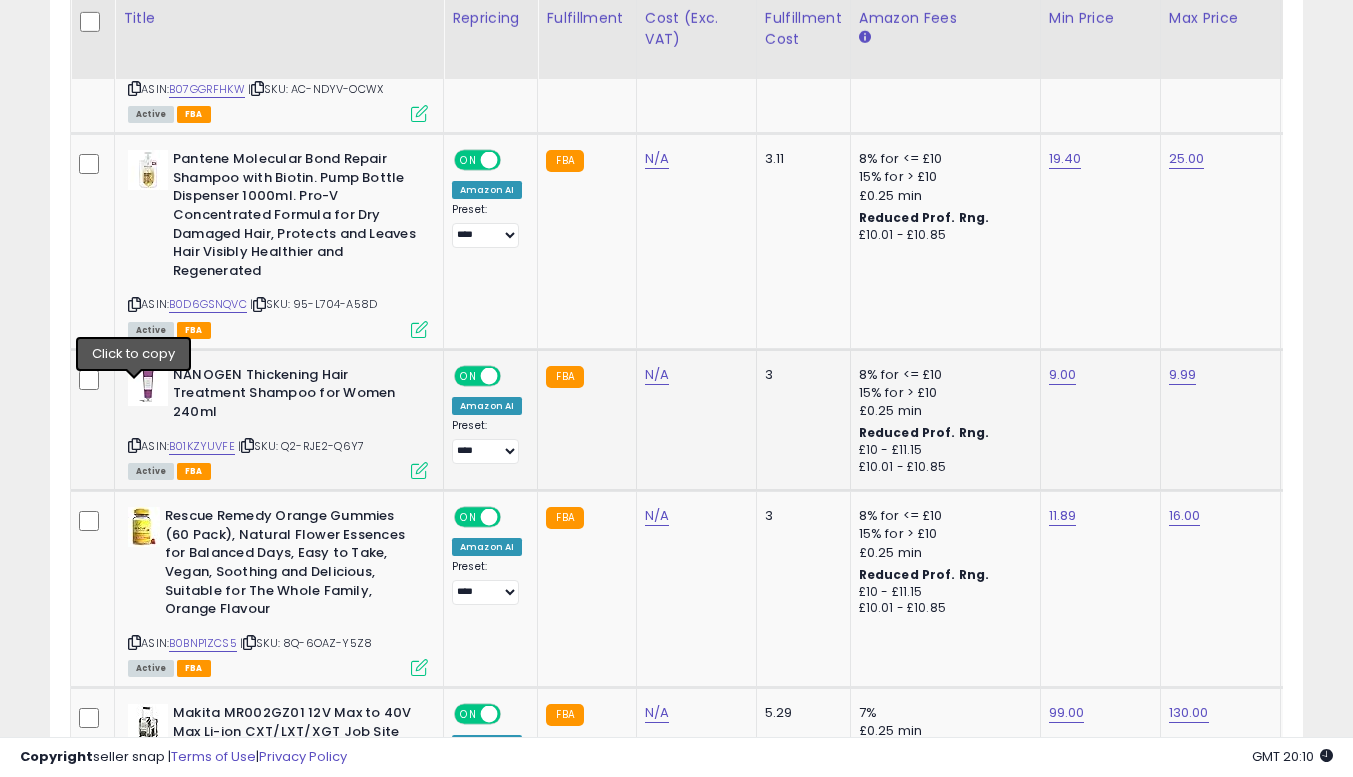 click at bounding box center [134, 445] 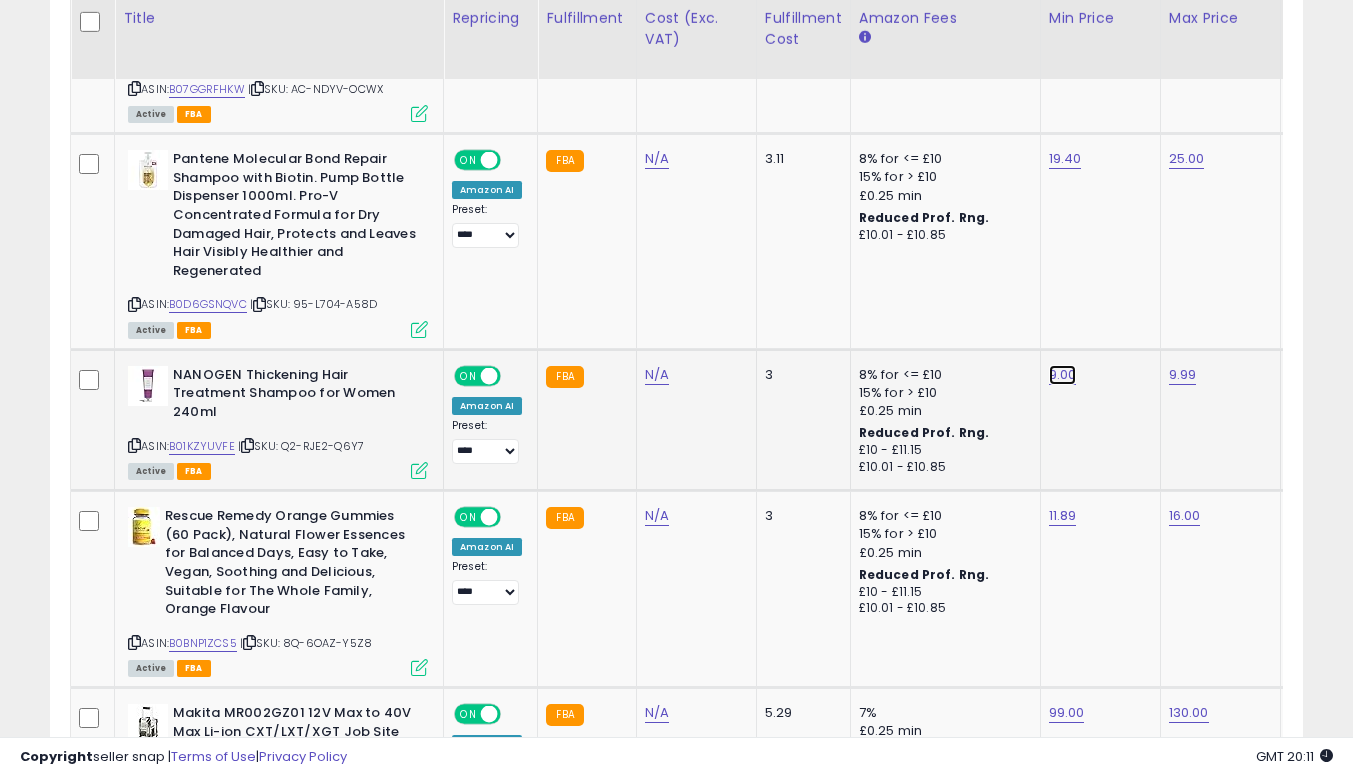 click on "9.00" at bounding box center [1065, -3949] 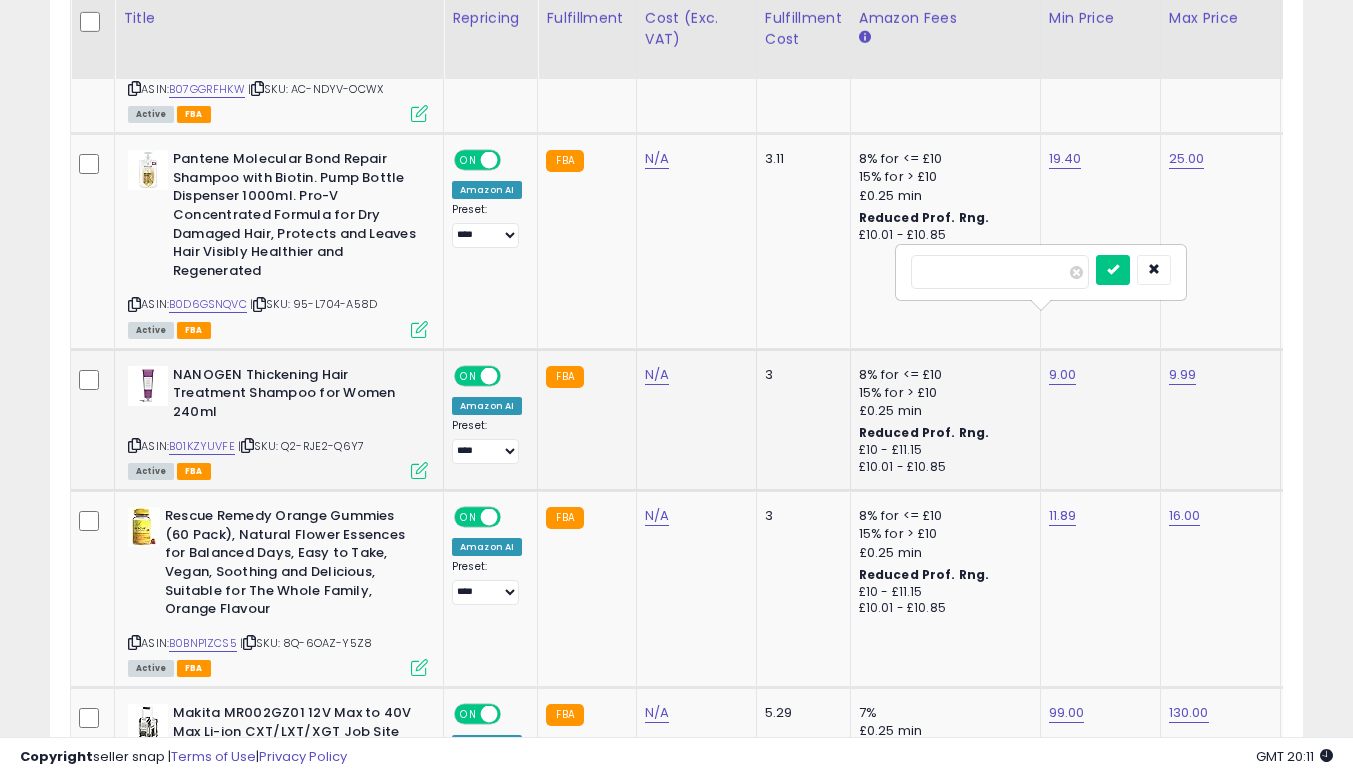 type on "*" 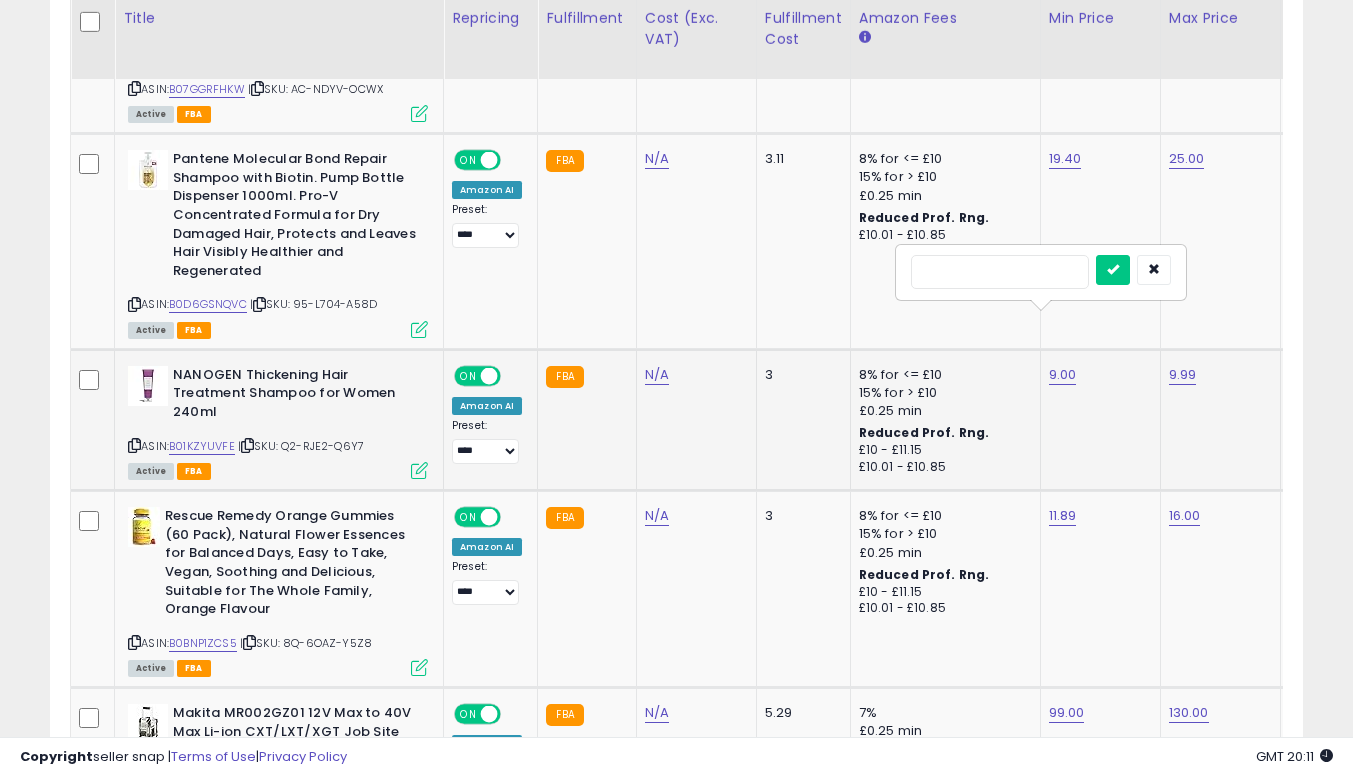 type on "*" 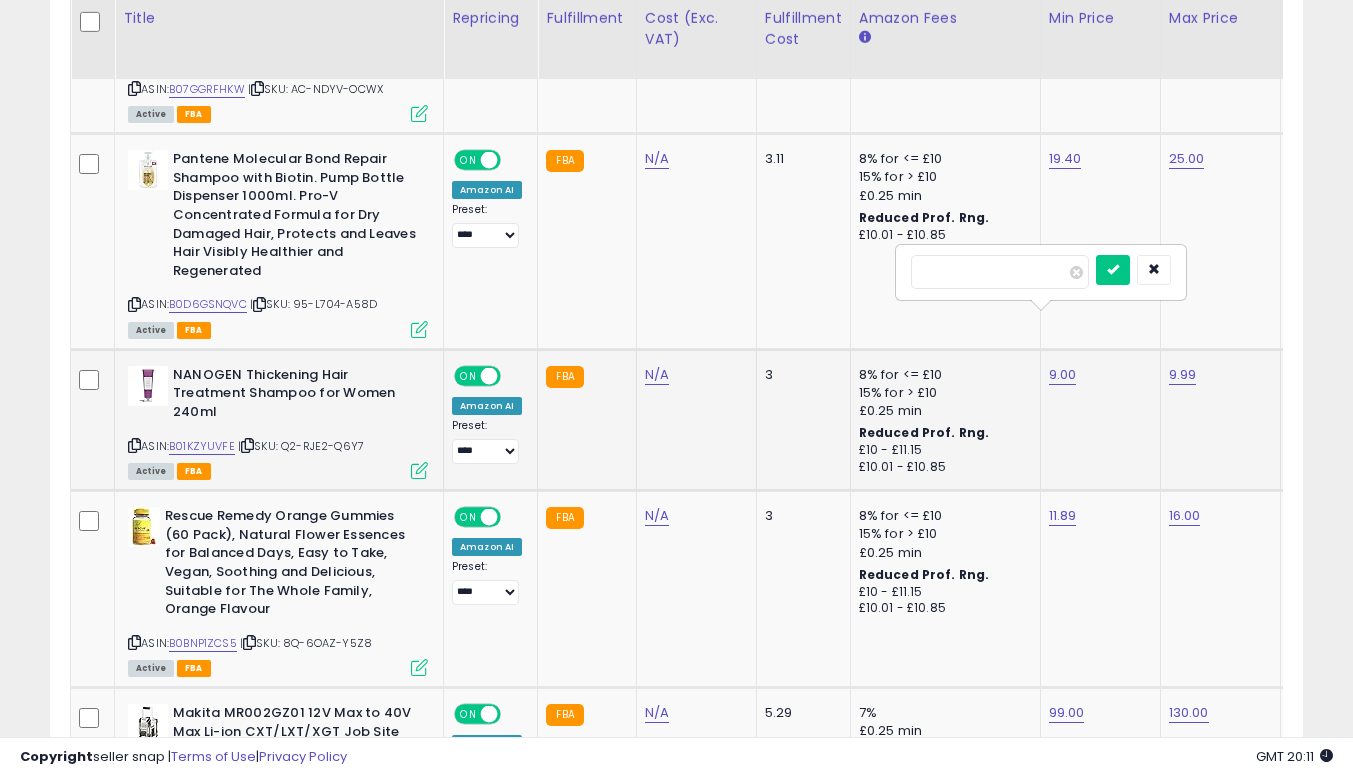 click at bounding box center [1113, 270] 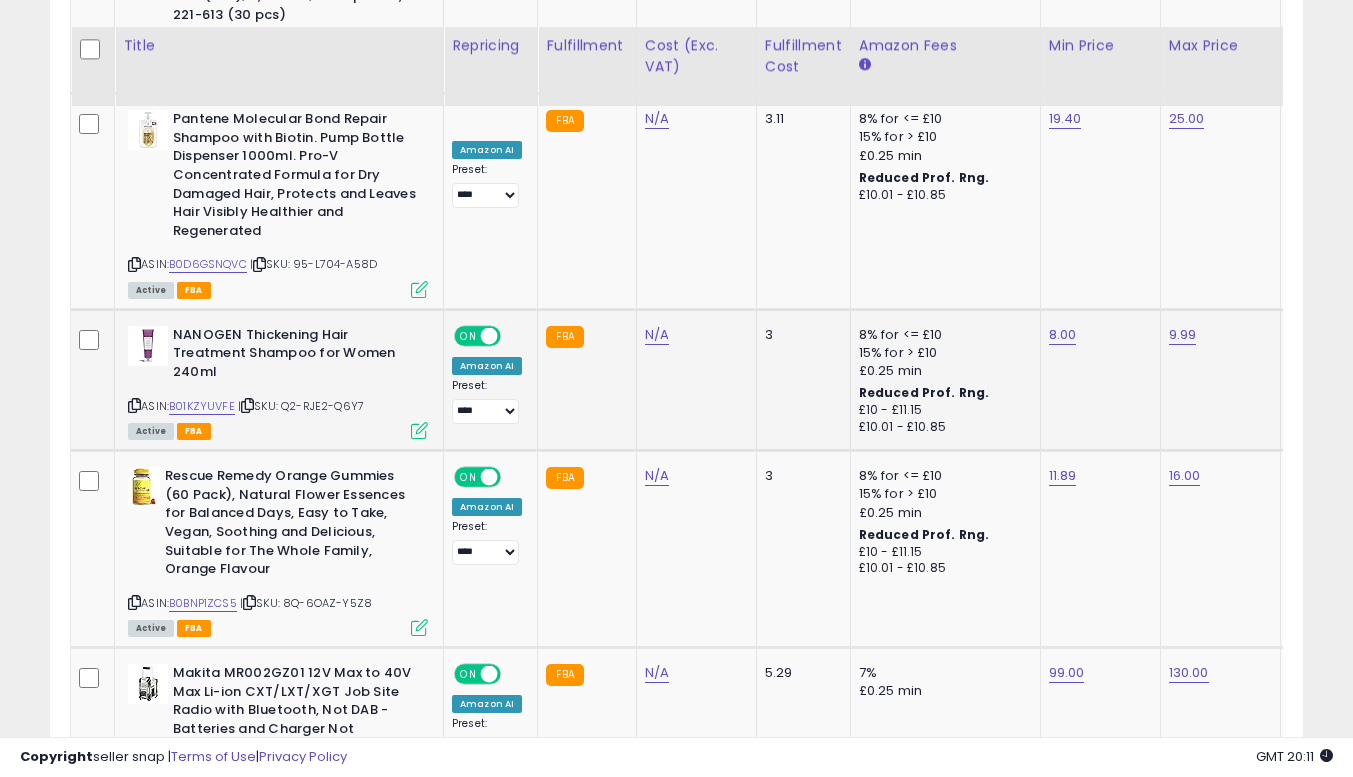 scroll, scrollTop: 5103, scrollLeft: 0, axis: vertical 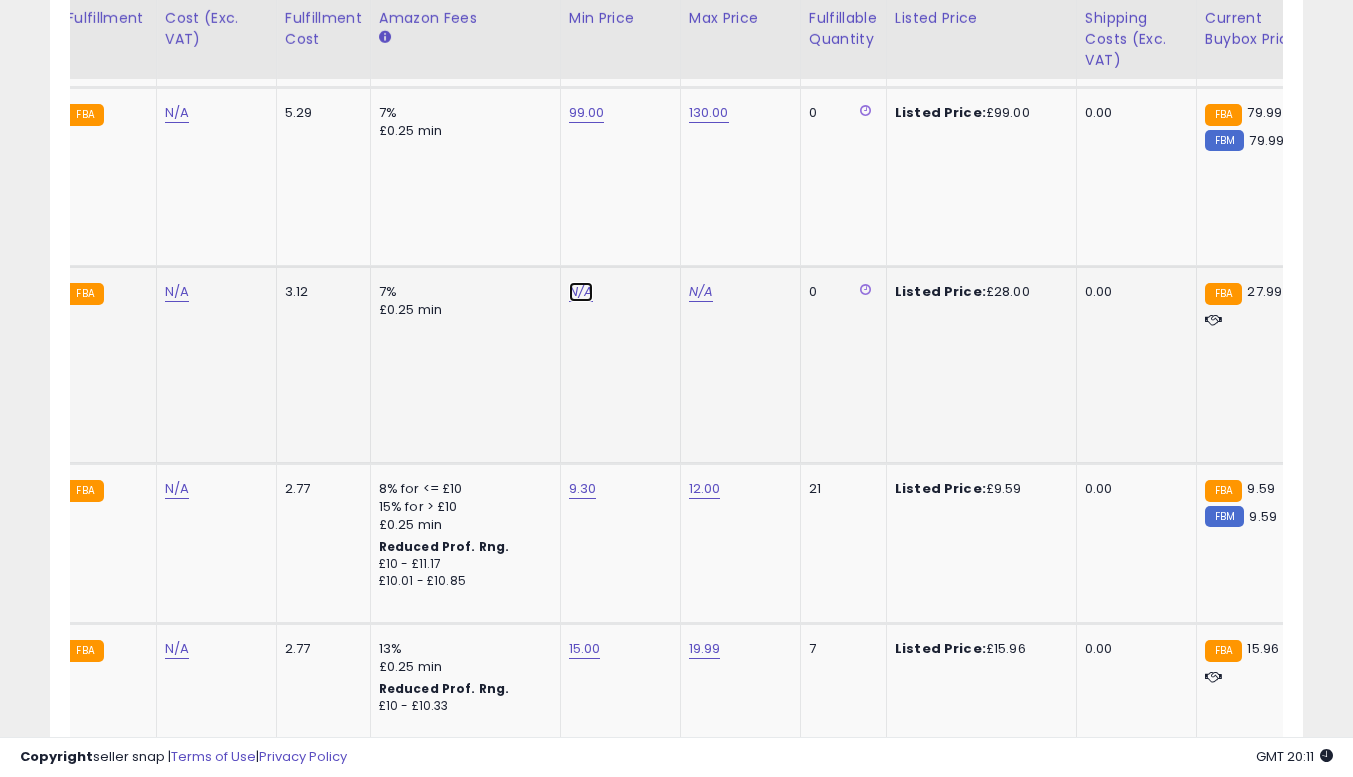 click on "N/A" at bounding box center [581, 292] 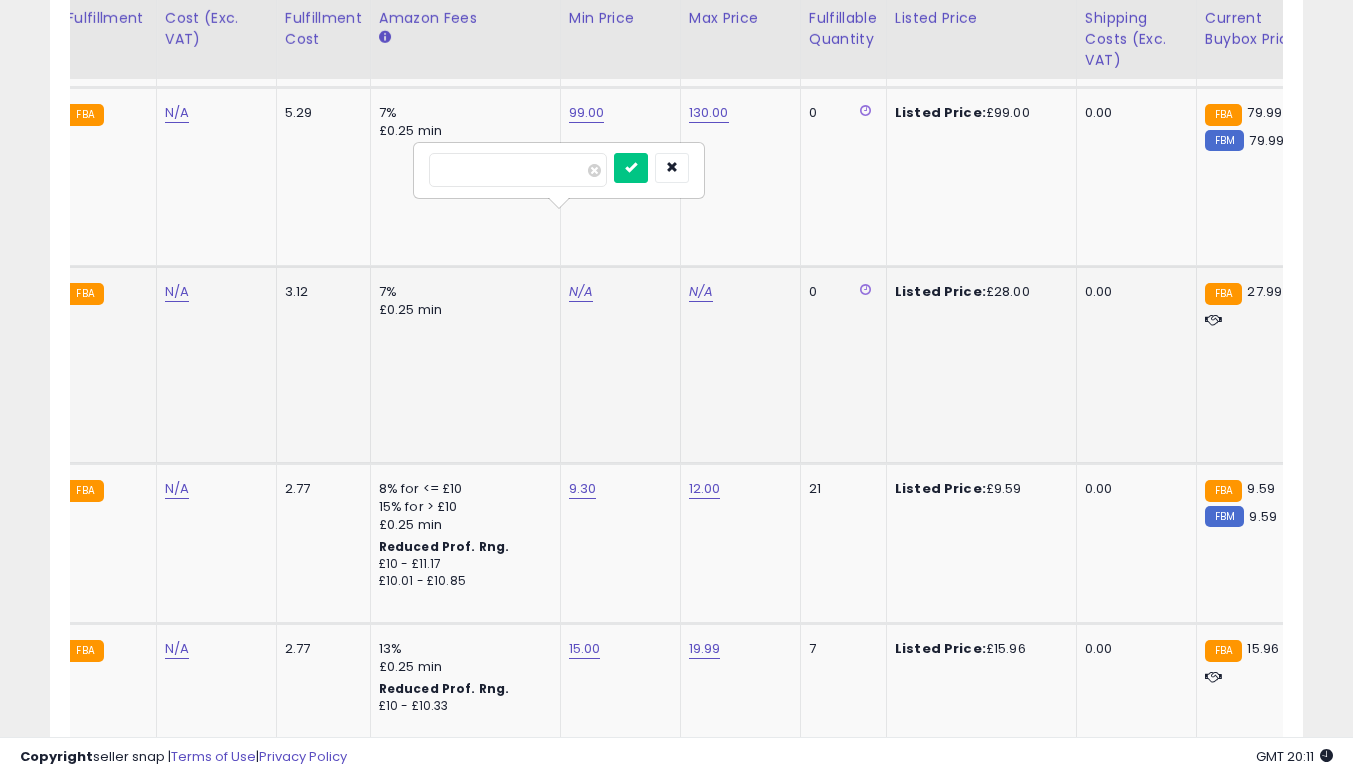 type on "**" 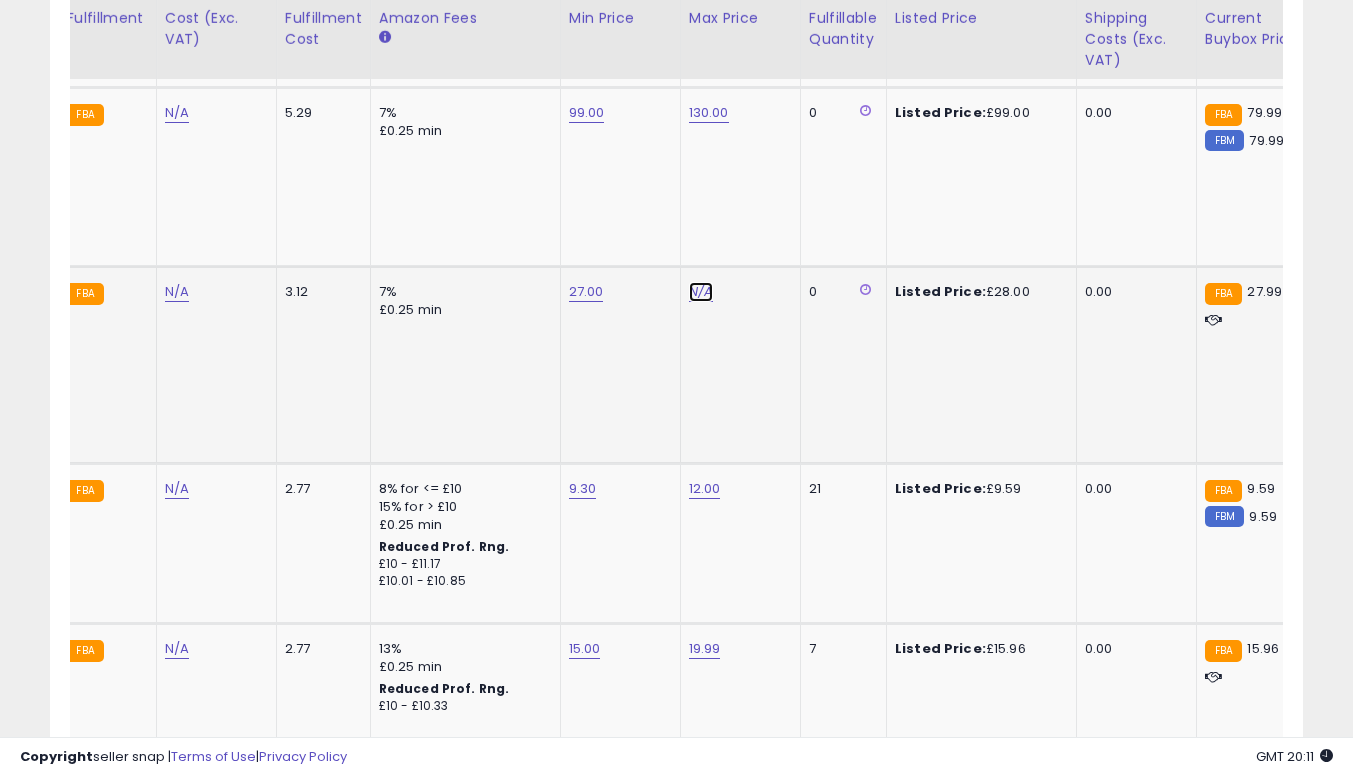 click on "N/A" at bounding box center [701, 292] 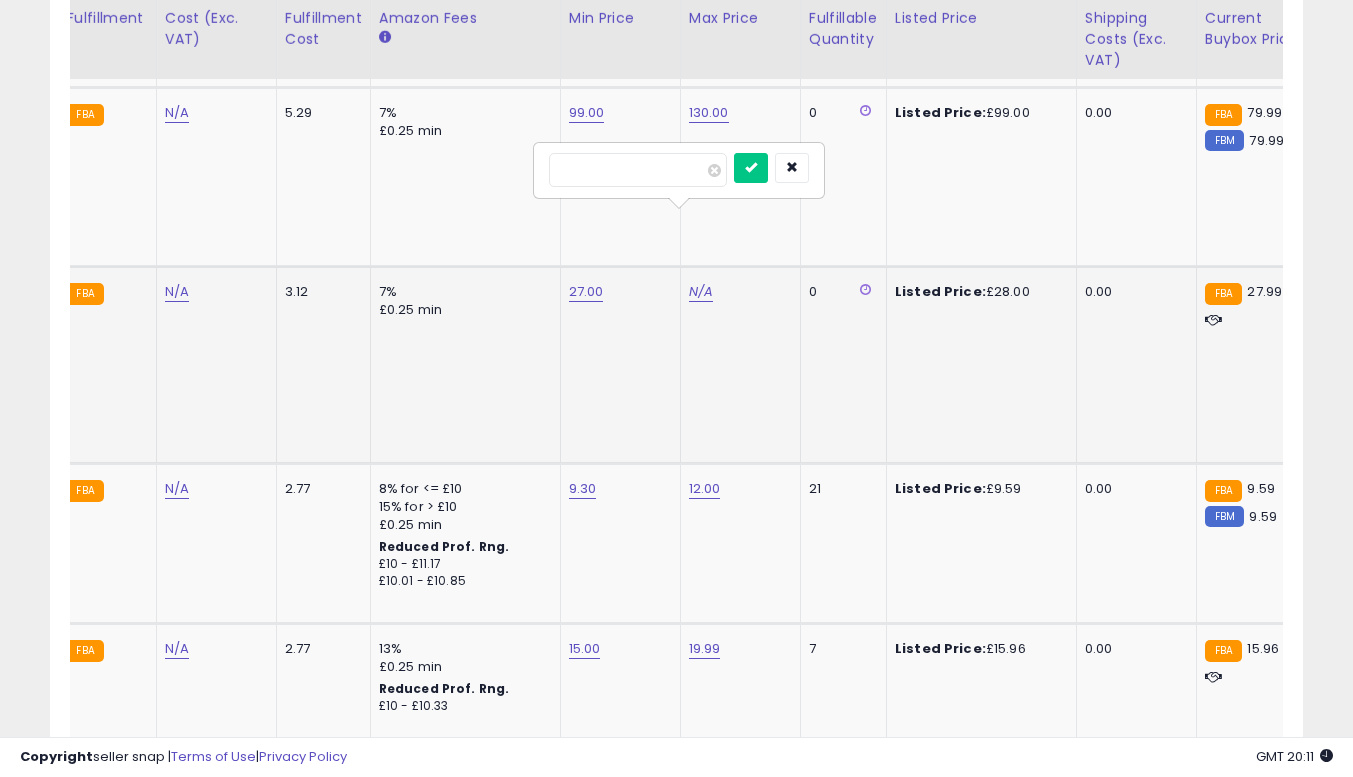 type on "**" 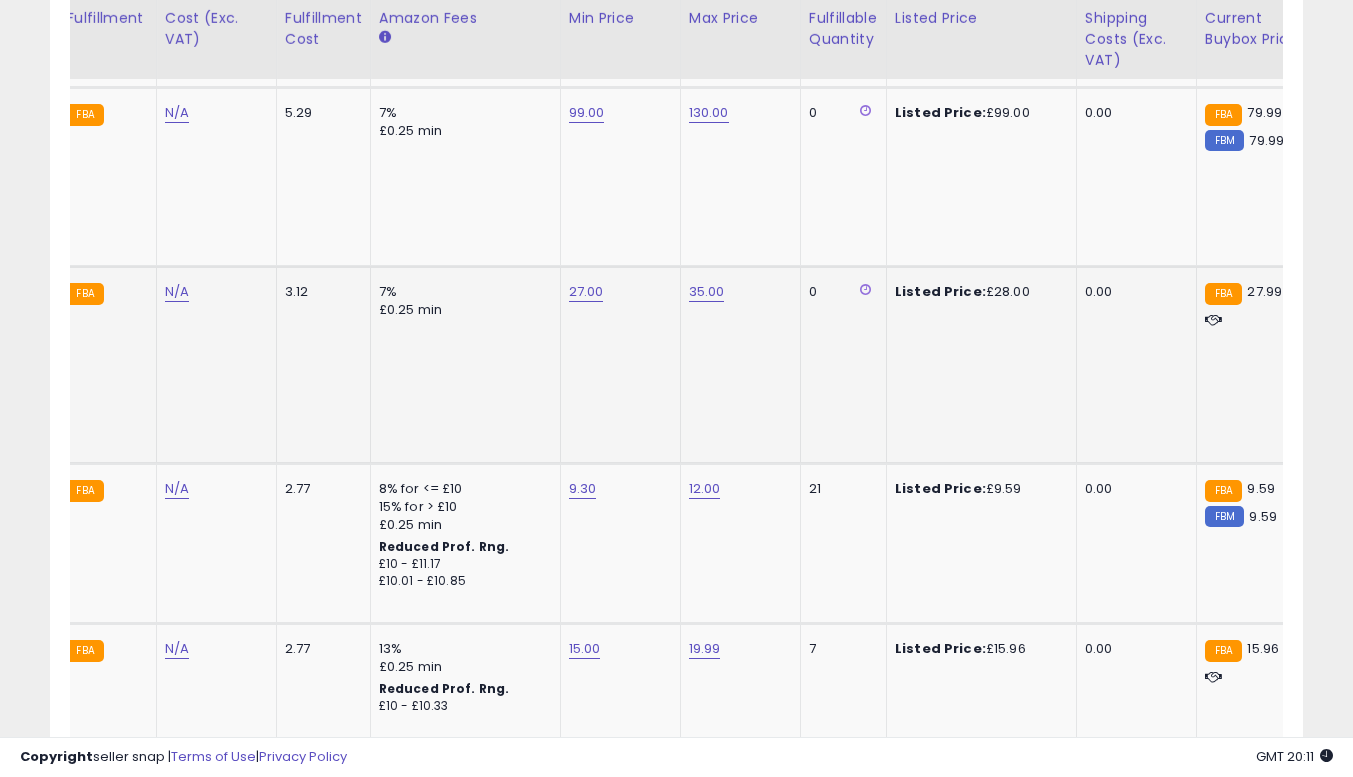 scroll, scrollTop: 0, scrollLeft: 440, axis: horizontal 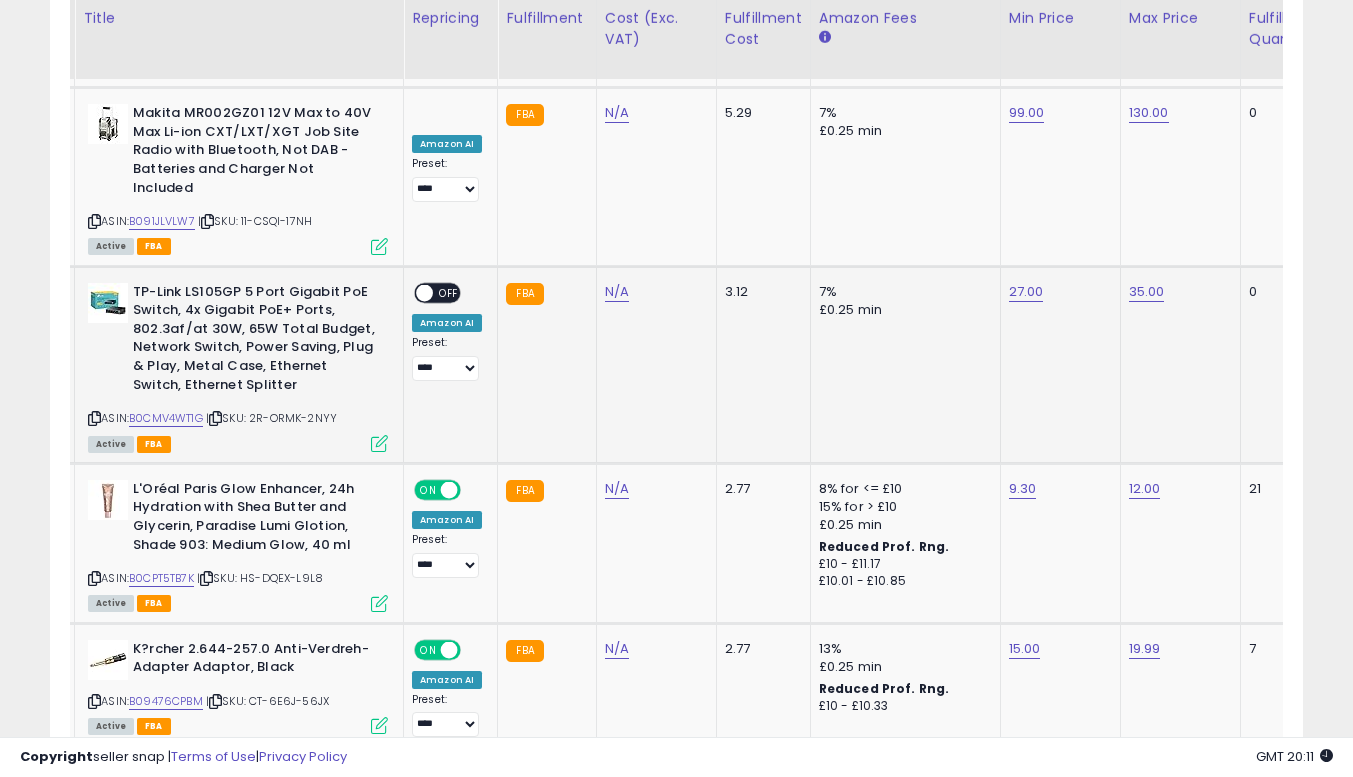 click on "OFF" at bounding box center (449, 292) 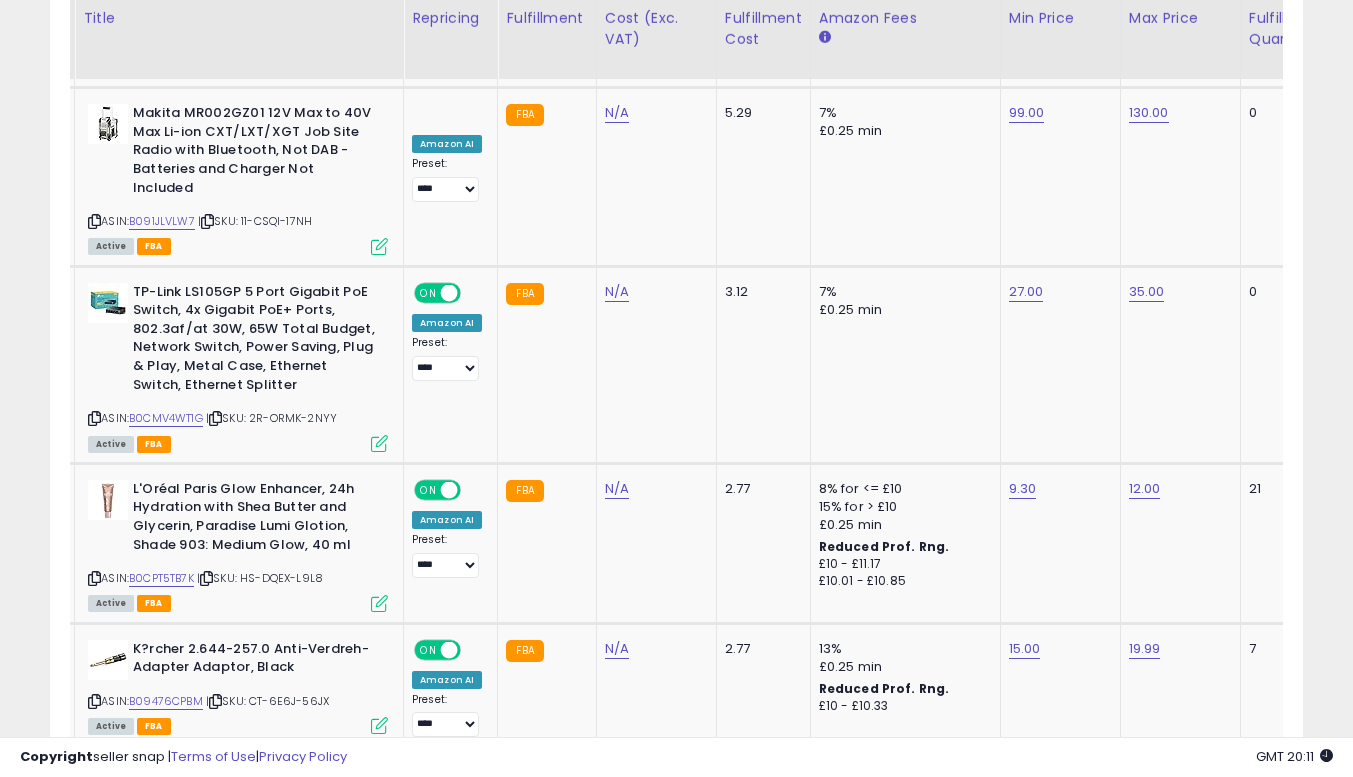click on "27.00" 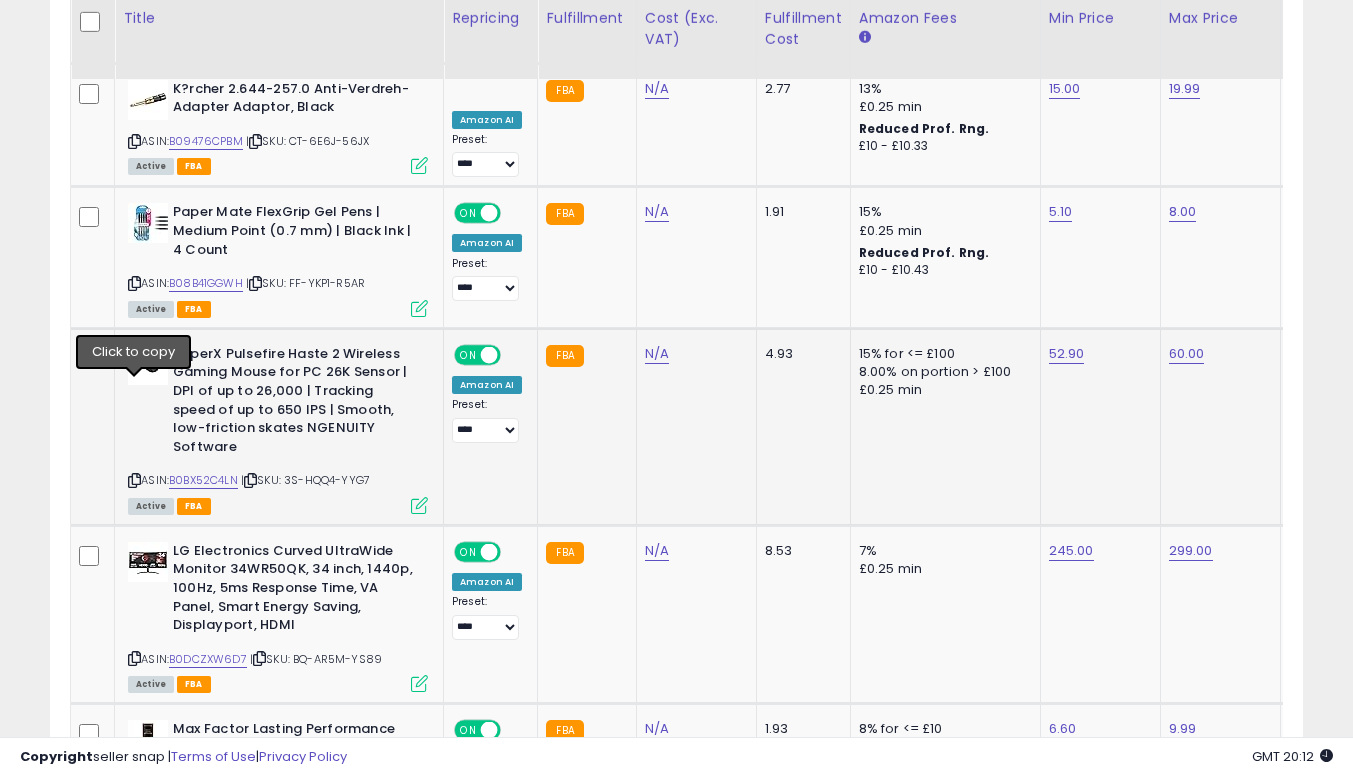 click at bounding box center (134, 480) 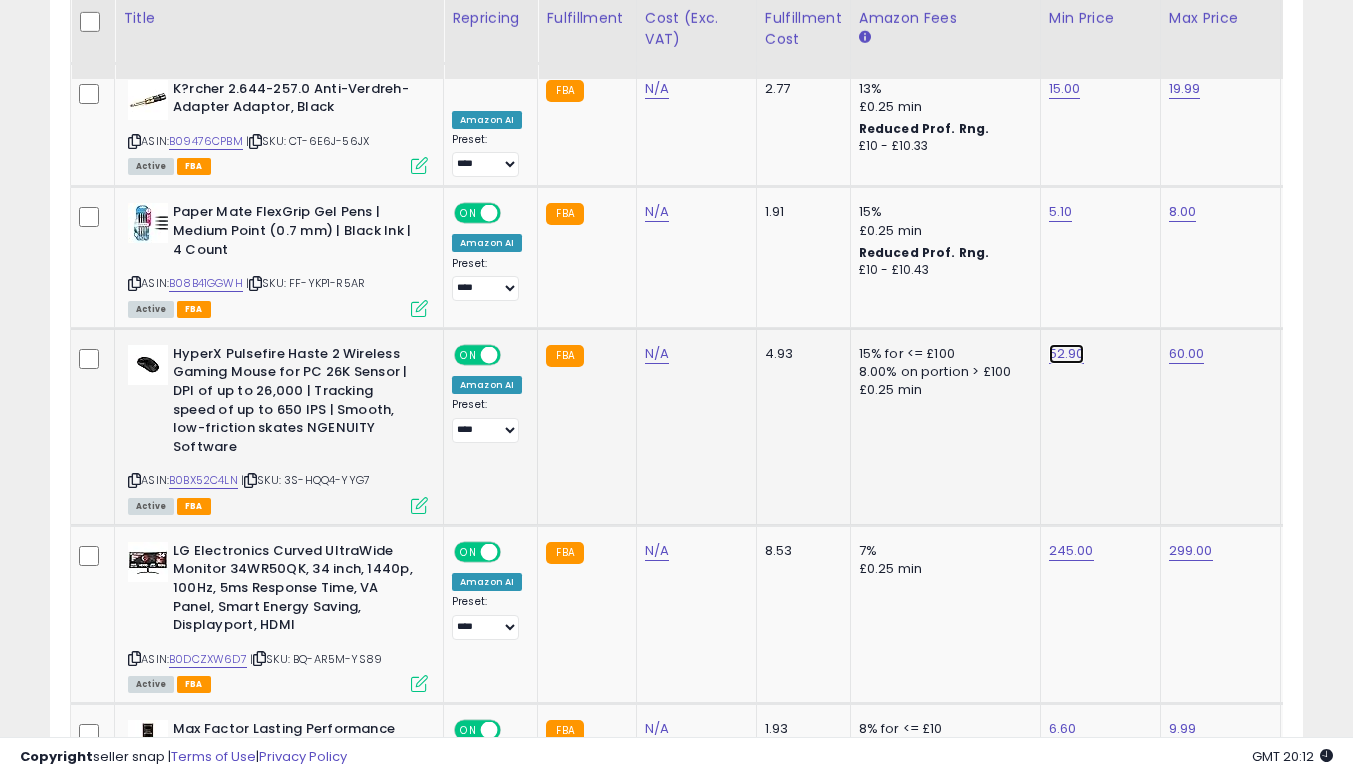 click on "52.90" at bounding box center [1065, -5109] 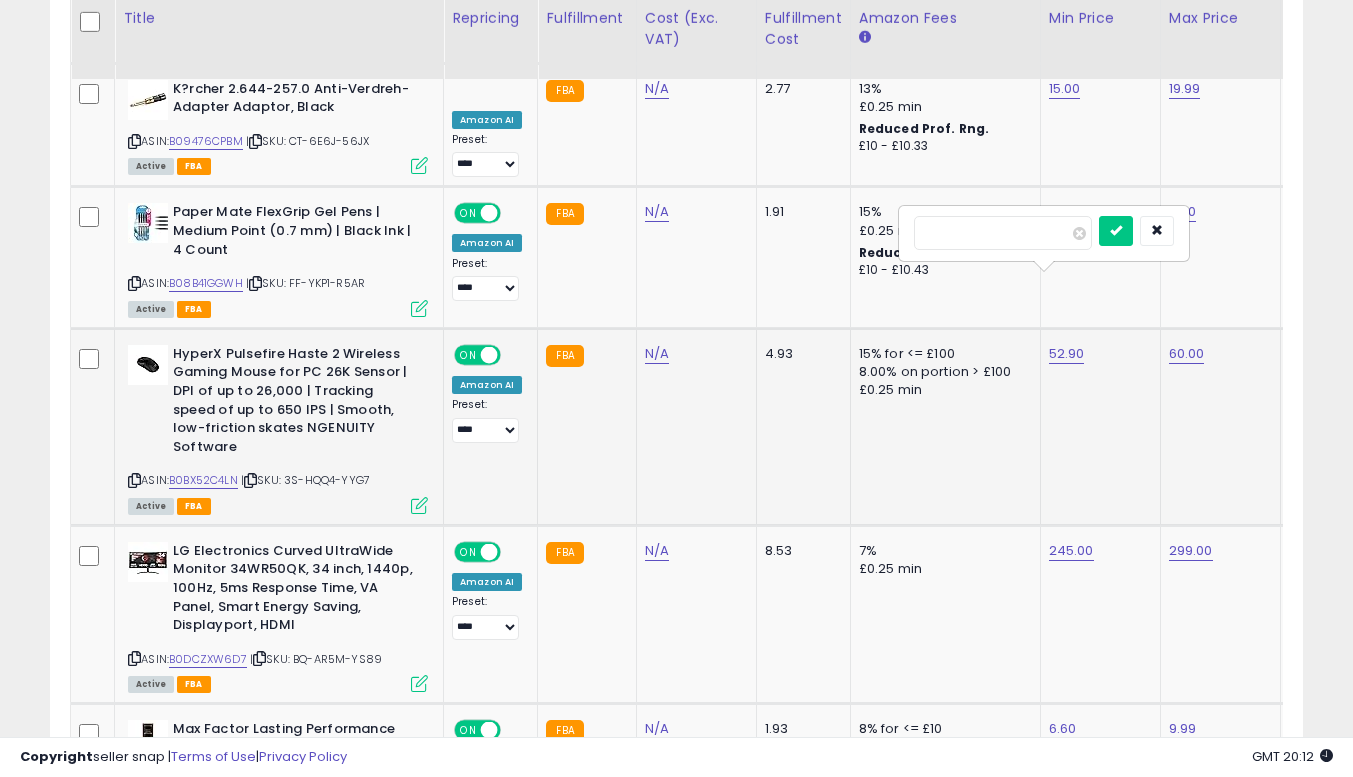type on "*" 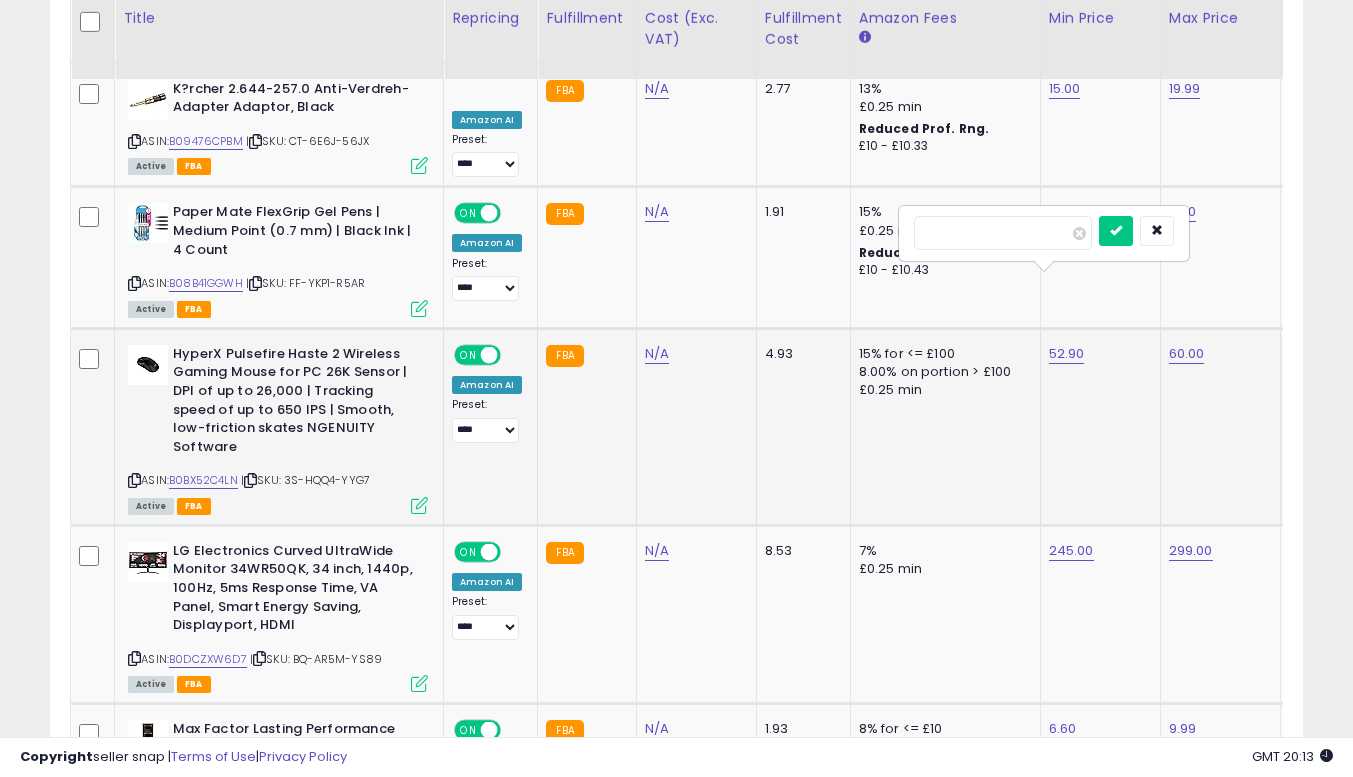 type on "*****" 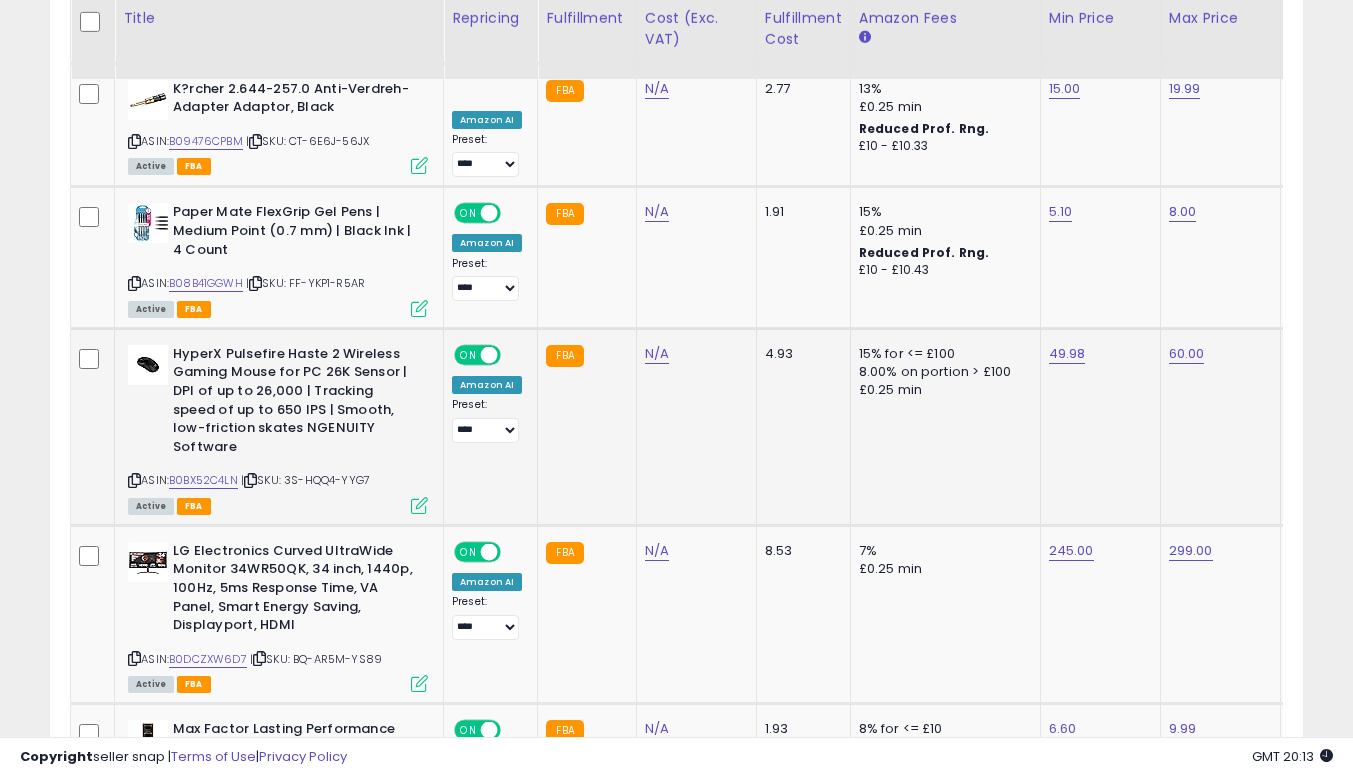scroll, scrollTop: 0, scrollLeft: 20, axis: horizontal 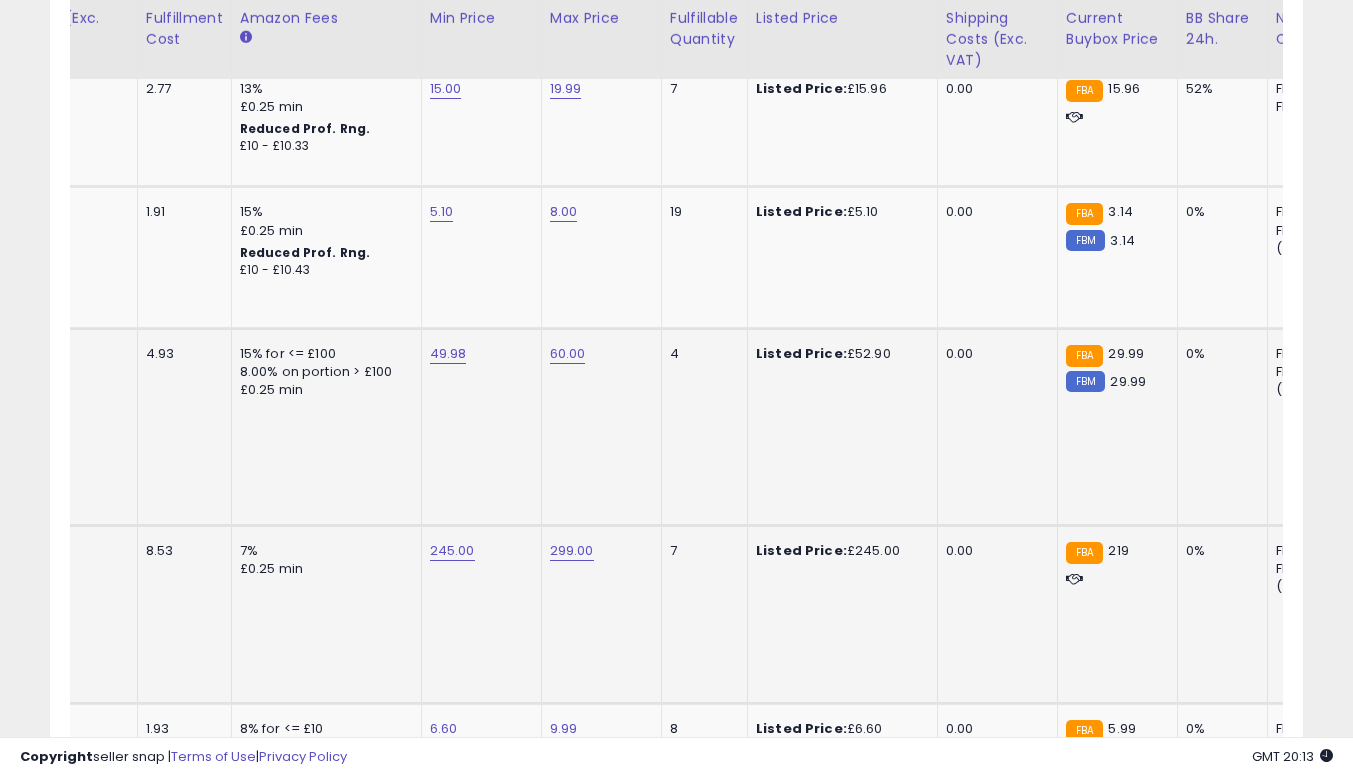 click on "7" 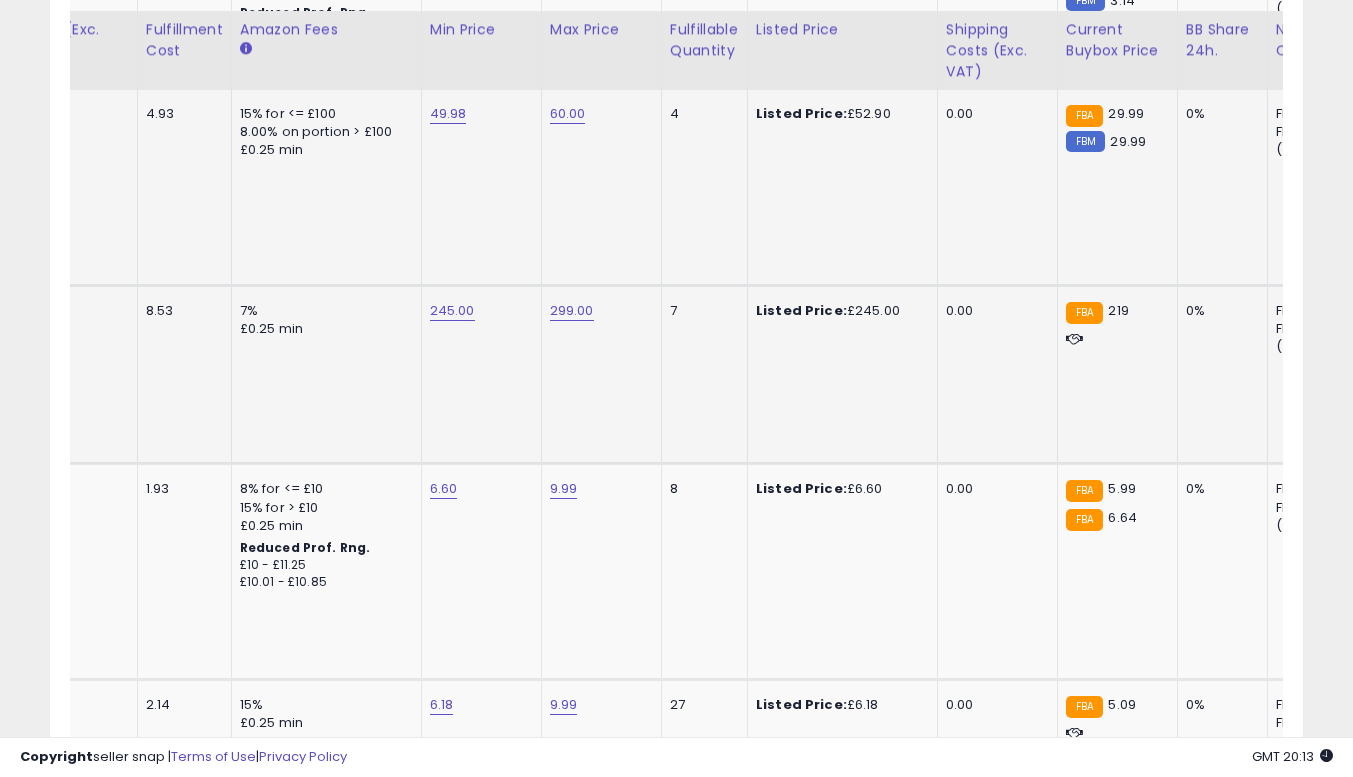 scroll, scrollTop: 6463, scrollLeft: 0, axis: vertical 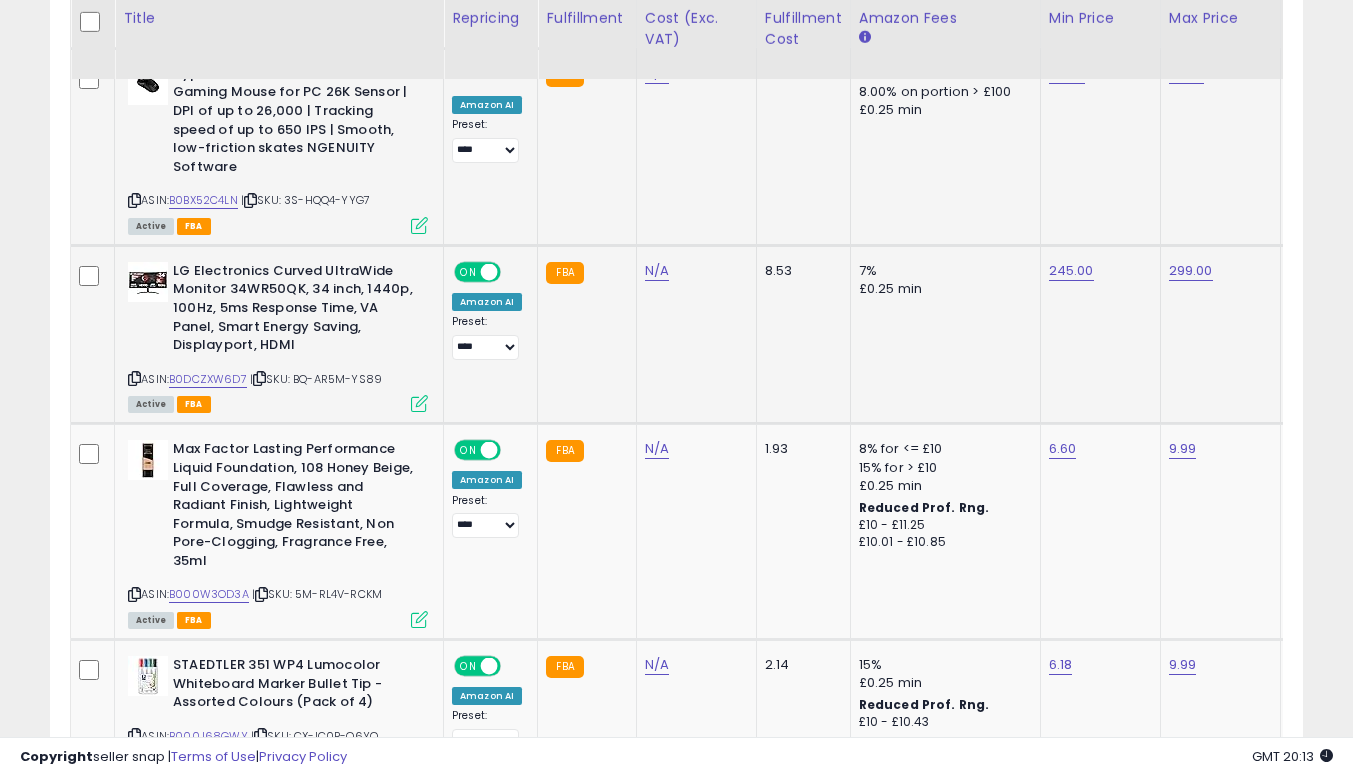 click at bounding box center (134, 378) 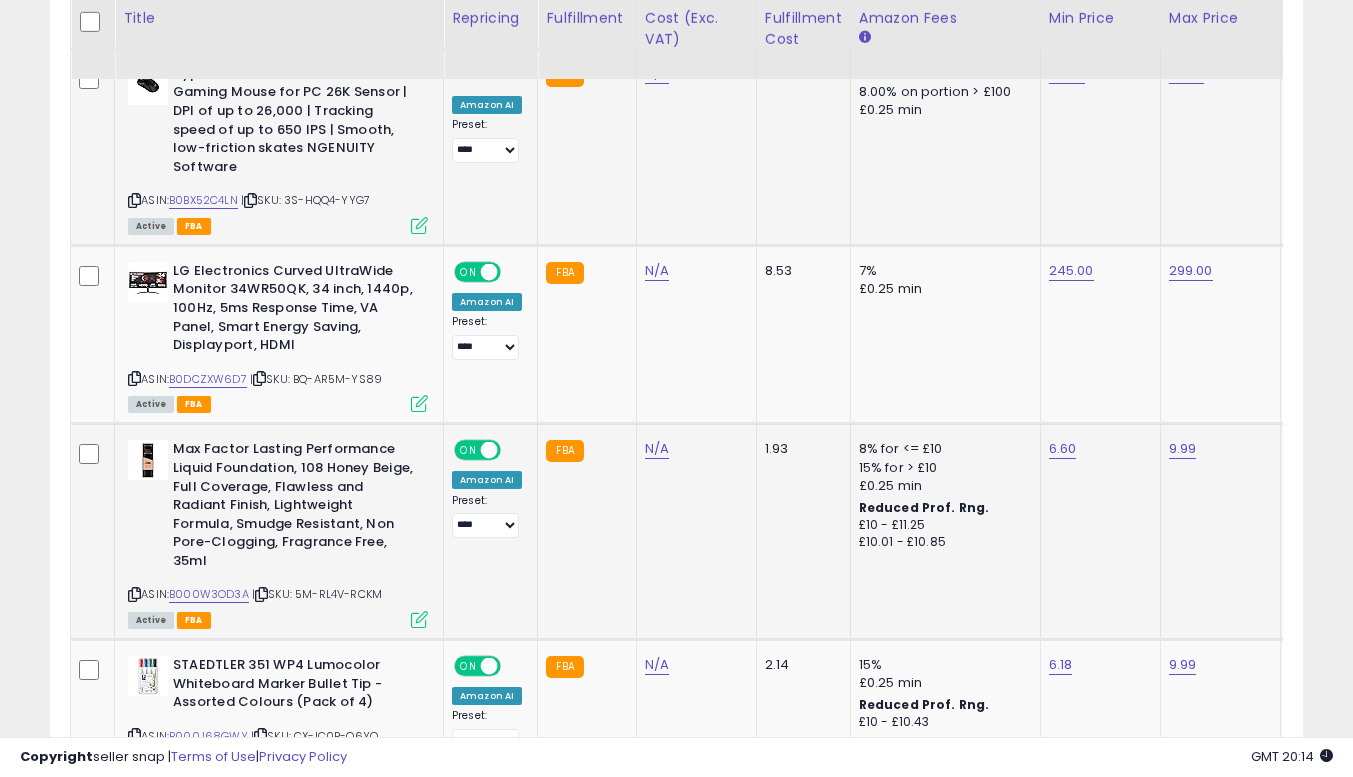 click on "1.93" 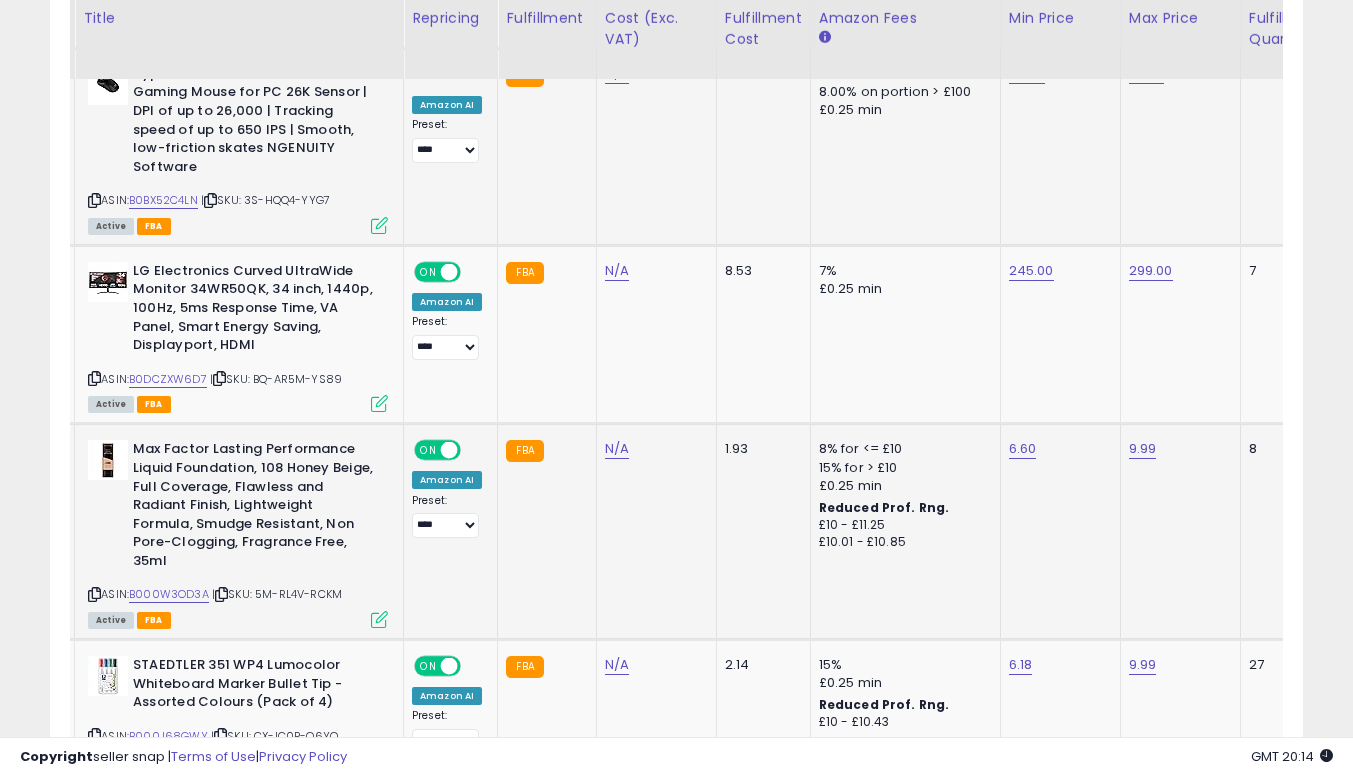 scroll, scrollTop: 0, scrollLeft: 40, axis: horizontal 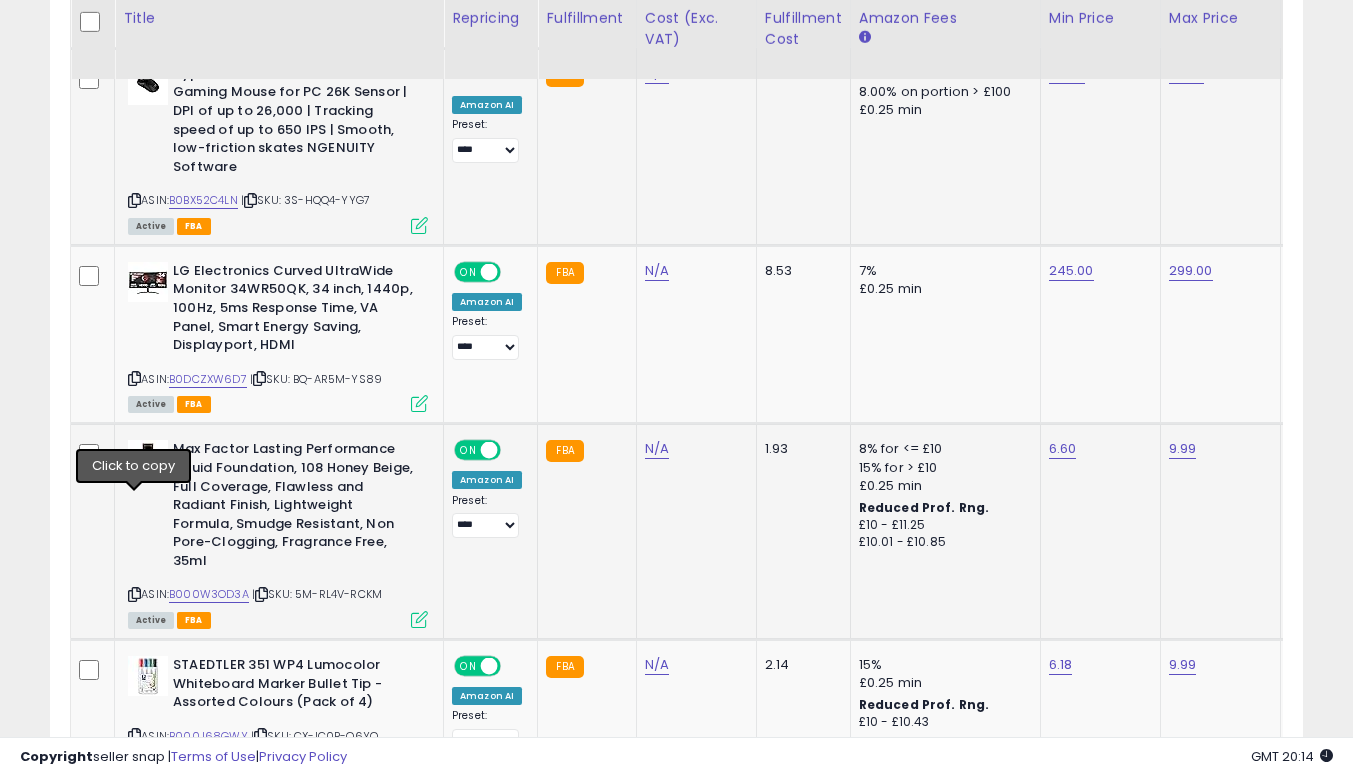 click at bounding box center [134, 594] 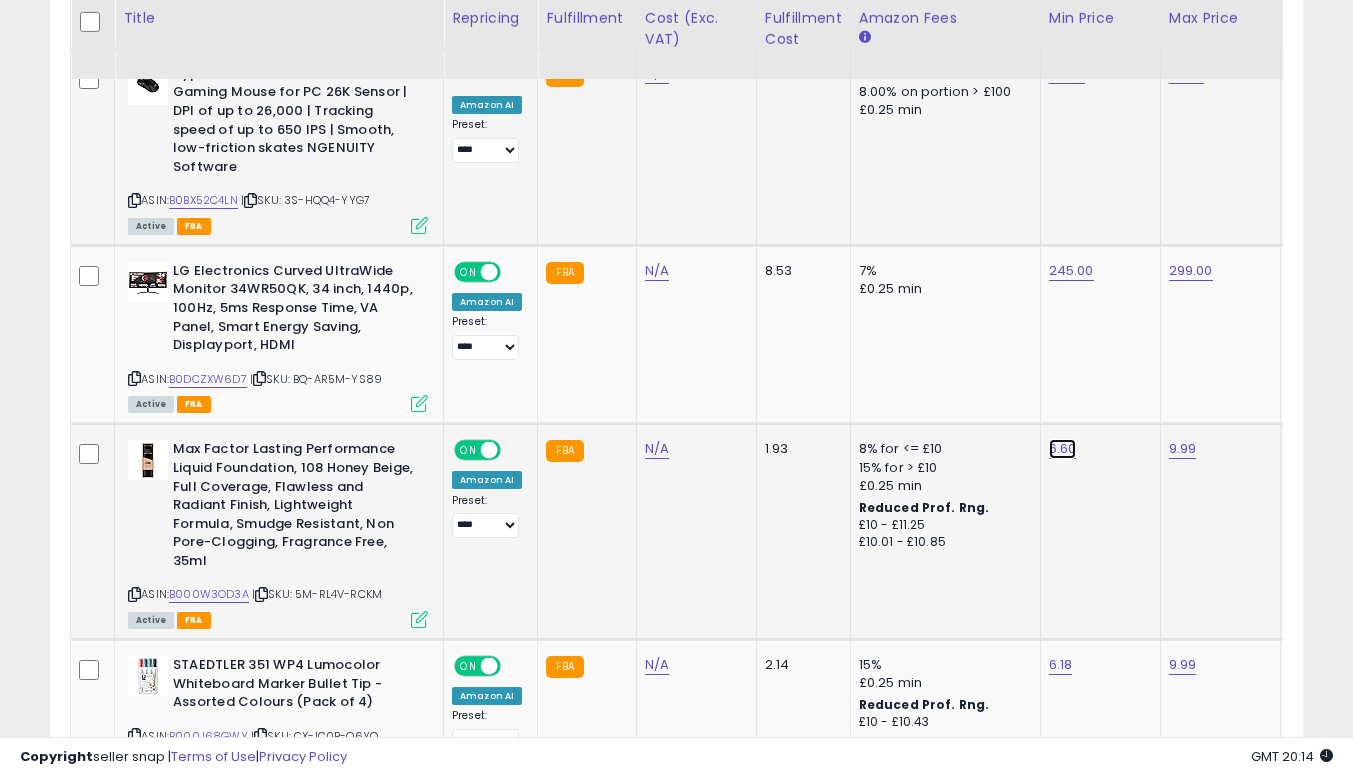 click on "6.60" at bounding box center [1065, -5389] 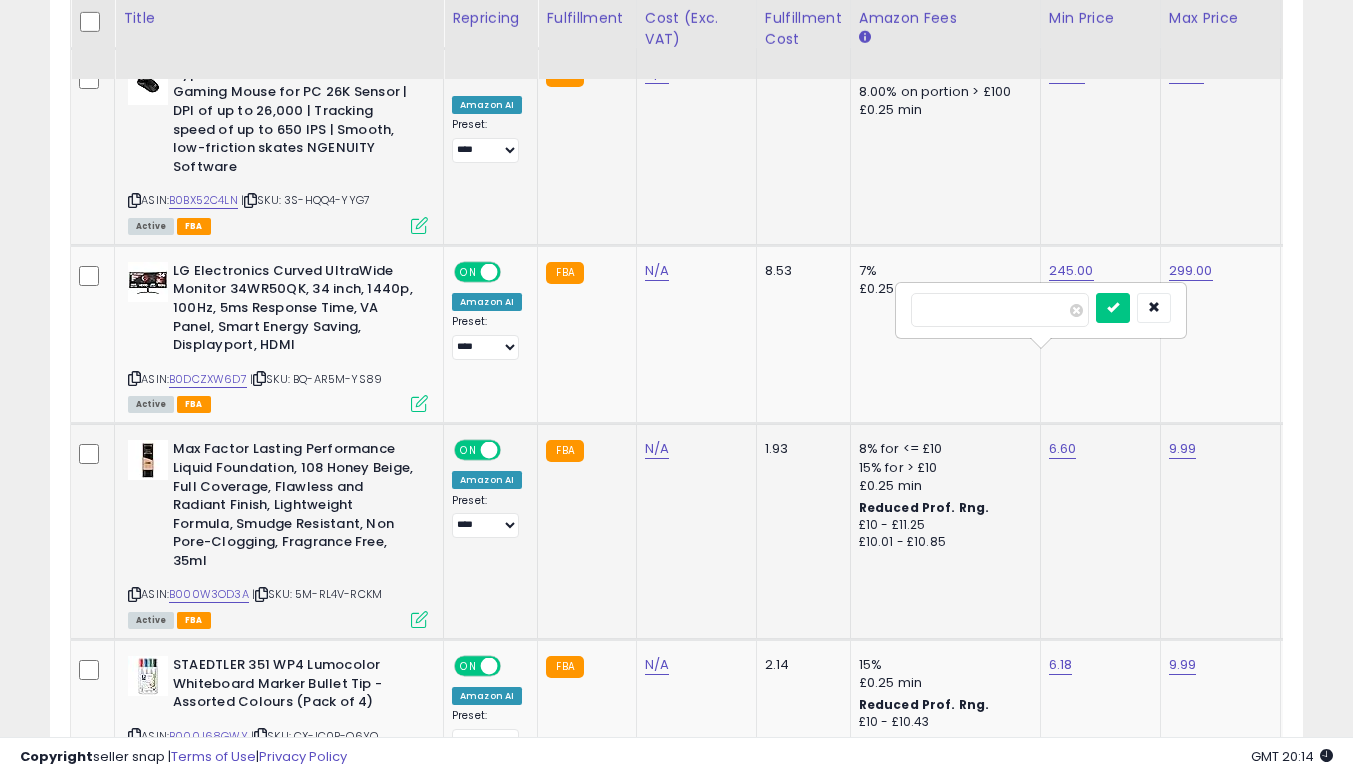 type on "*" 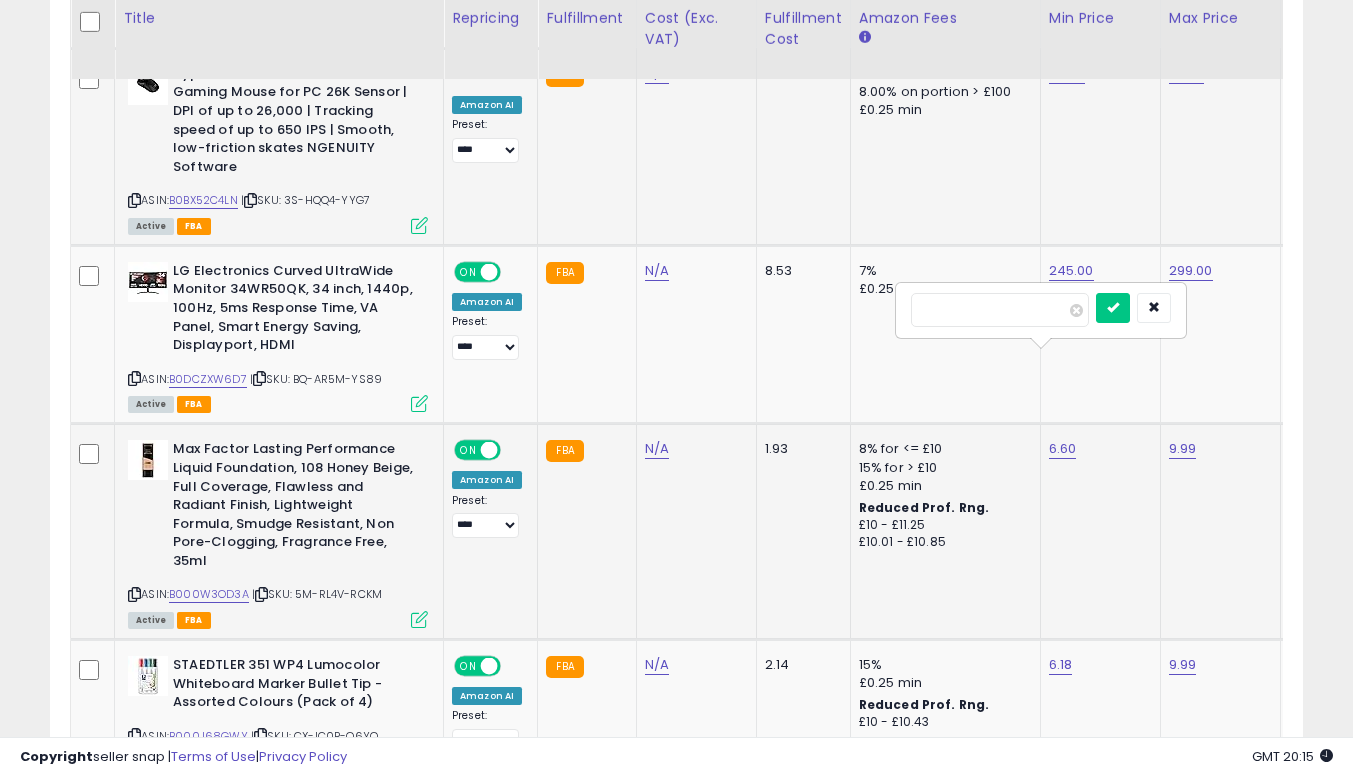 click at bounding box center (1113, 308) 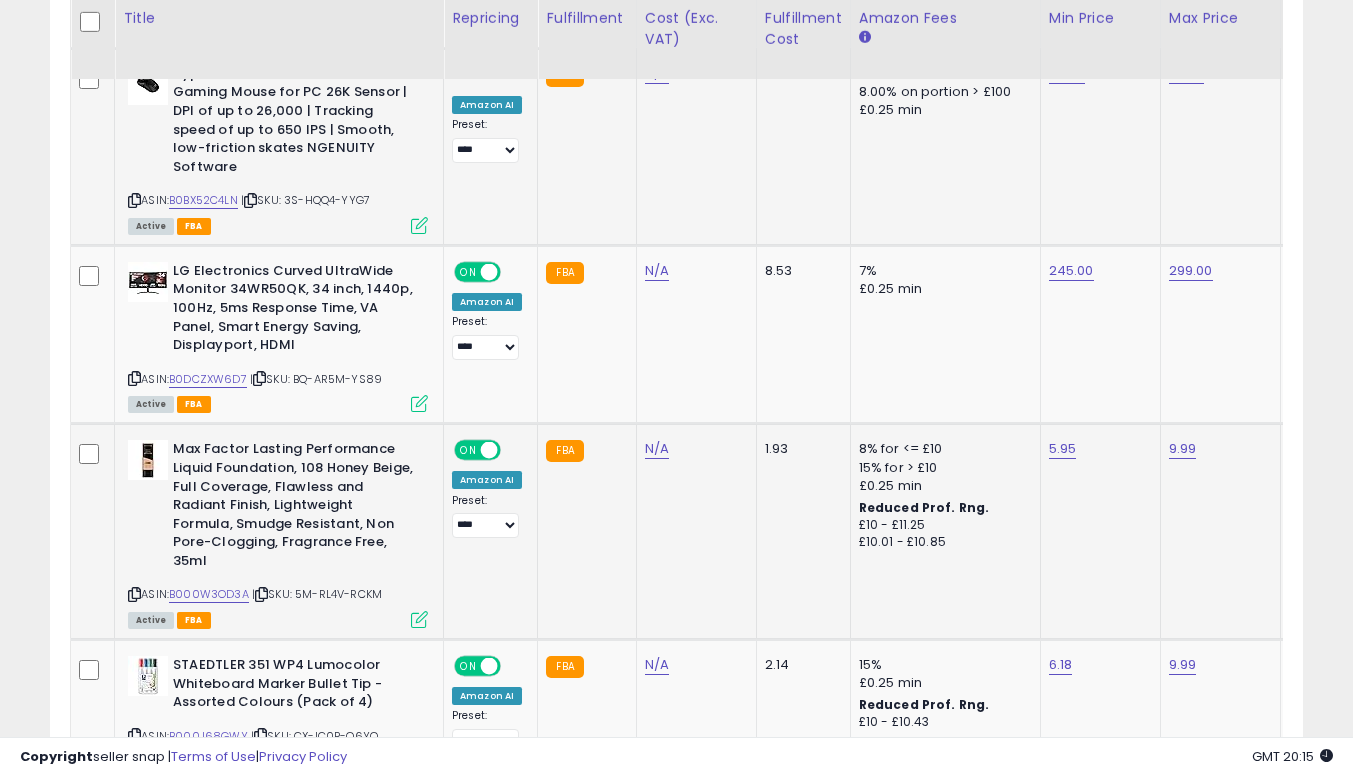 click on "5.95" 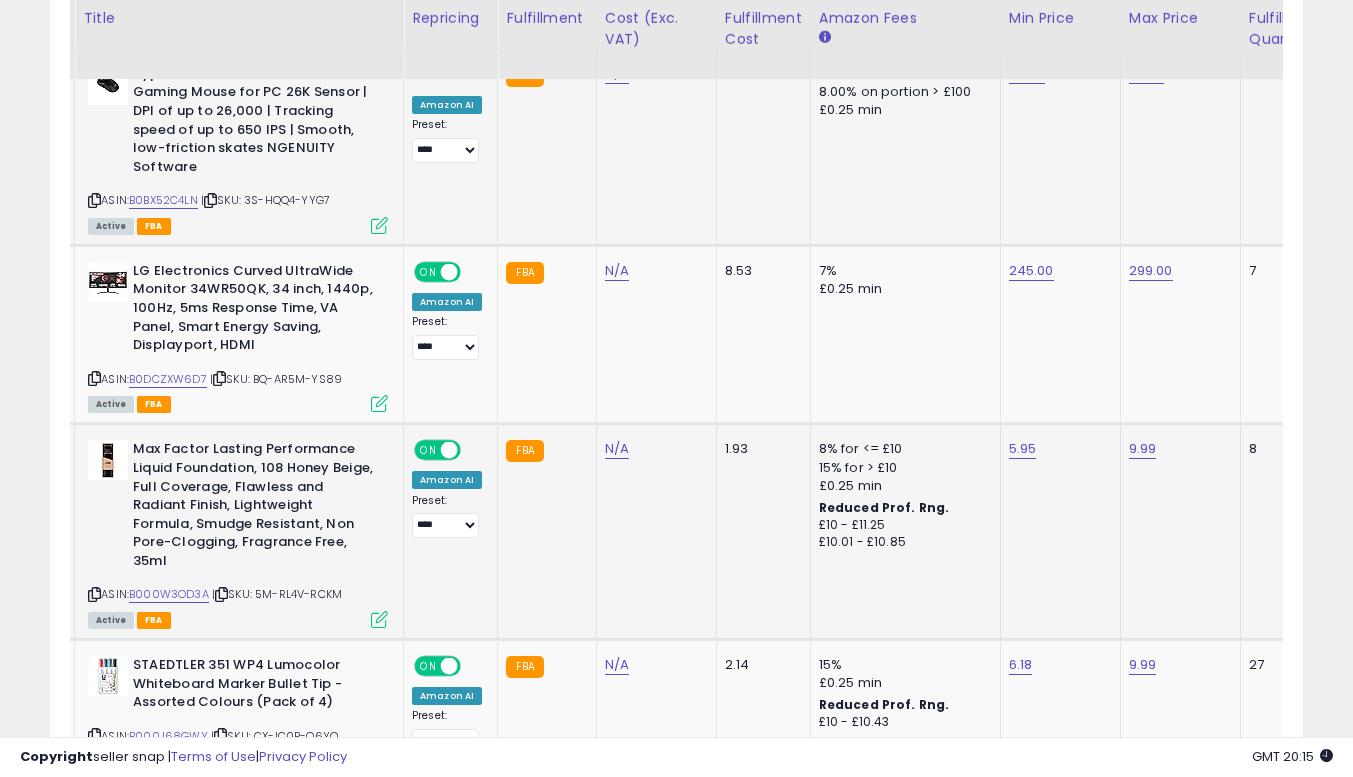 scroll, scrollTop: 0, scrollLeft: 439, axis: horizontal 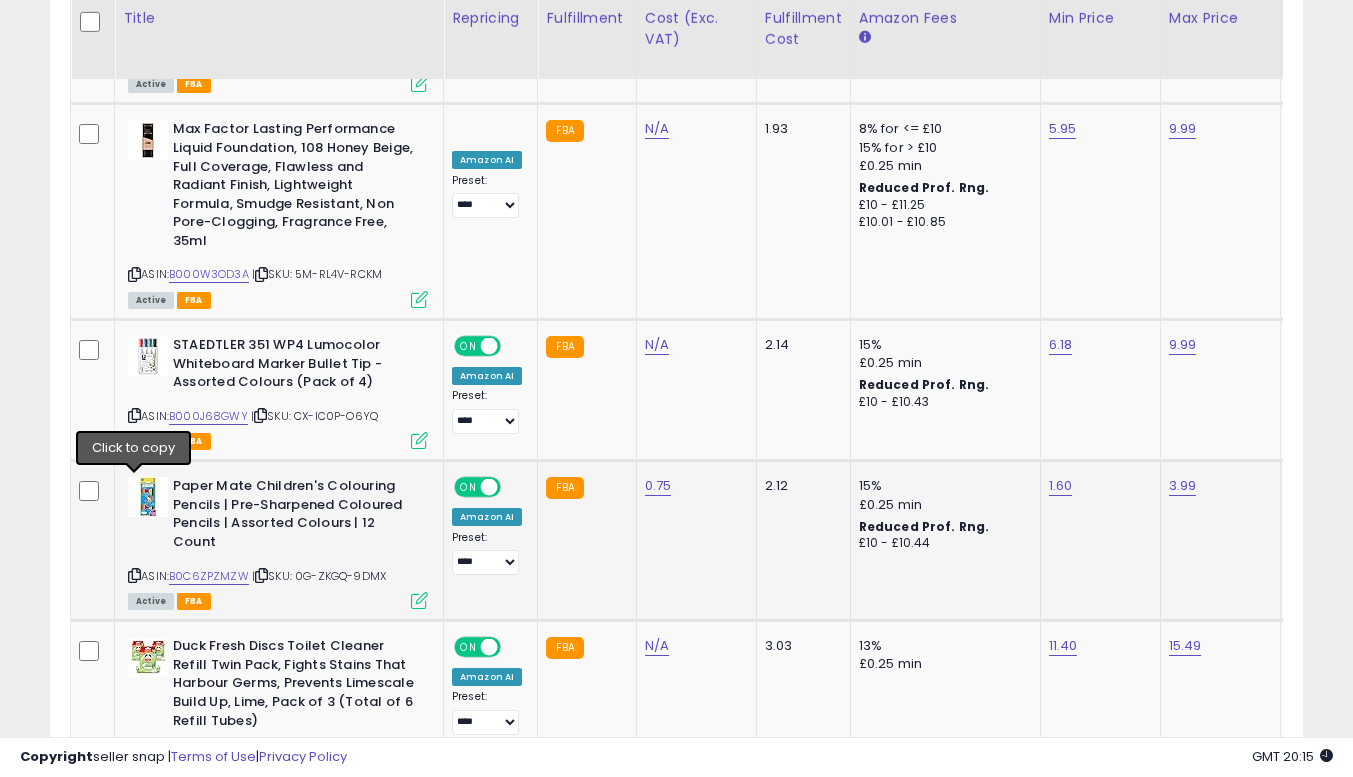 click at bounding box center [134, 575] 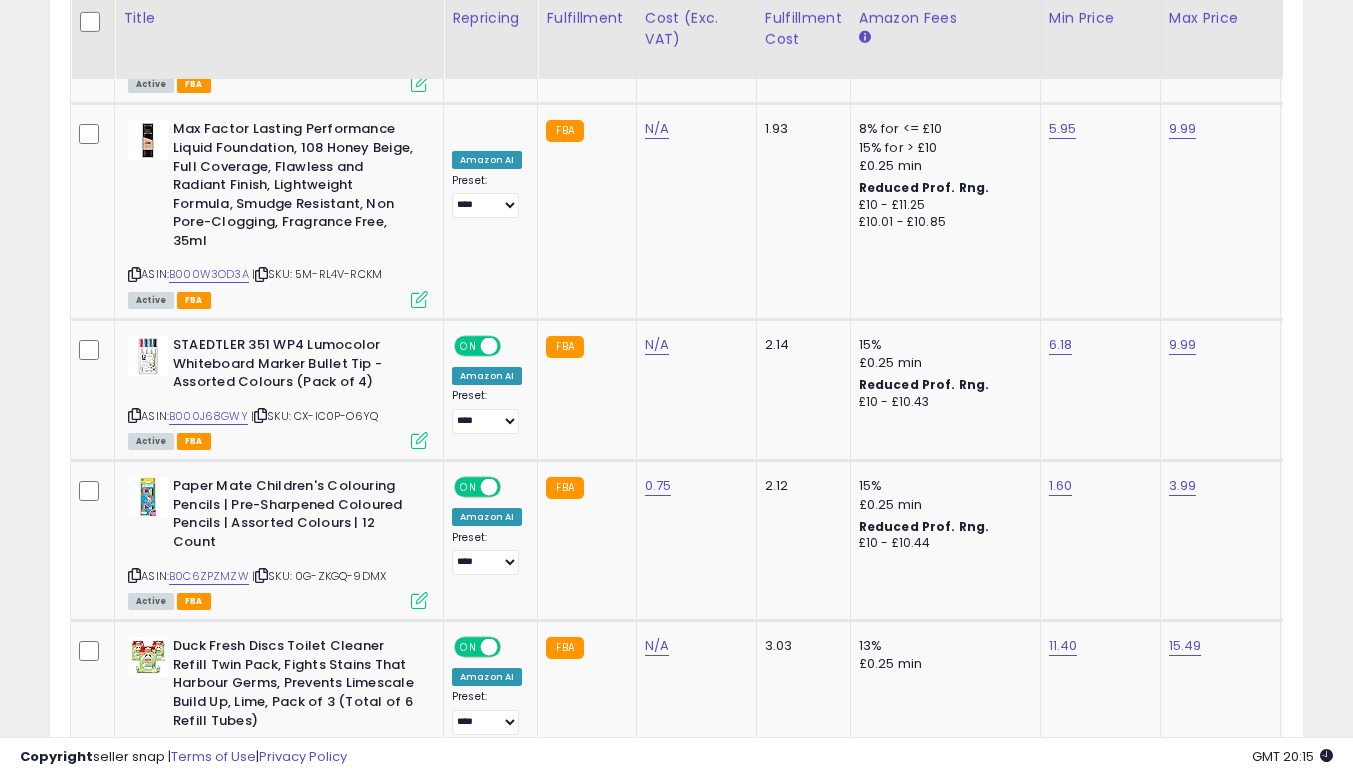 scroll, scrollTop: 0, scrollLeft: 276, axis: horizontal 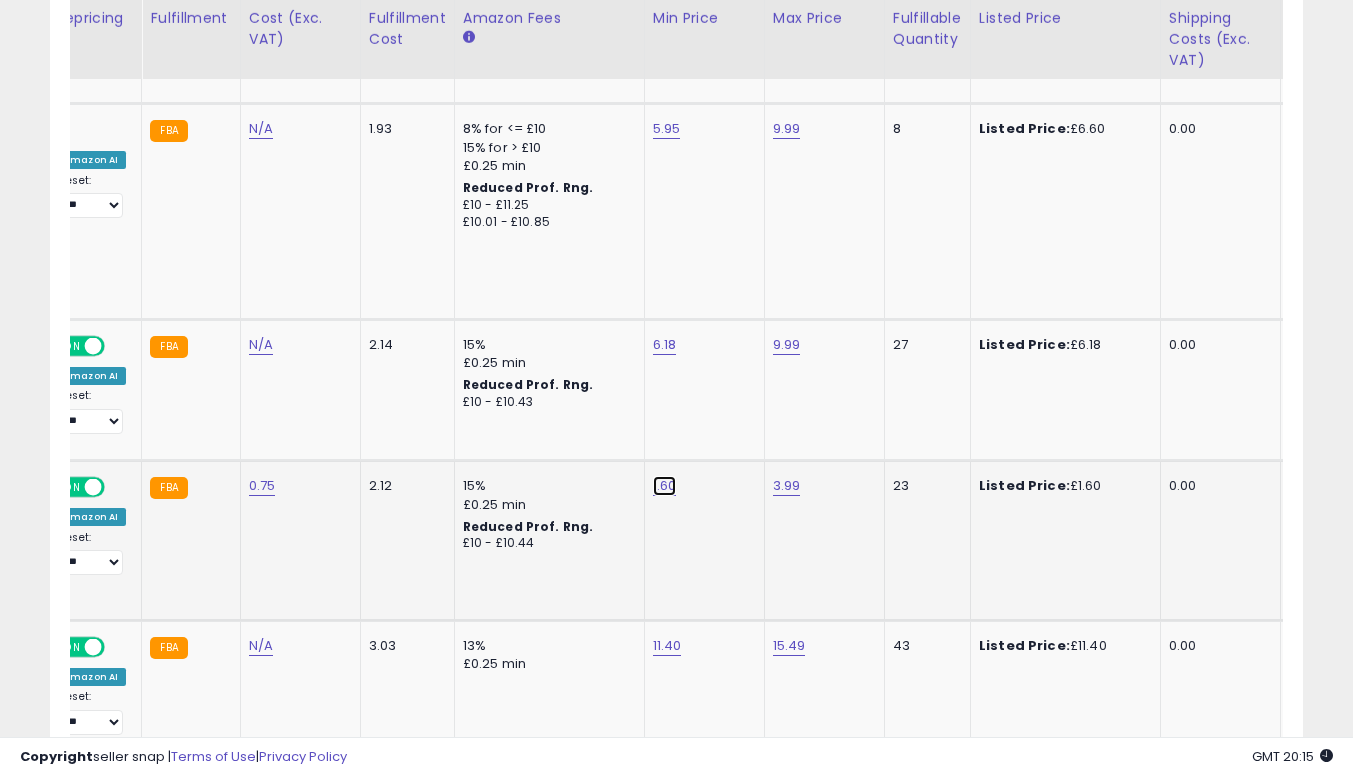 click on "1.60" at bounding box center [669, -5709] 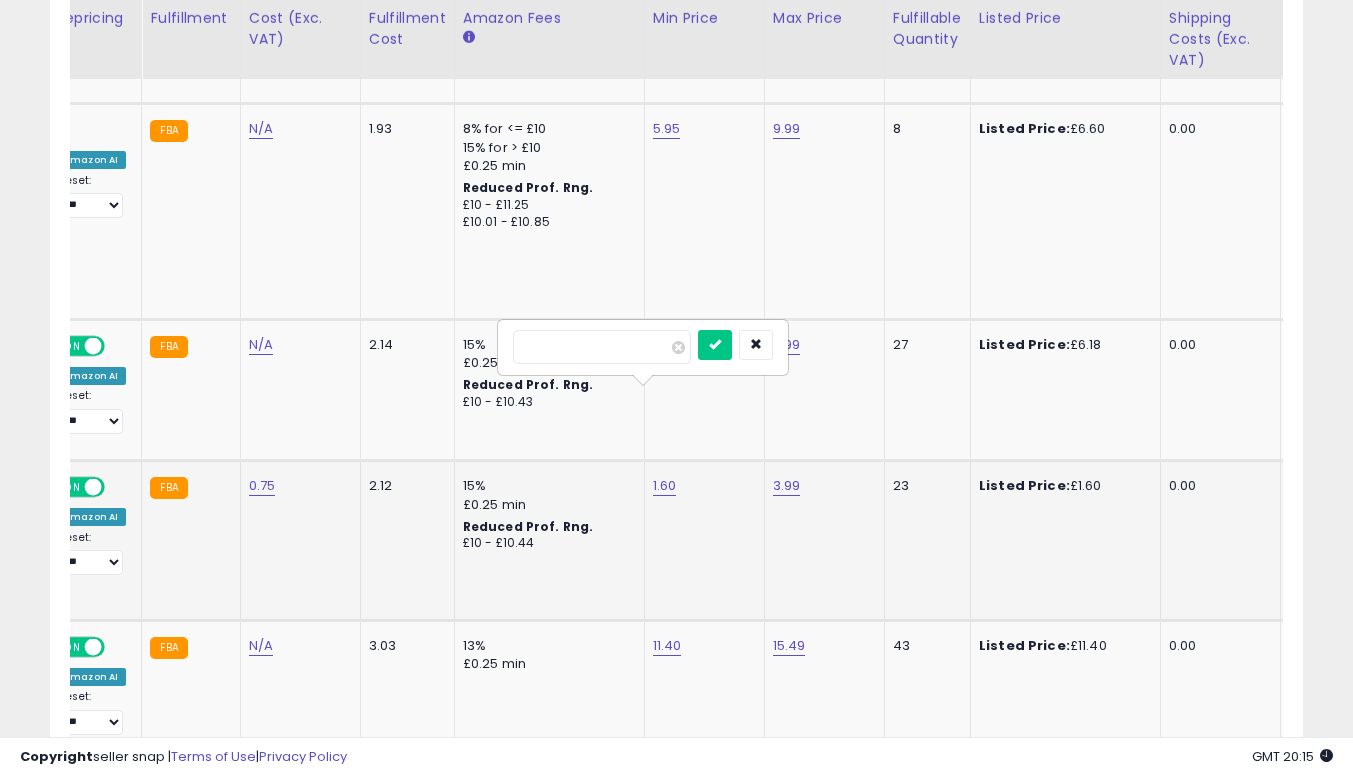 type on "****" 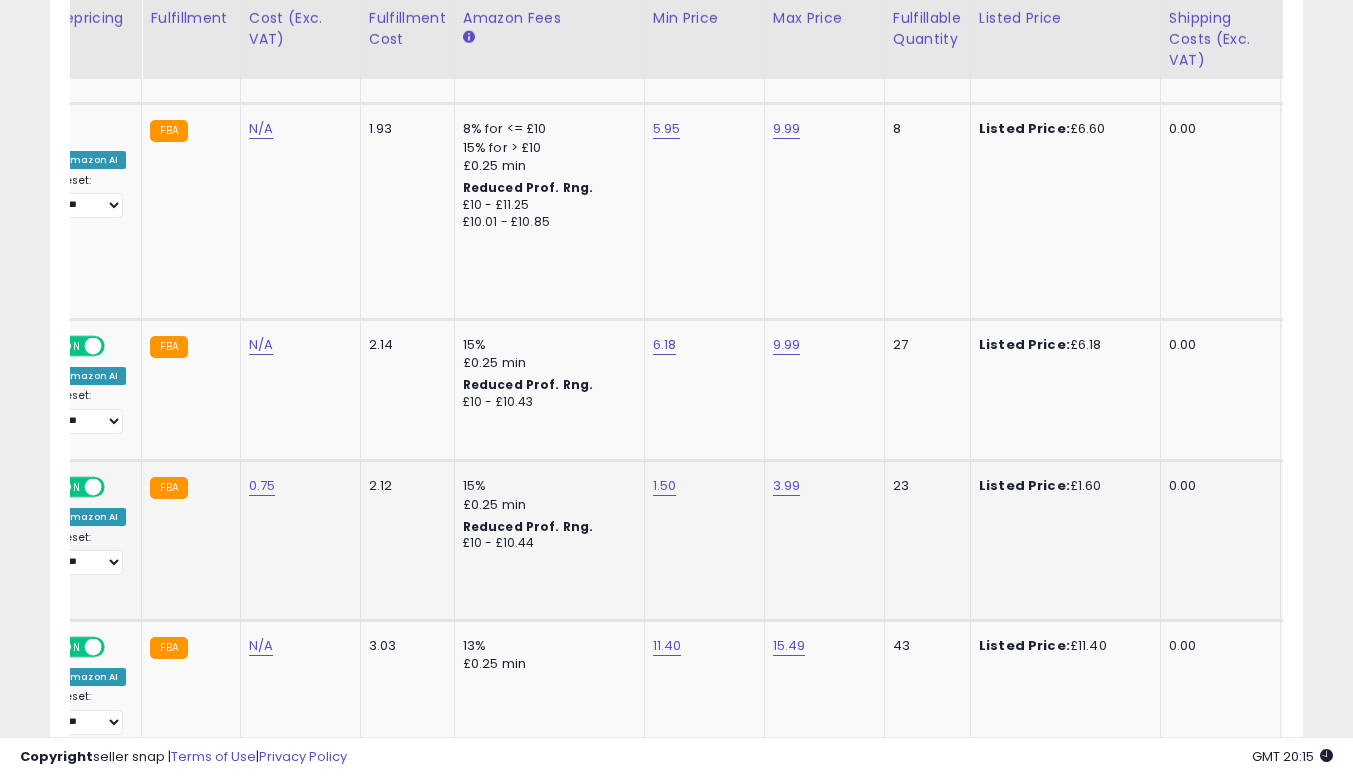 click on "1.50" 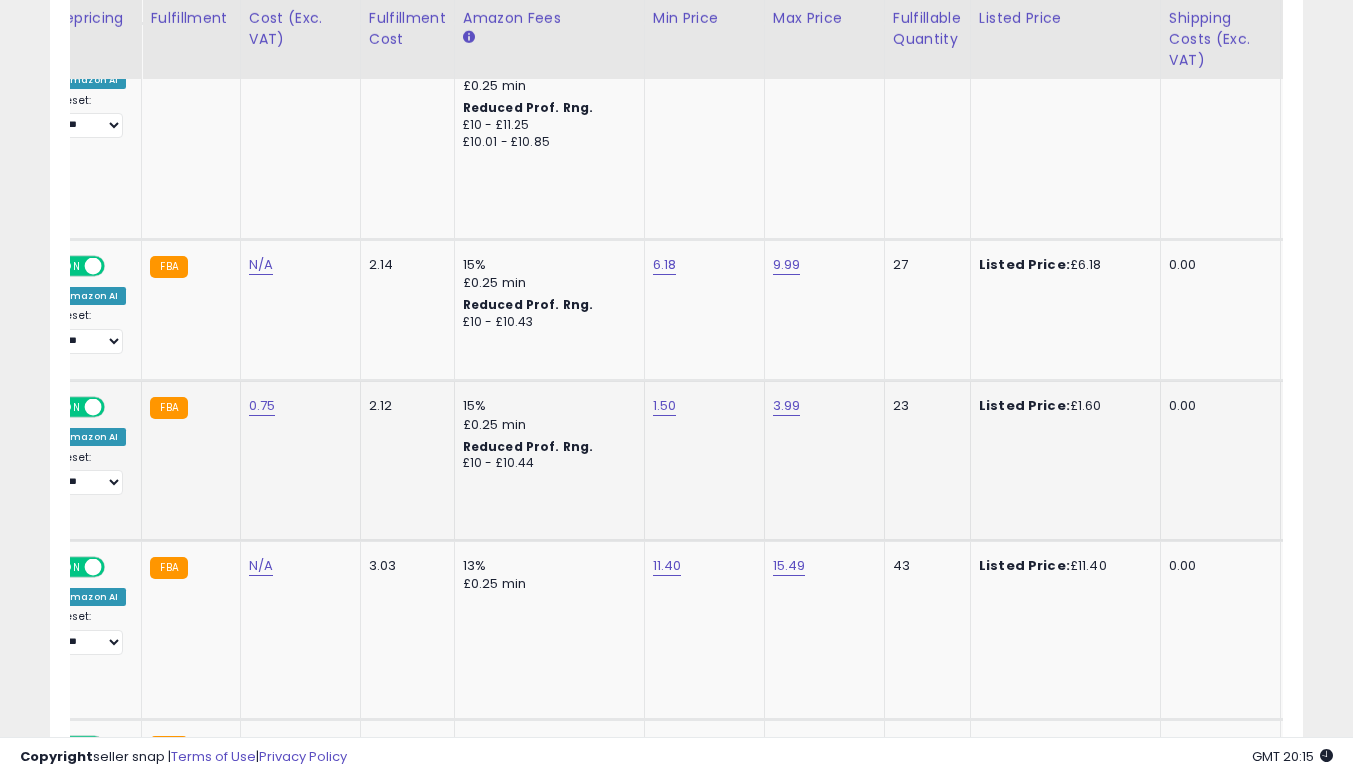 scroll, scrollTop: 6903, scrollLeft: 0, axis: vertical 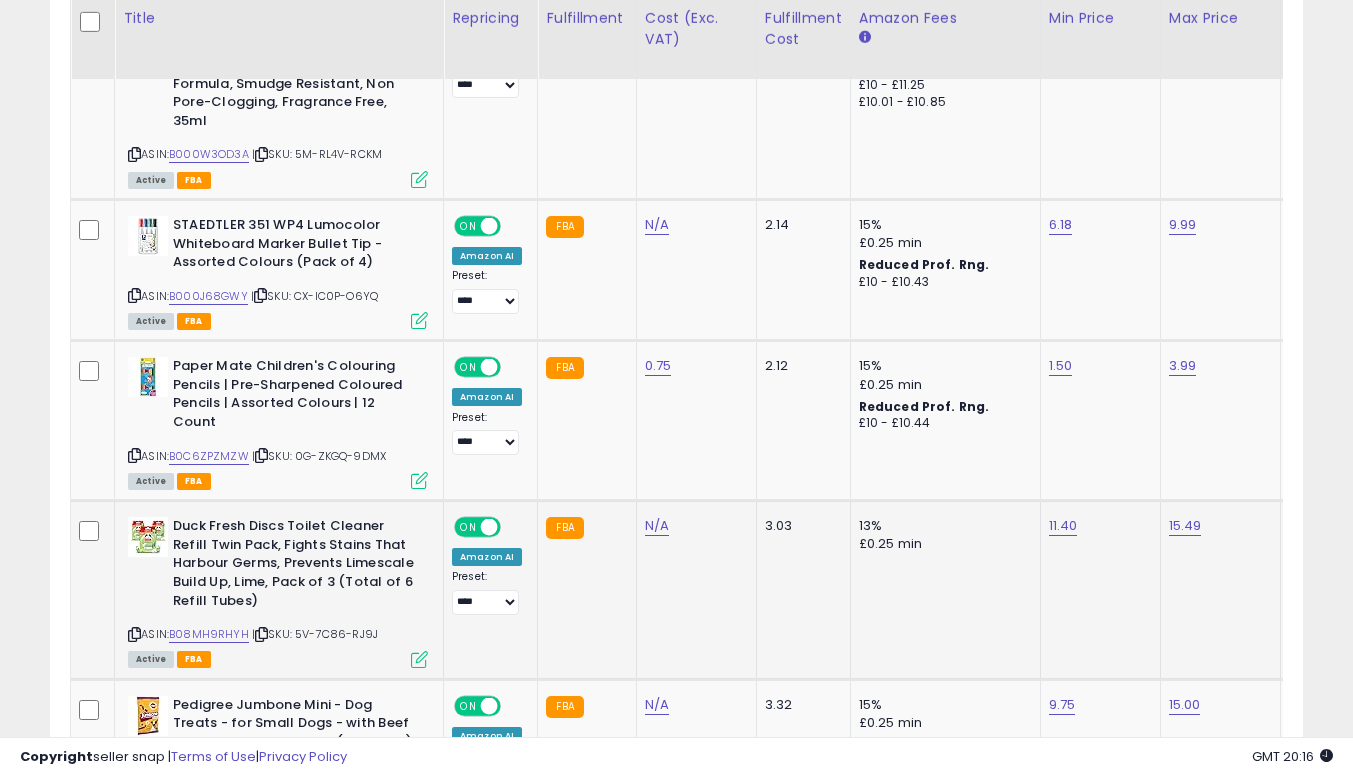 click at bounding box center [134, 634] 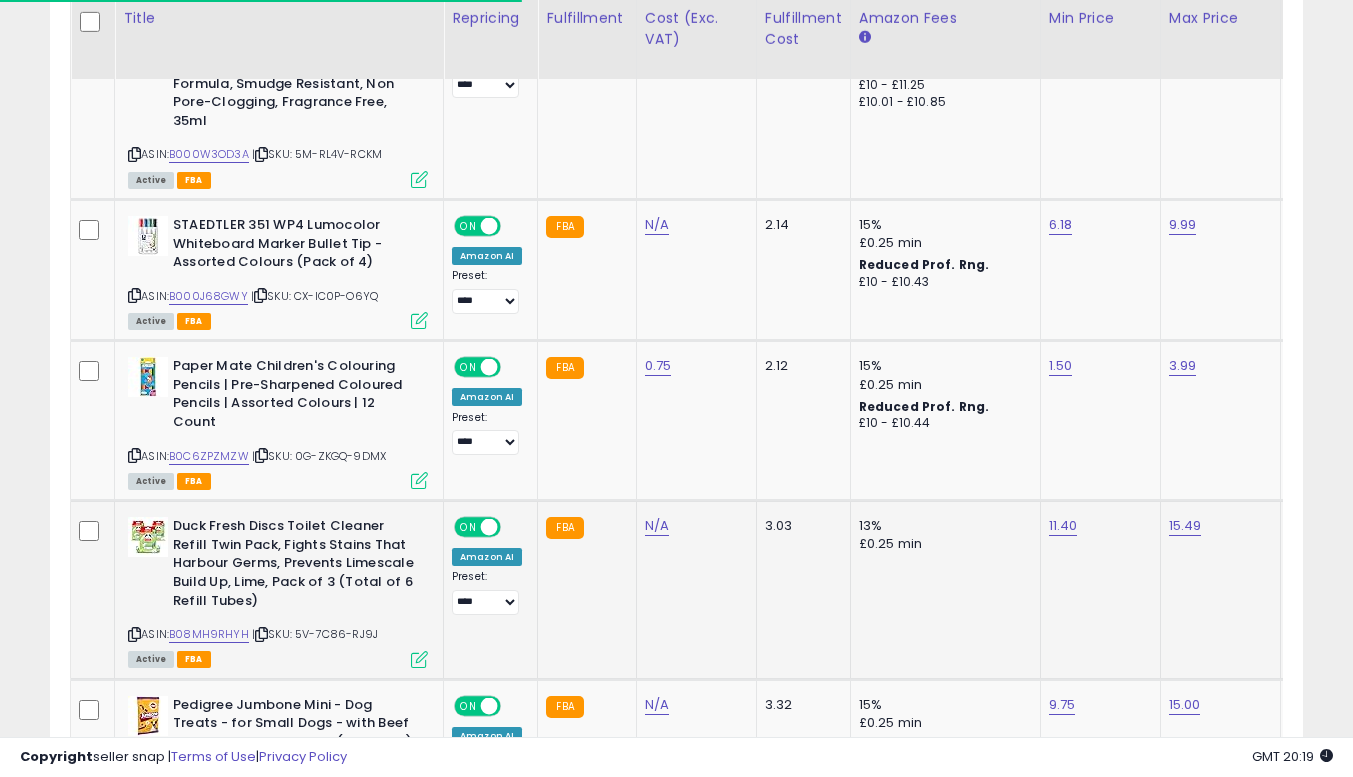 click on "3.03" 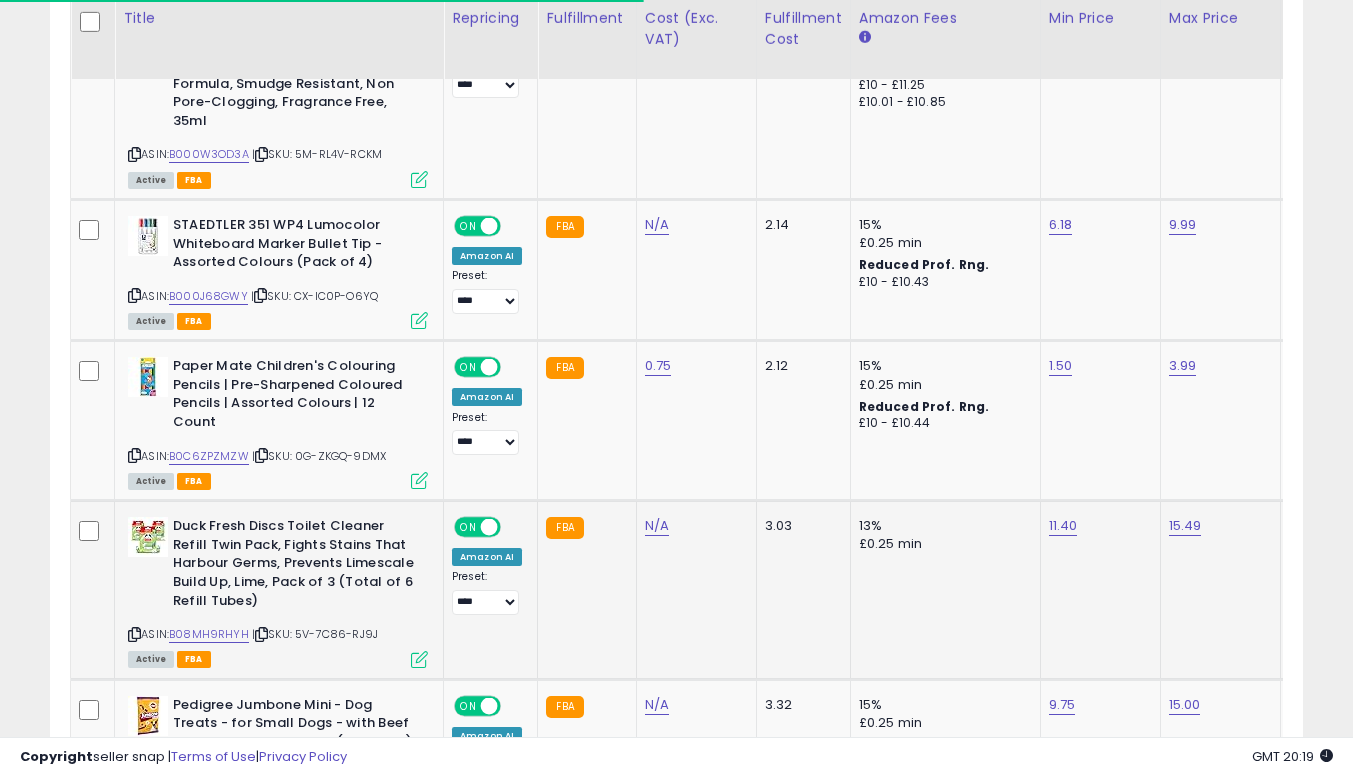 scroll, scrollTop: 0, scrollLeft: 40, axis: horizontal 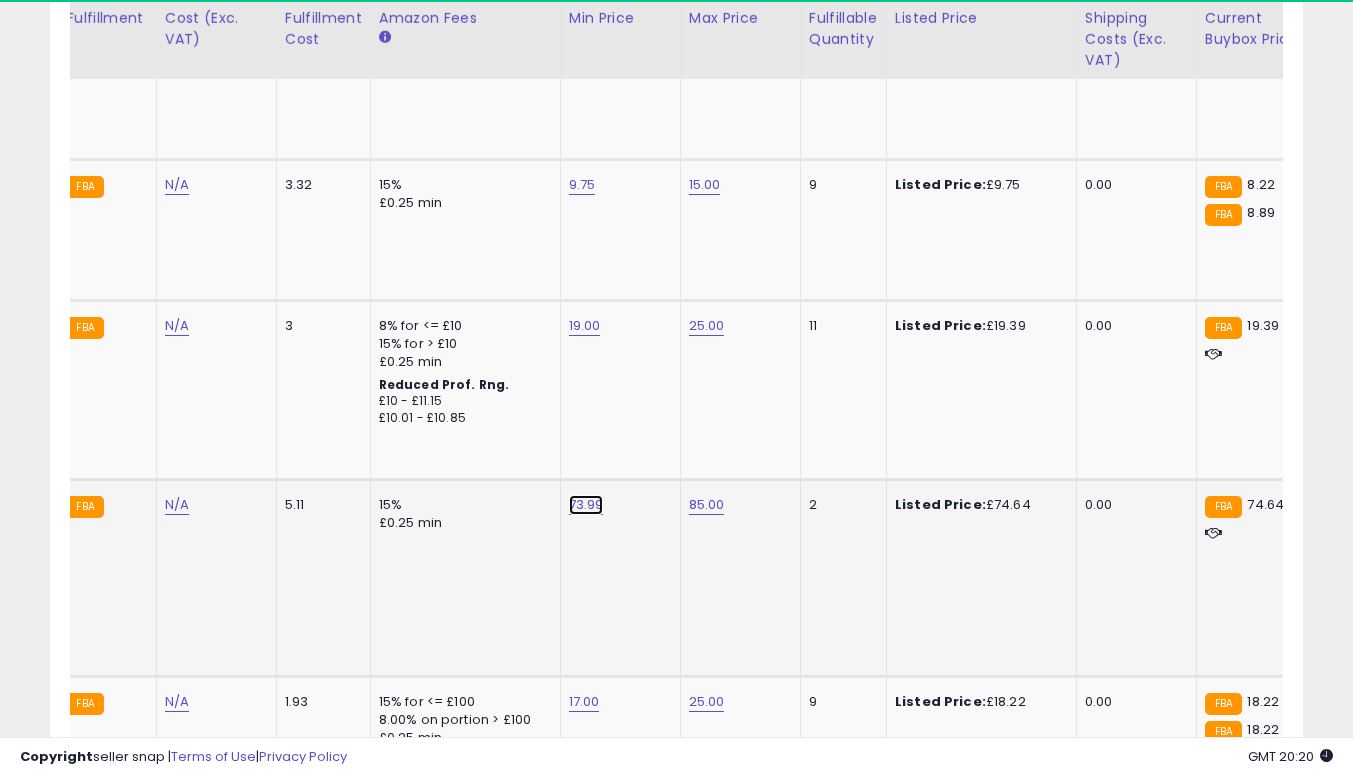 click on "73.99" at bounding box center (585, -6349) 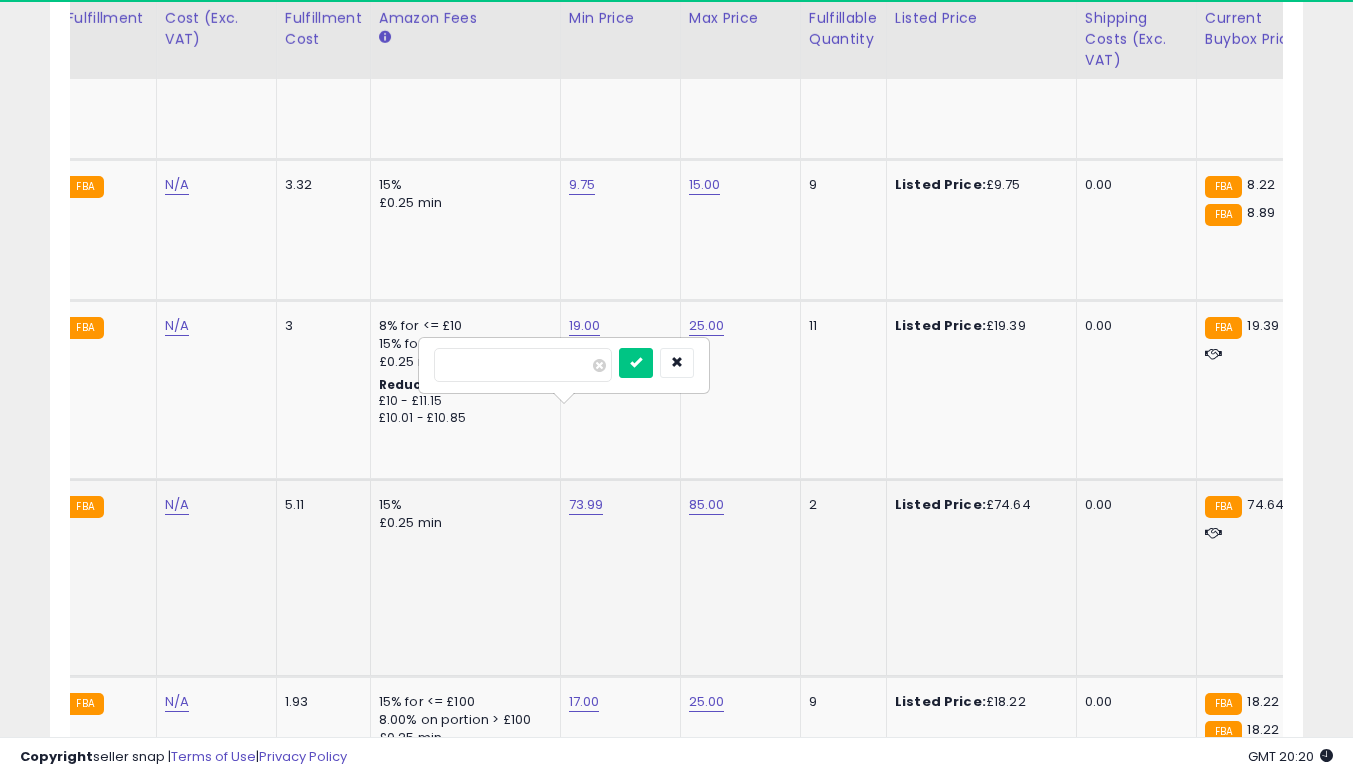 type on "*****" 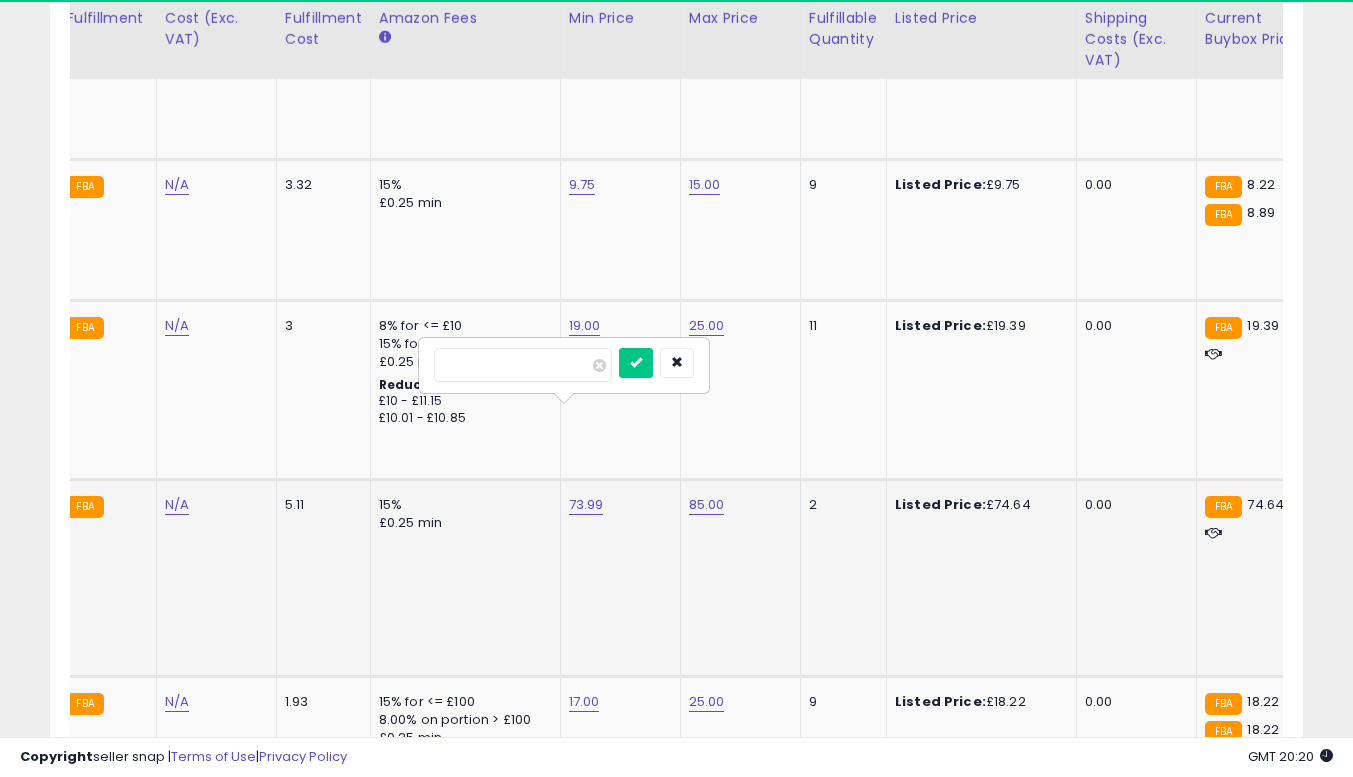 click at bounding box center [636, 363] 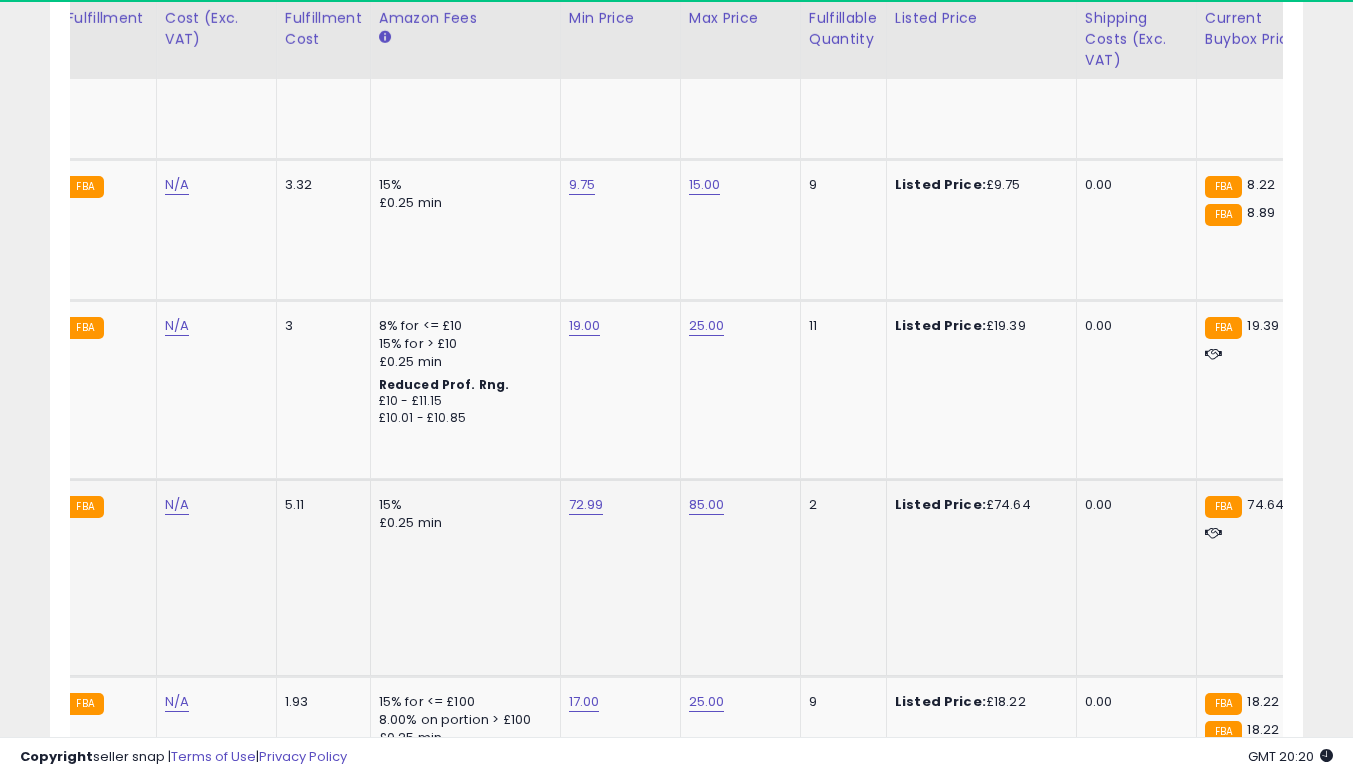 click on "85.00" 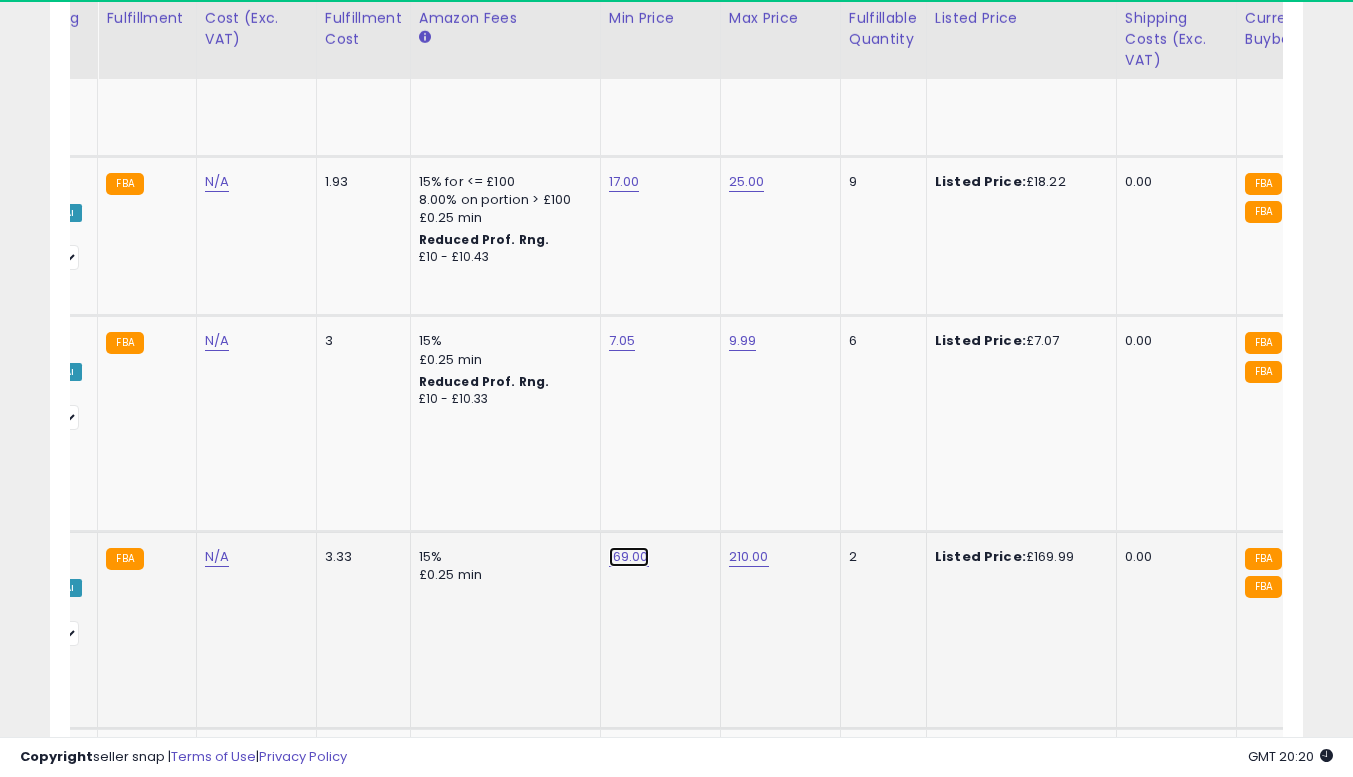 click on "169.00" at bounding box center [625, -6869] 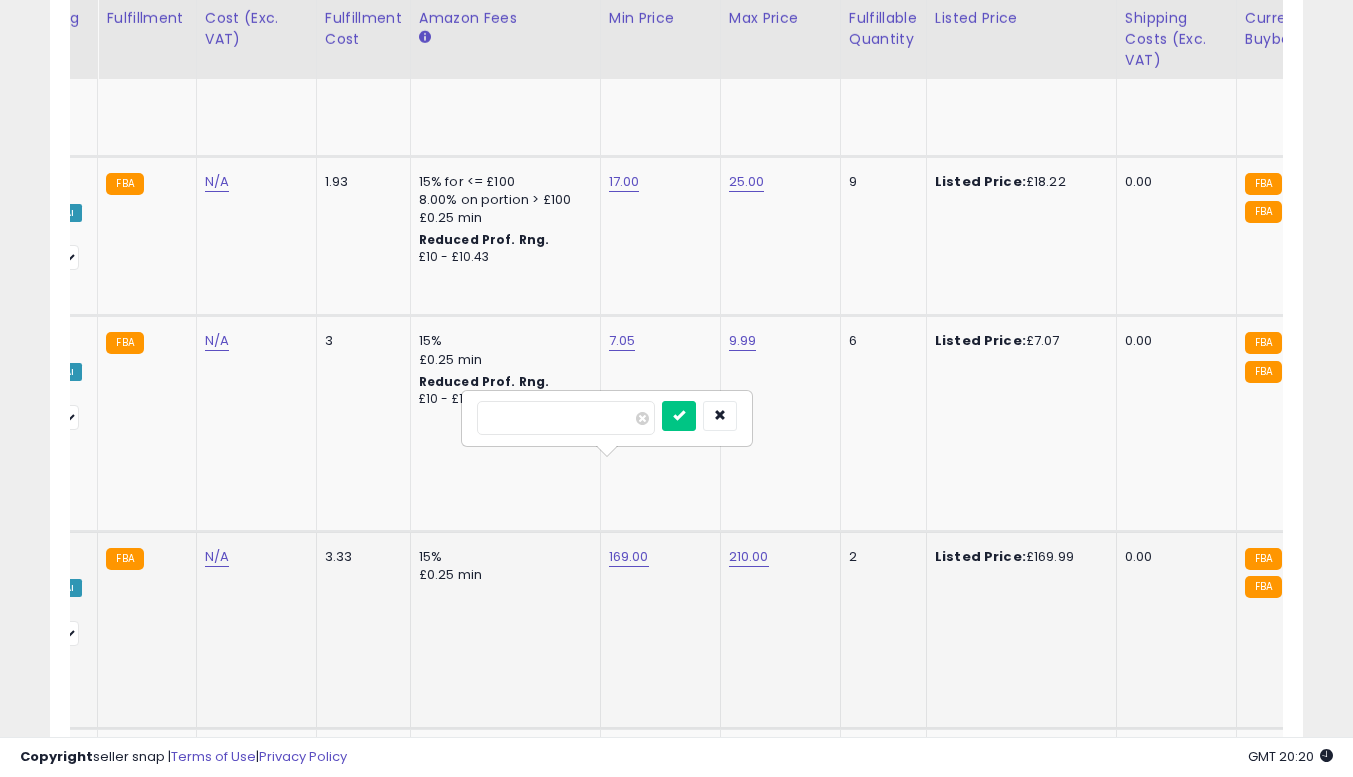 type on "***" 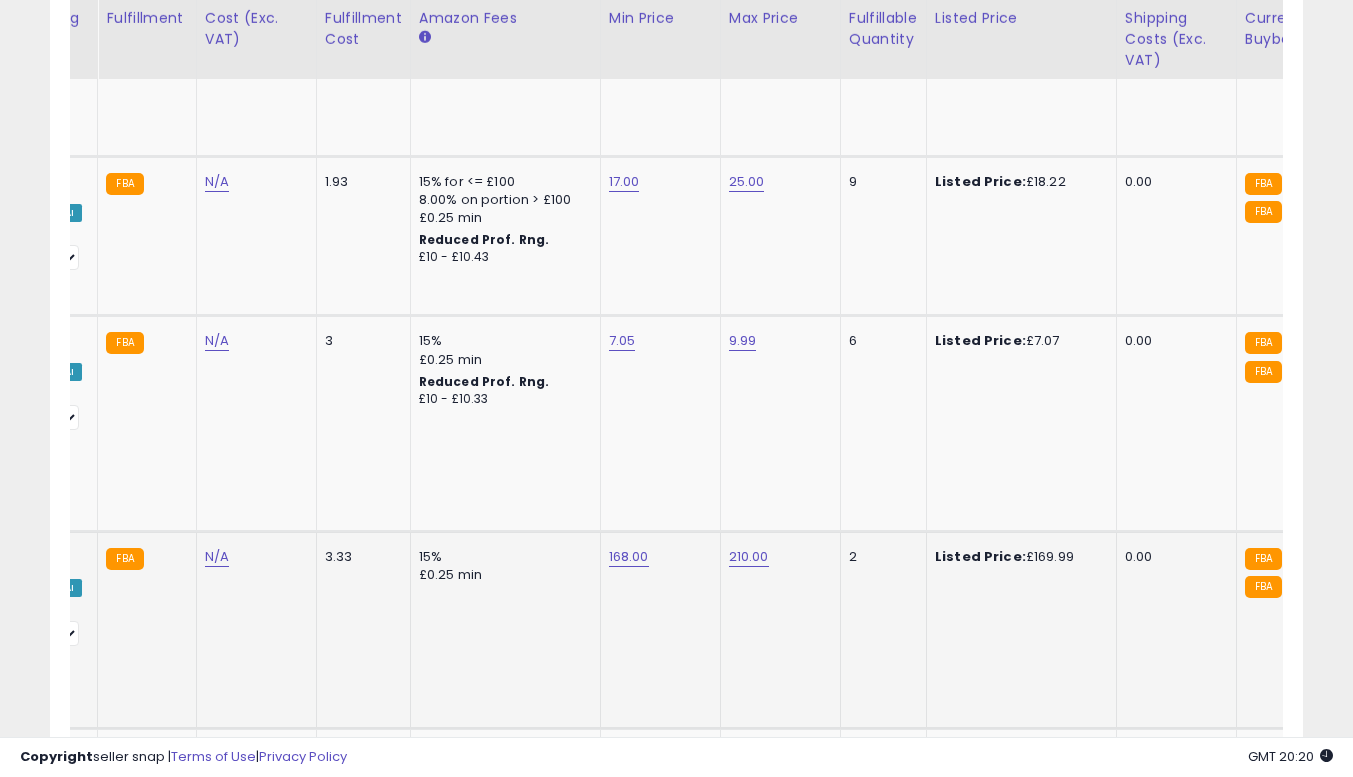 click on "210.00" 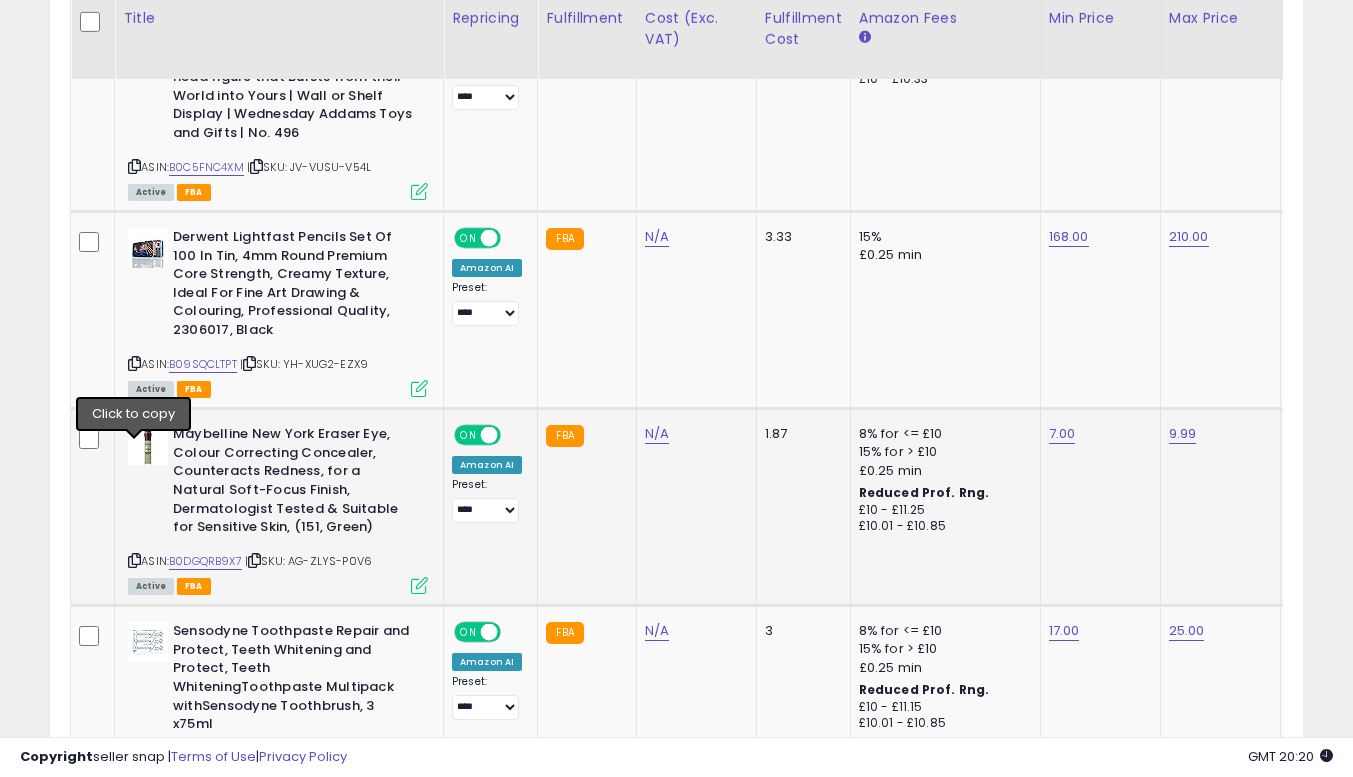 click at bounding box center [134, 560] 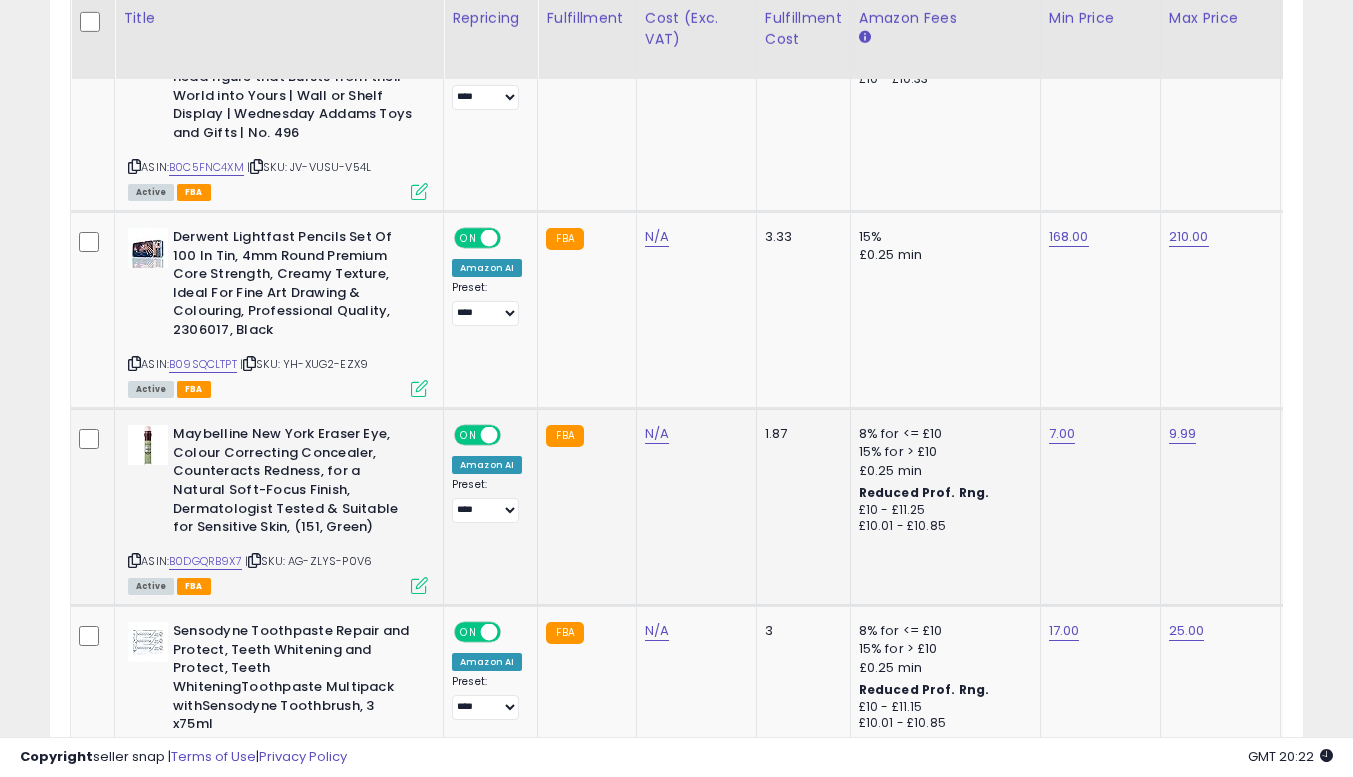 click on "1.87" 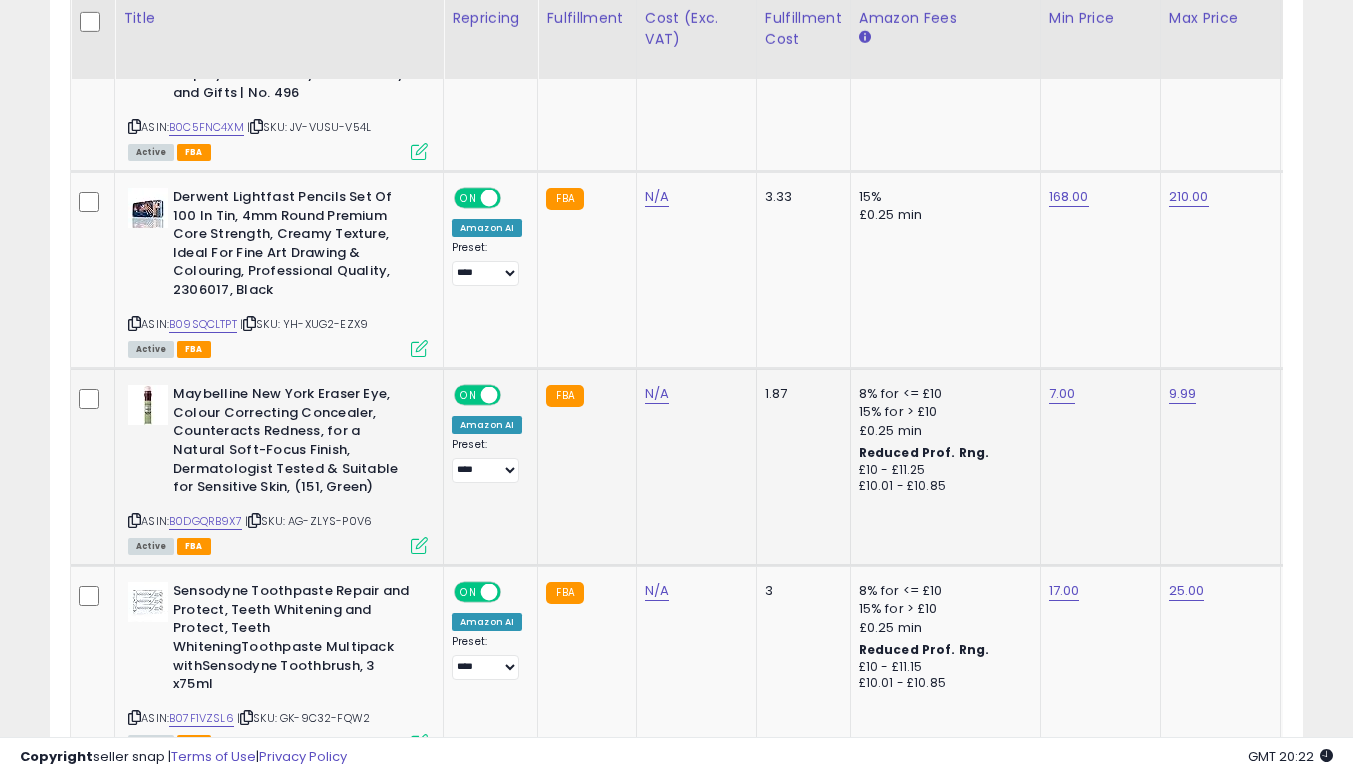 scroll, scrollTop: 0, scrollLeft: 40, axis: horizontal 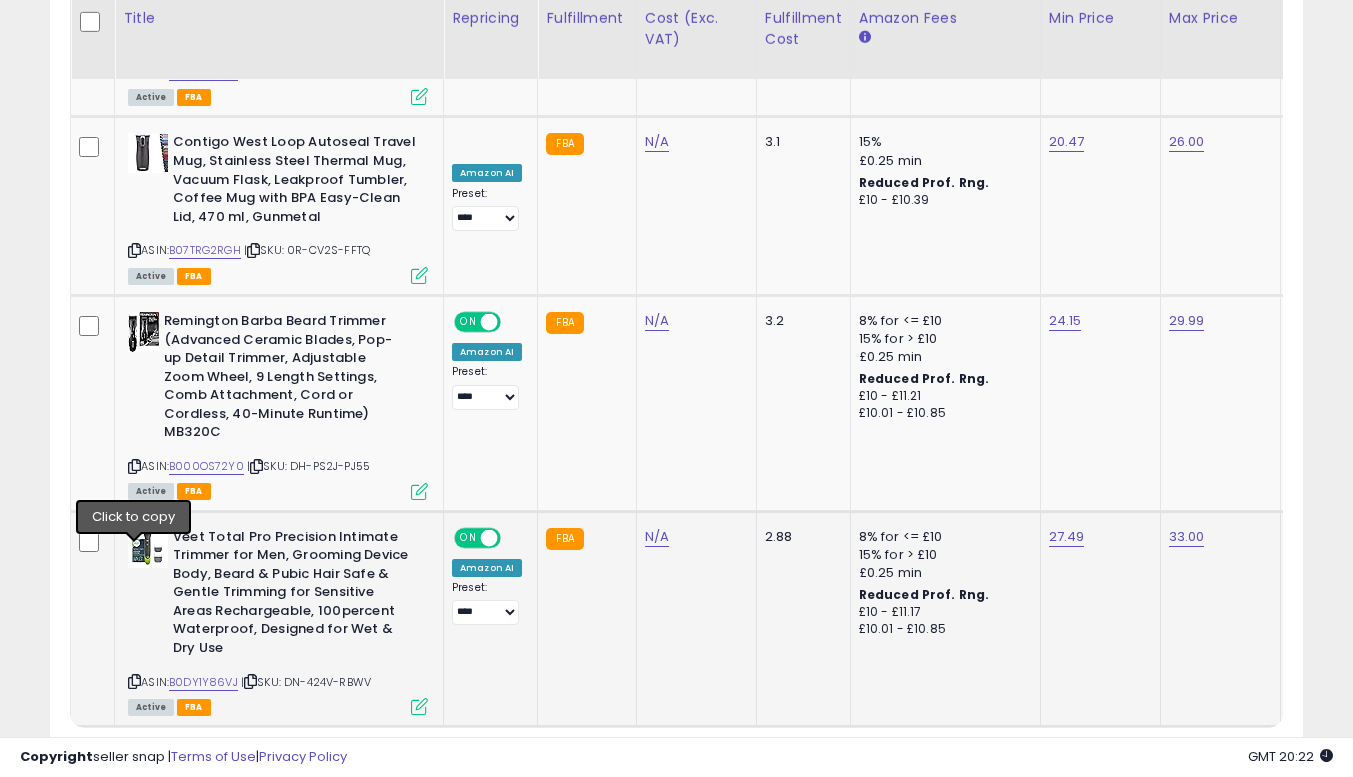 click at bounding box center (134, 681) 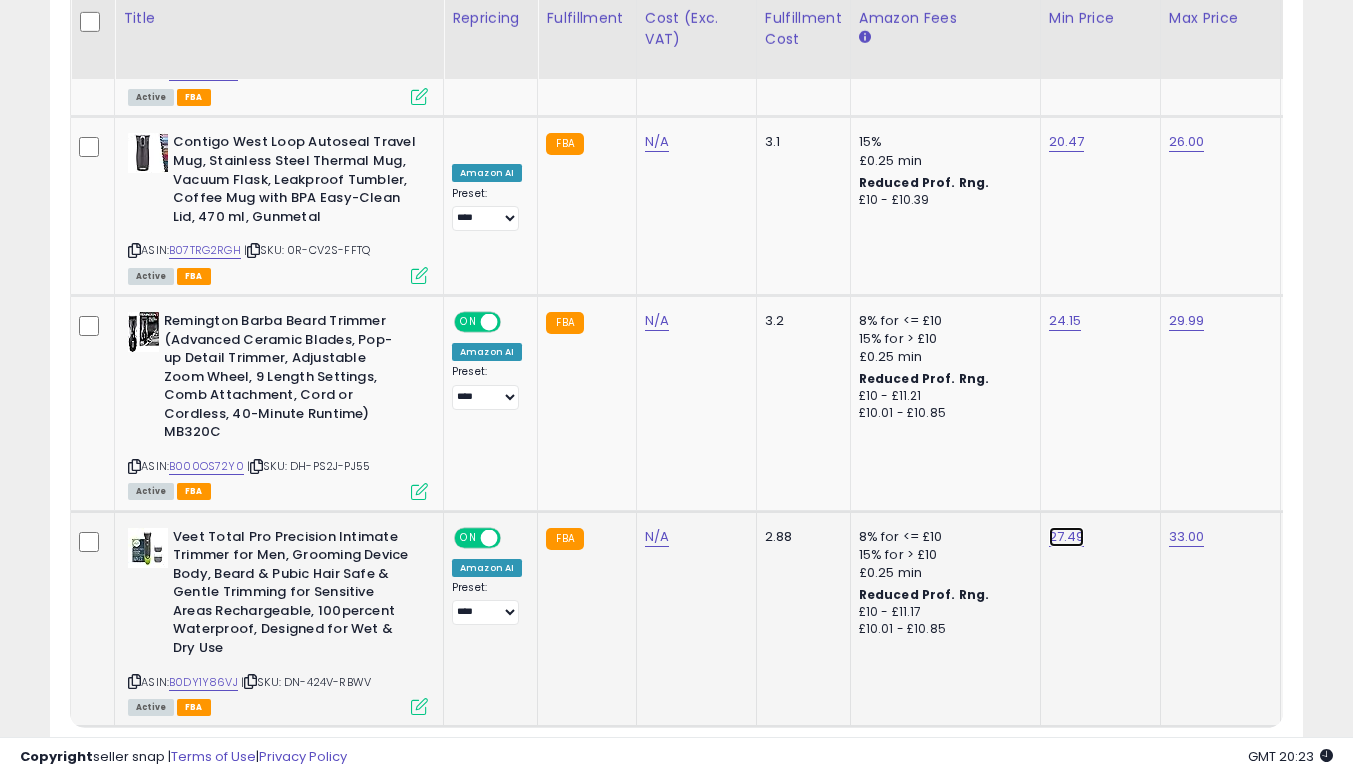 click on "27.49" at bounding box center [1065, -8269] 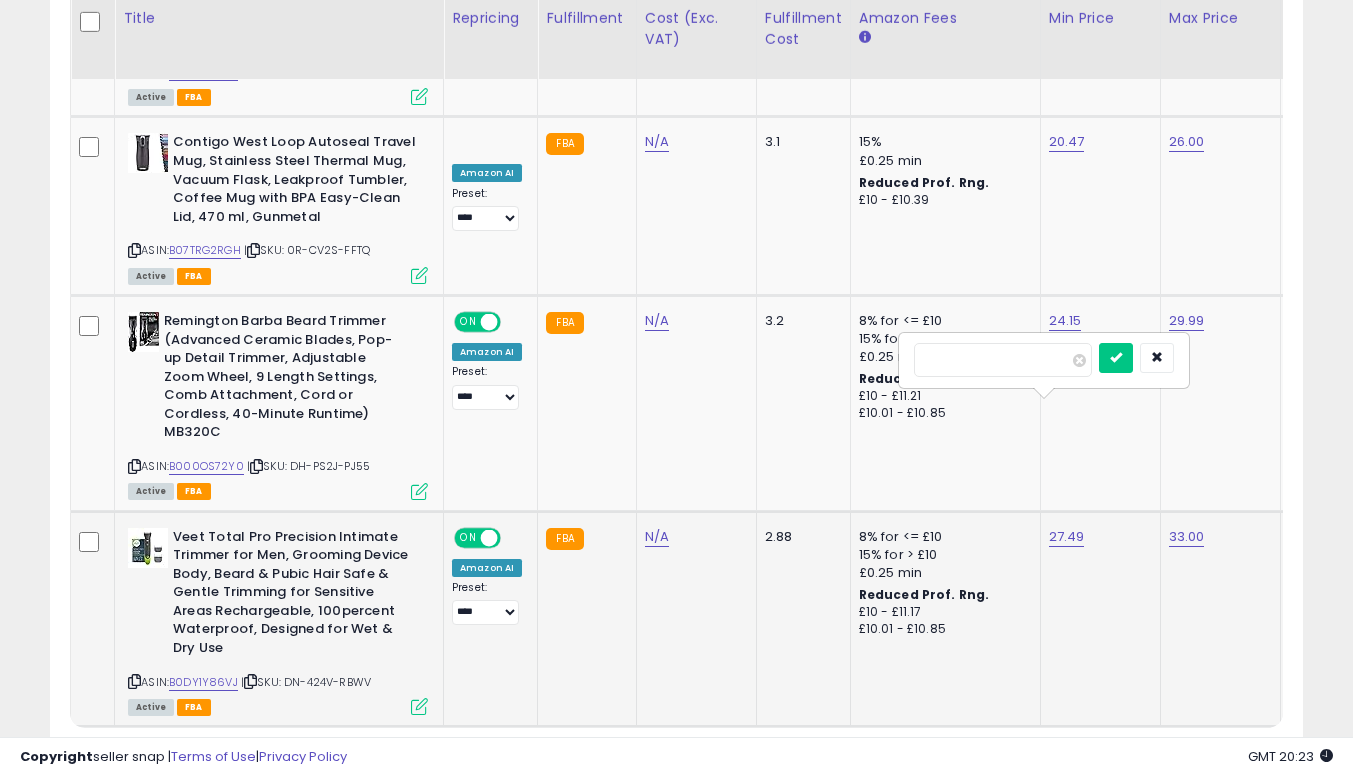 type on "*****" 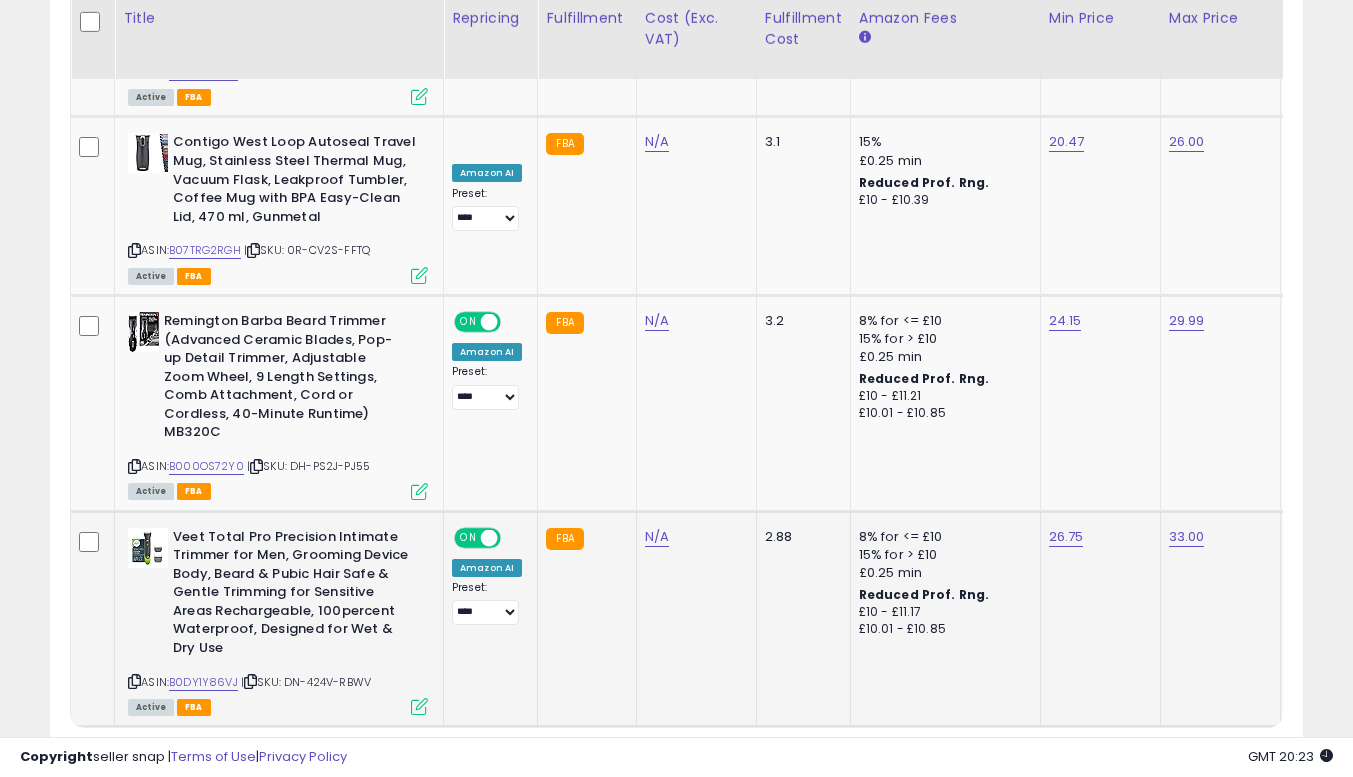 click on "2" 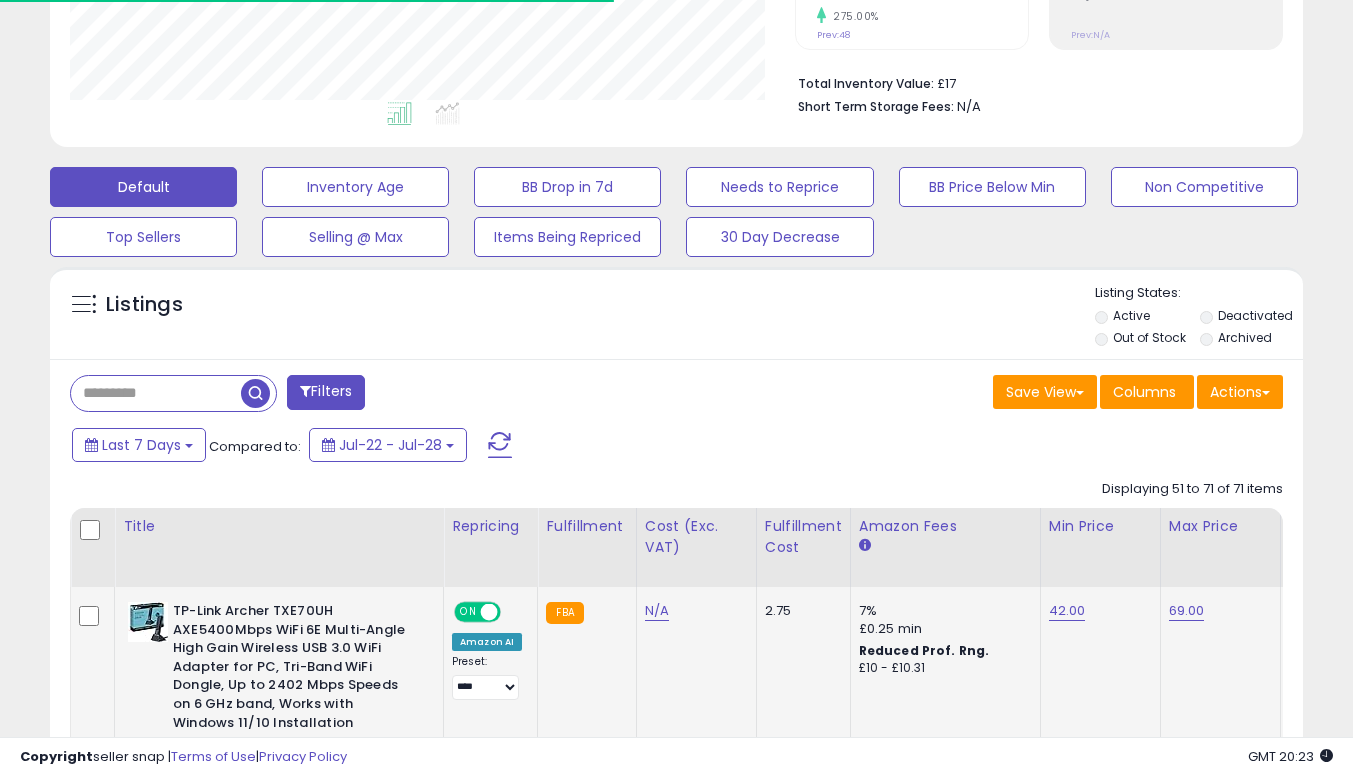 click on "42.00" 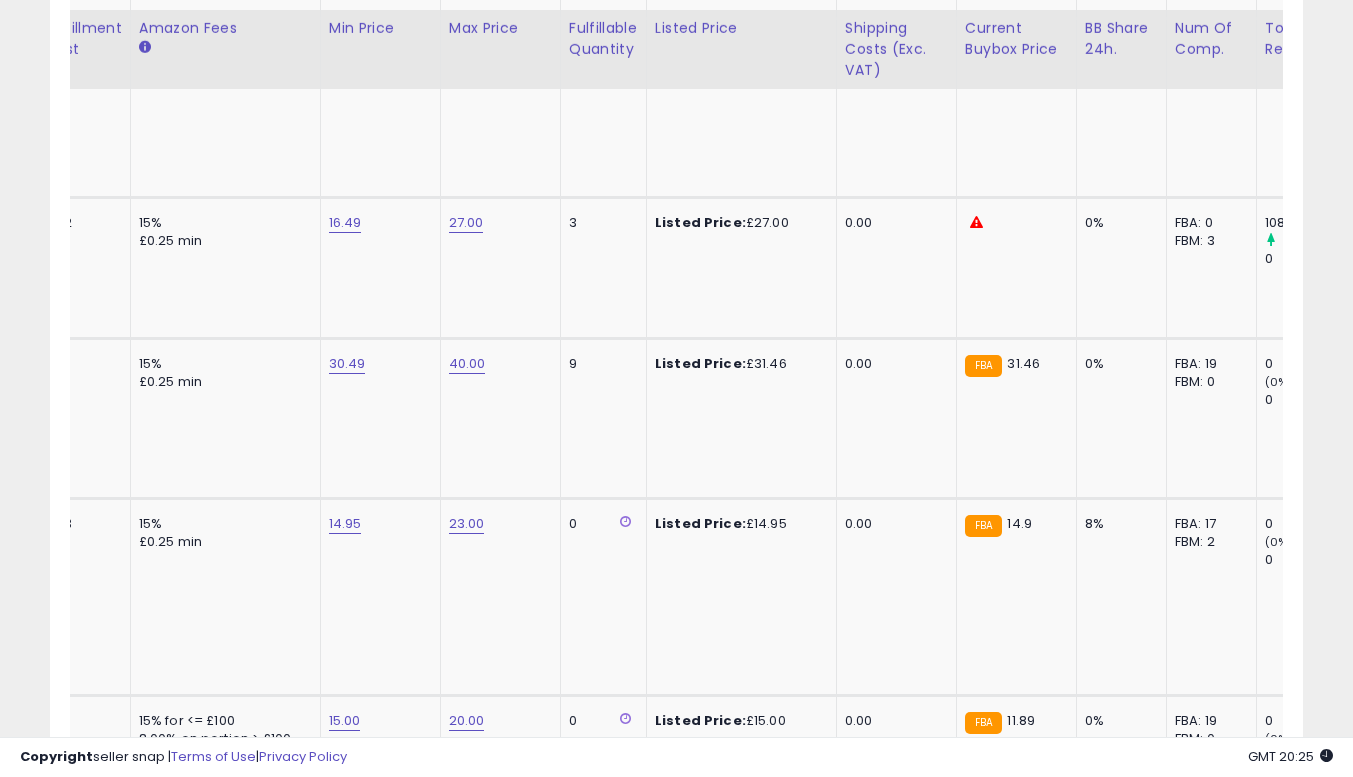 scroll, scrollTop: 3423, scrollLeft: 0, axis: vertical 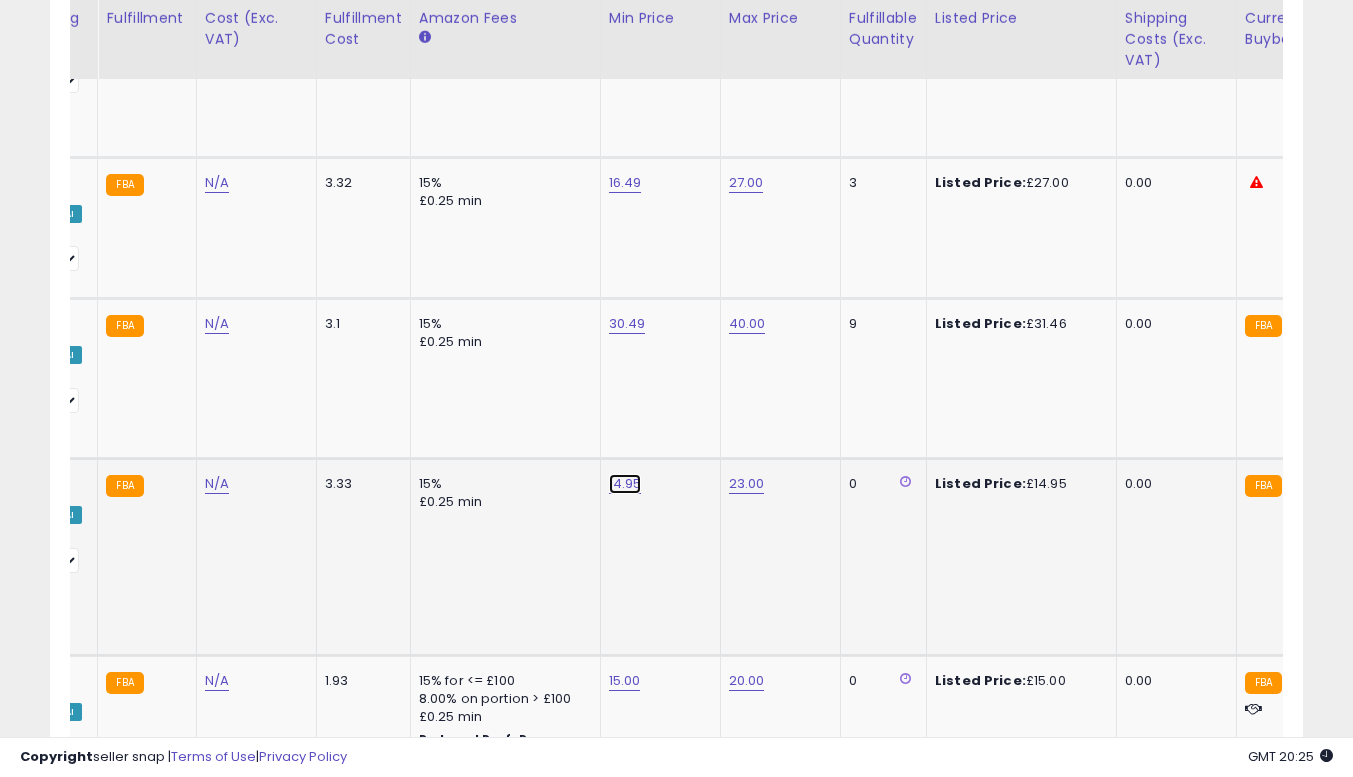 click on "14.95" at bounding box center [627, -2349] 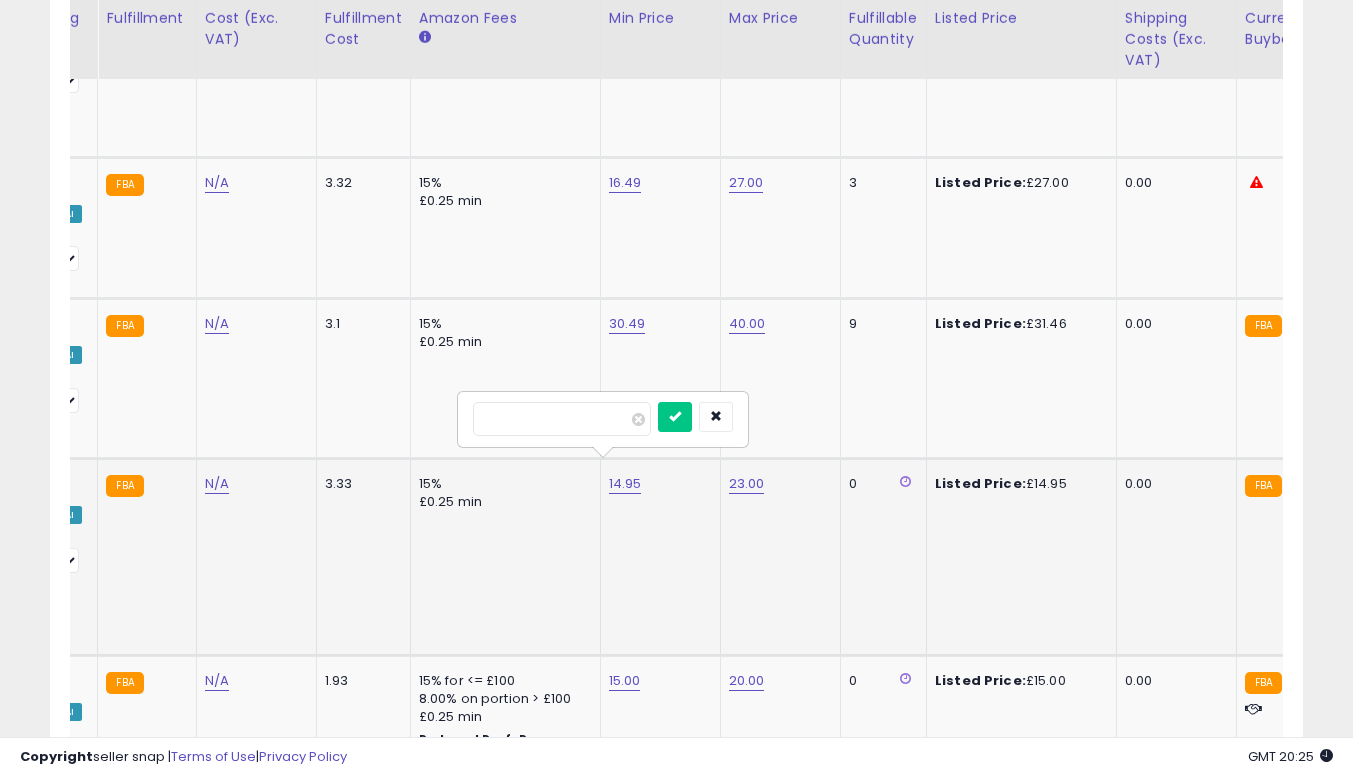 type on "*****" 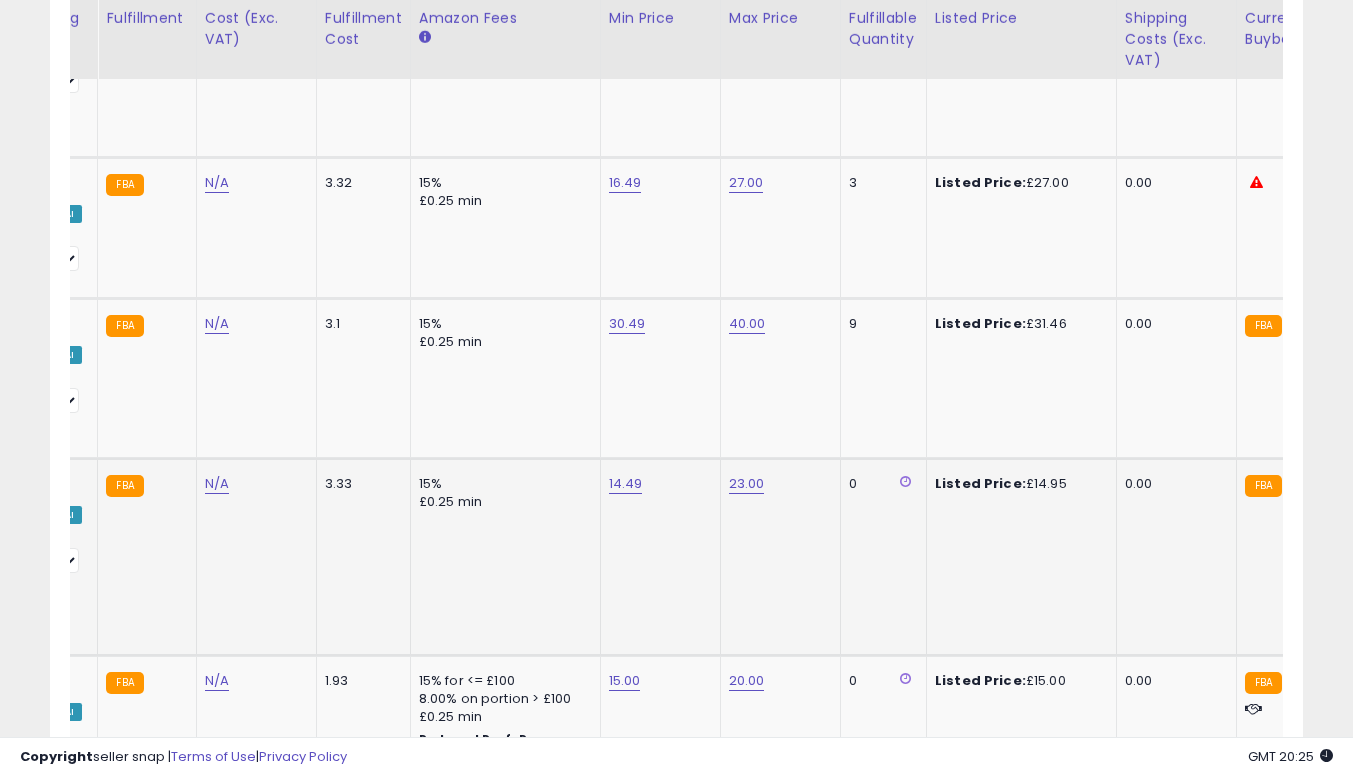 scroll, scrollTop: 0, scrollLeft: 480, axis: horizontal 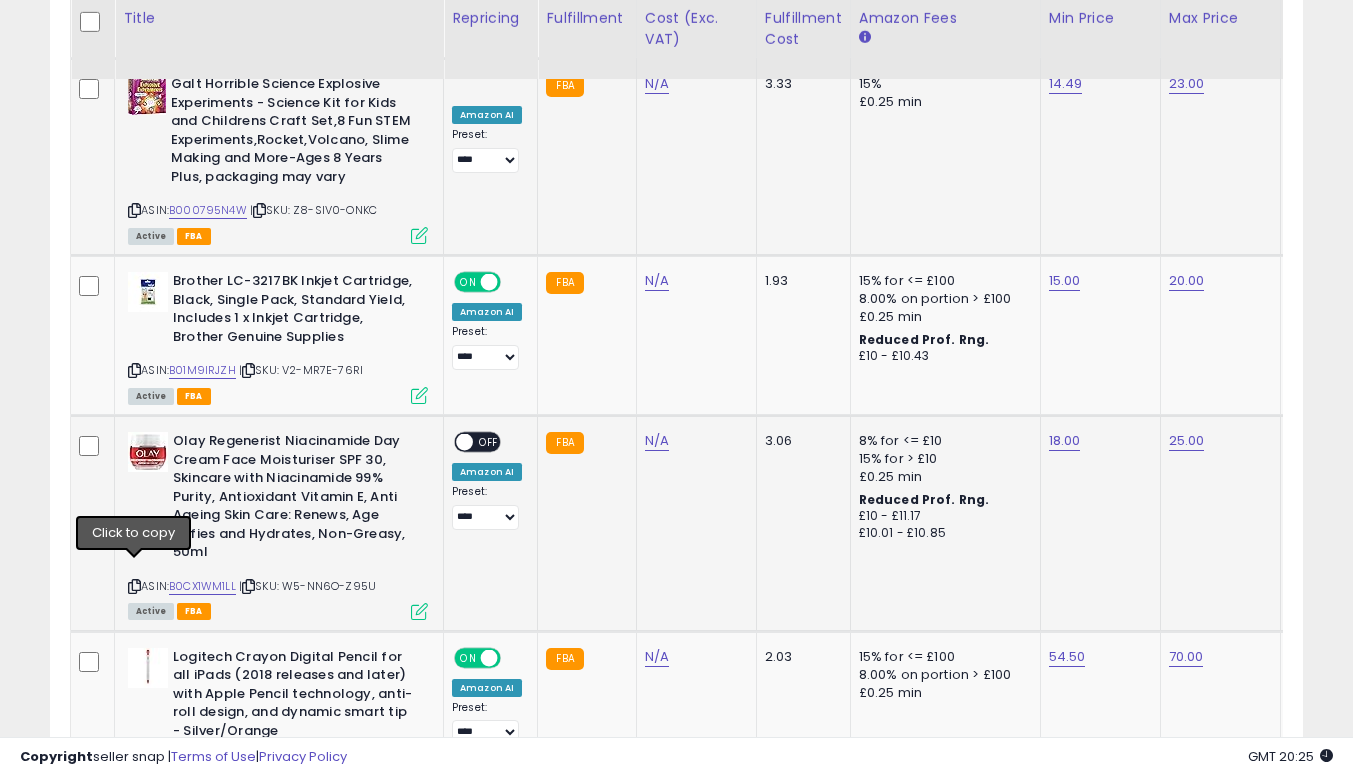 click at bounding box center (134, 586) 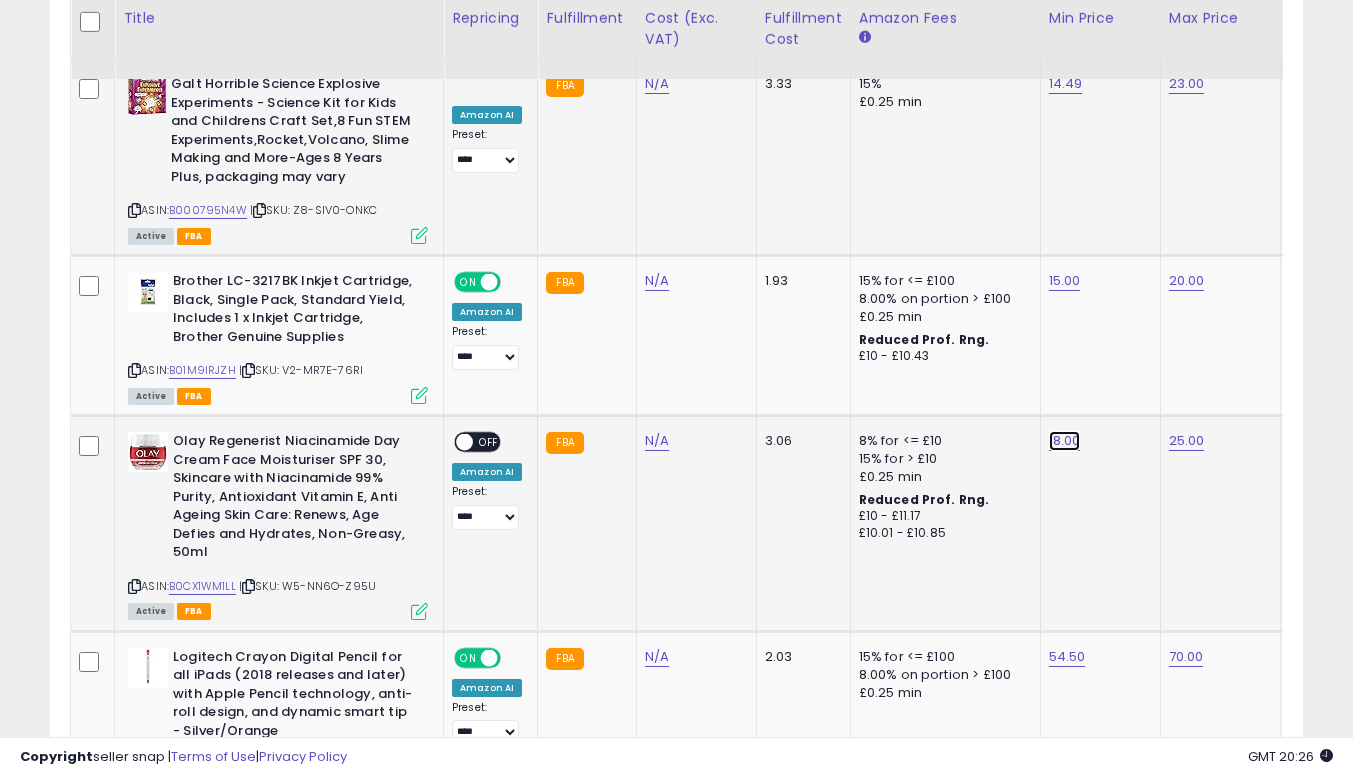 click on "18.00" at bounding box center [1067, -2749] 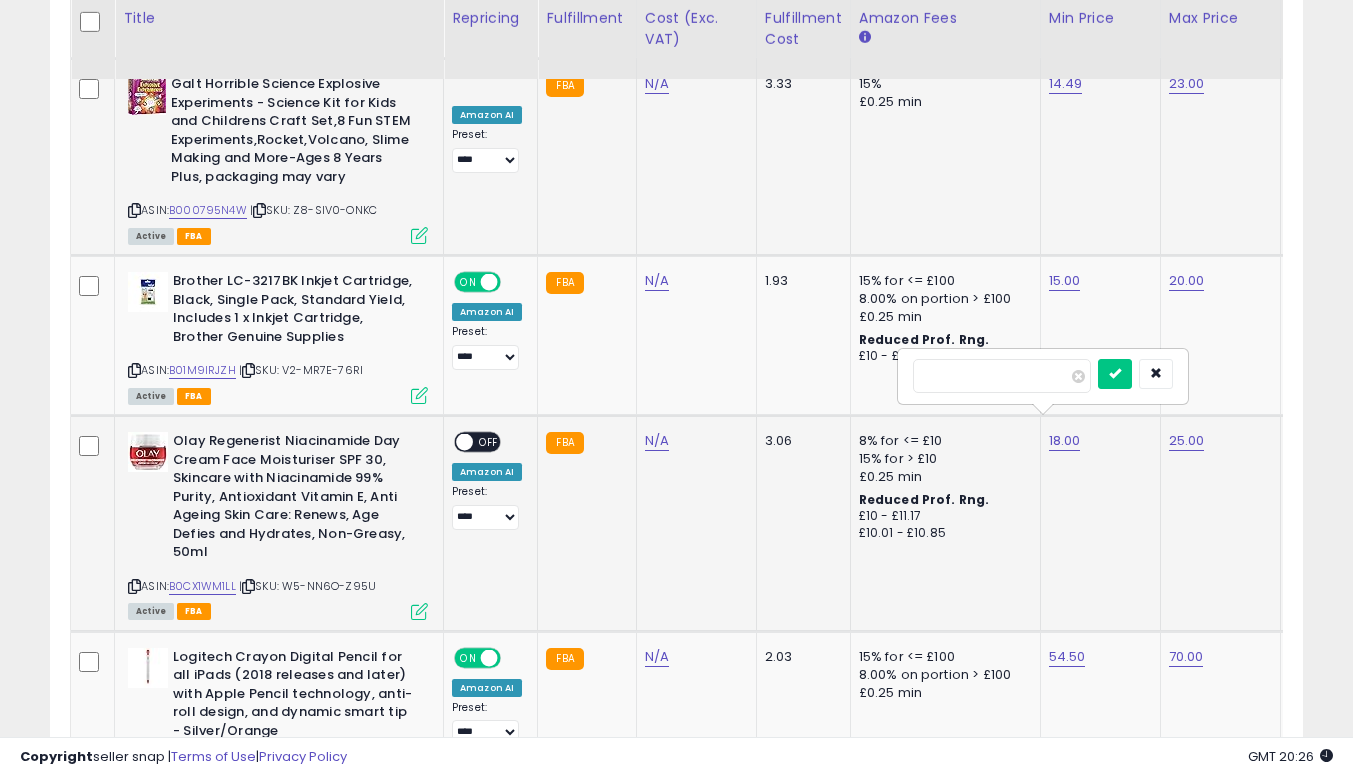 type on "*" 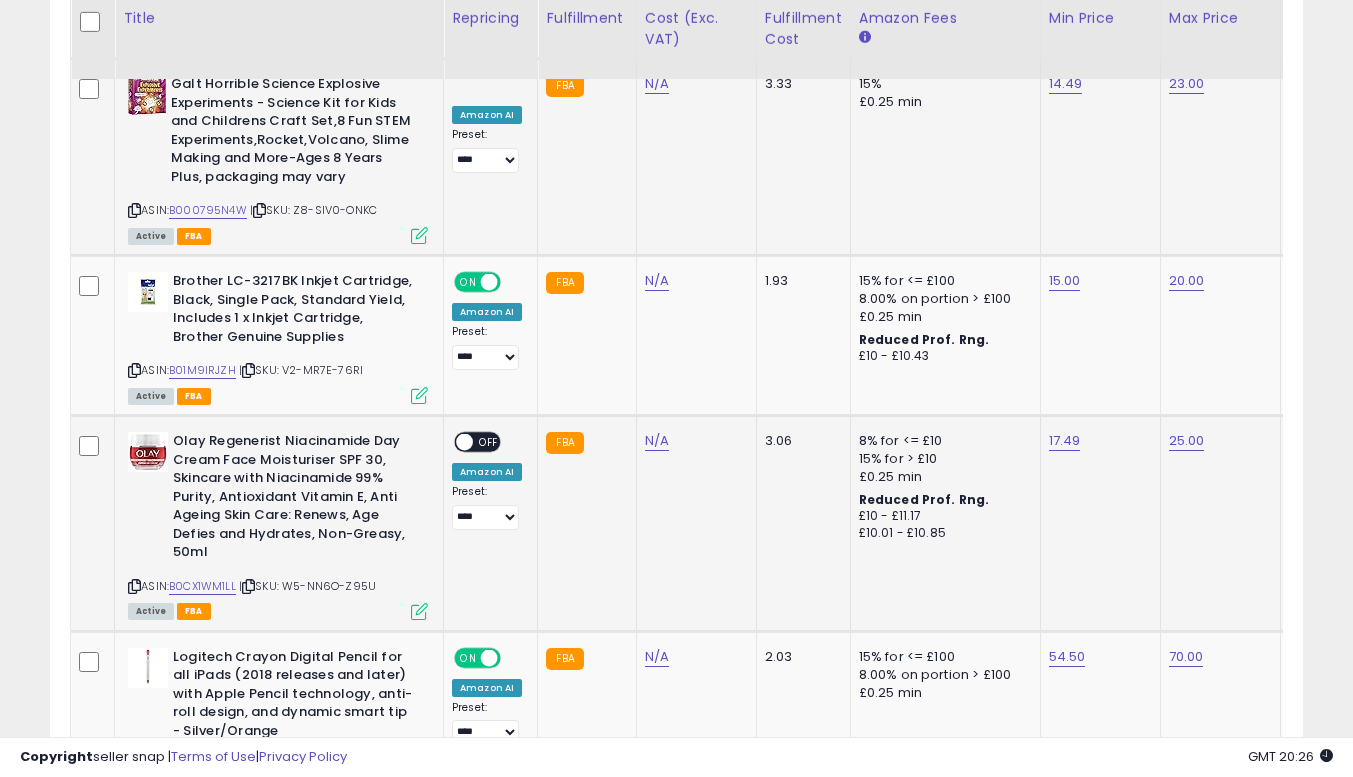 drag, startPoint x: 501, startPoint y: 418, endPoint x: 487, endPoint y: 423, distance: 14.866069 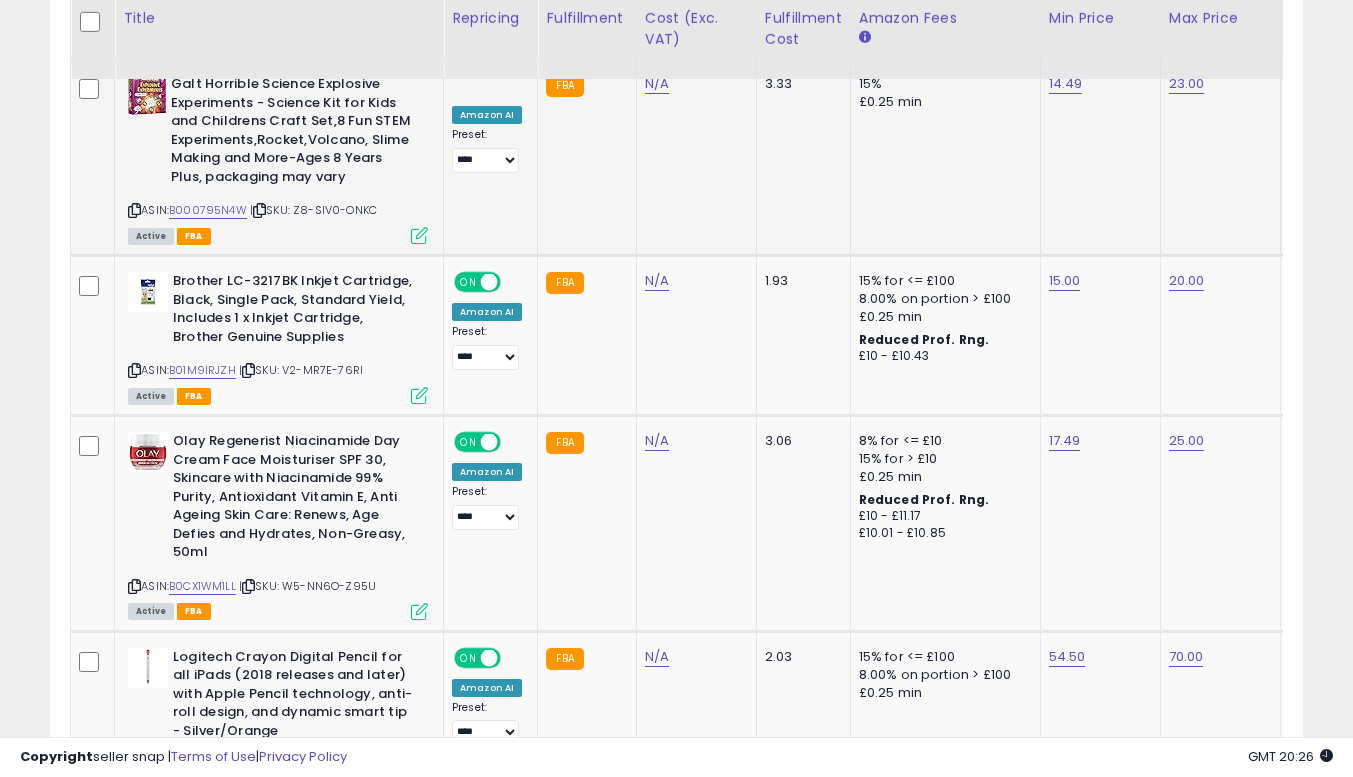click on "17.49" 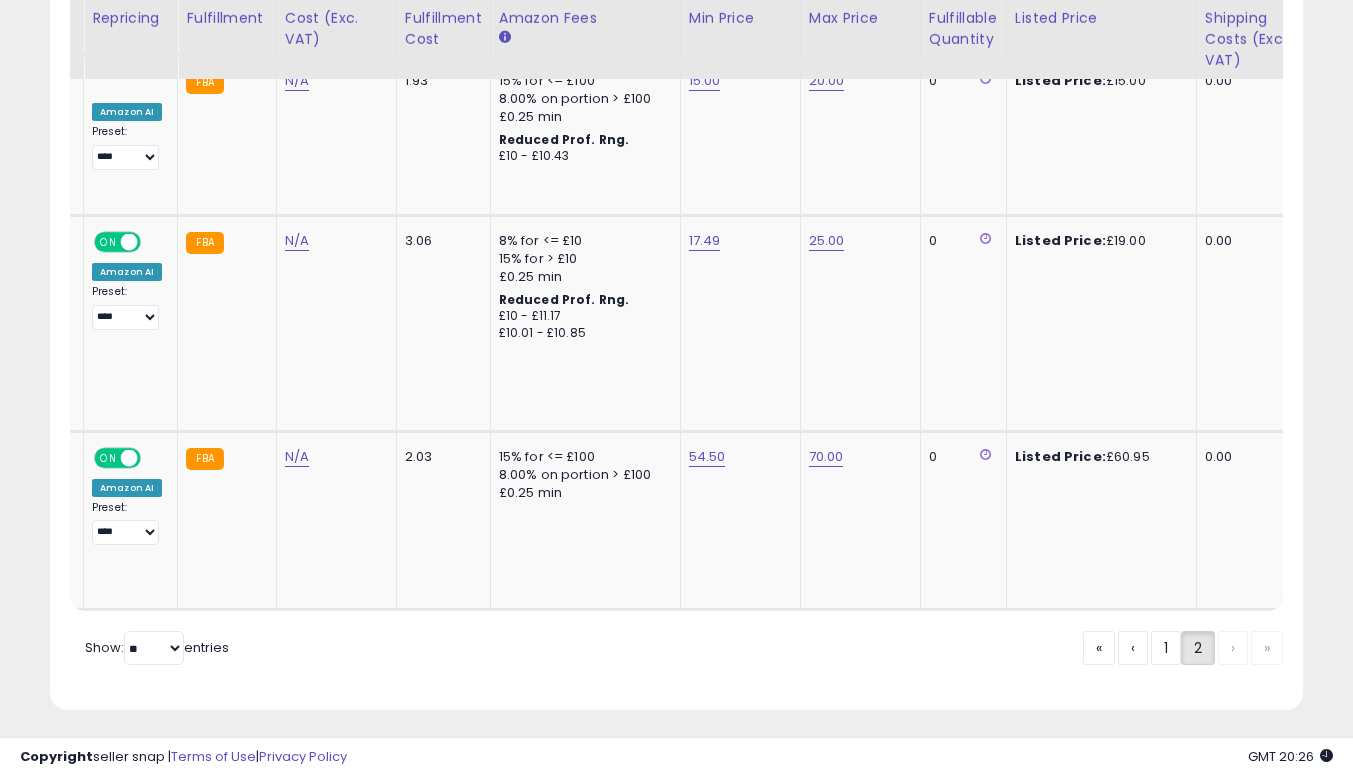 click on "«
‹
1
2
›
»" at bounding box center (1183, 650) 